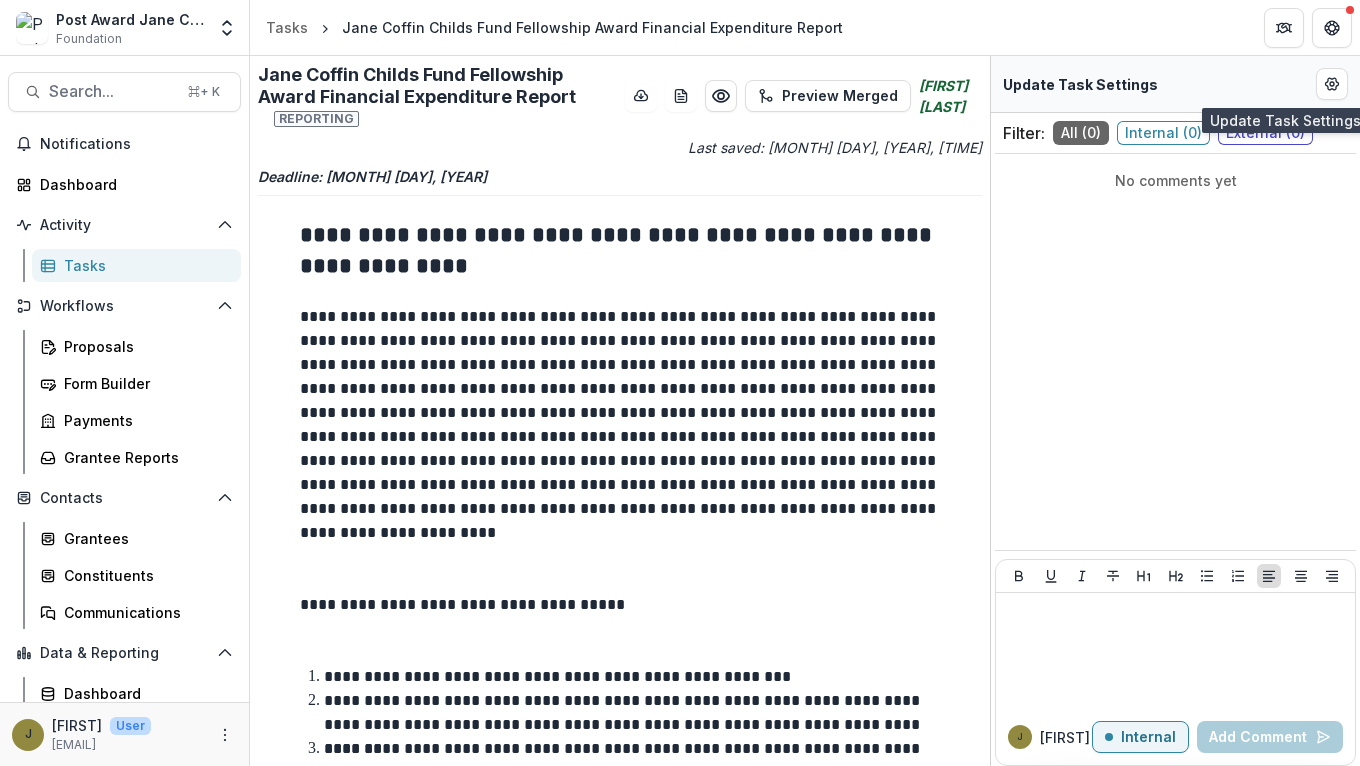 scroll, scrollTop: 0, scrollLeft: 0, axis: both 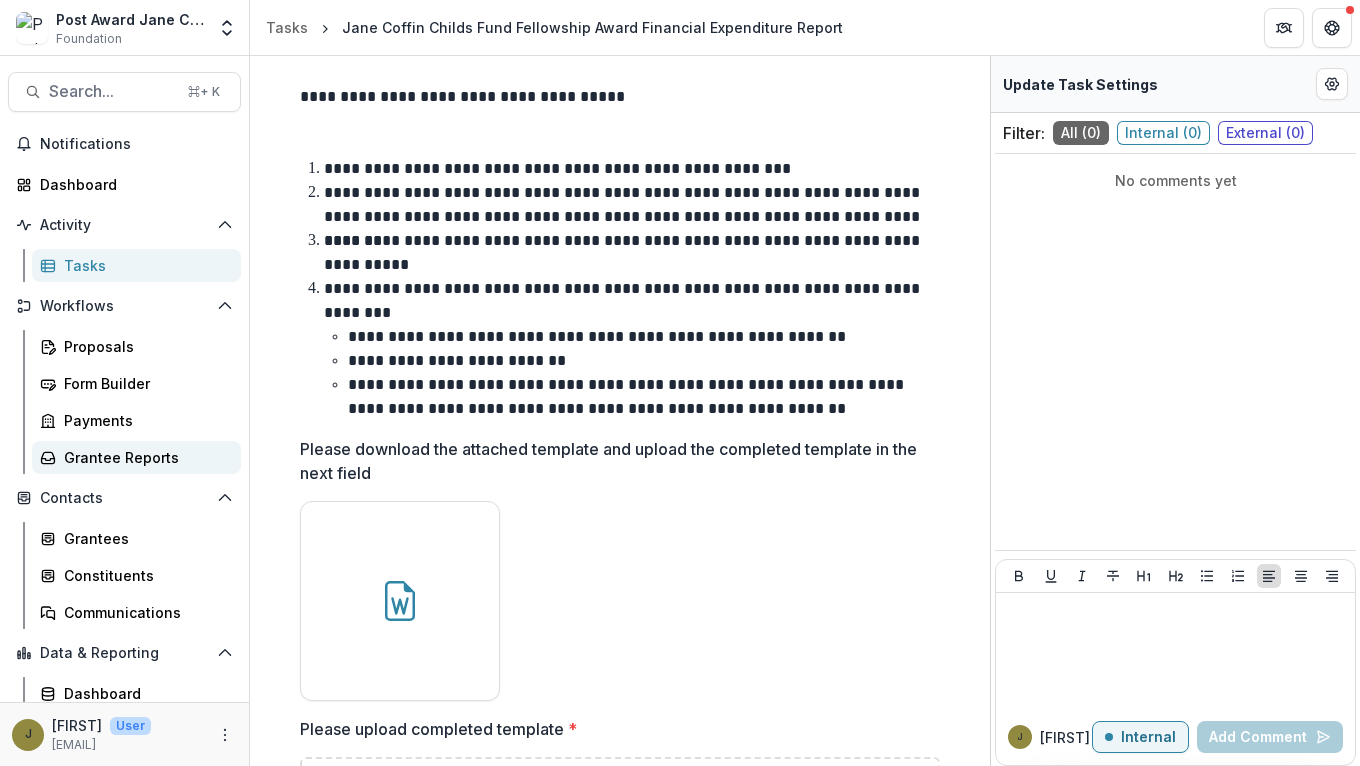 click on "Grantee Reports" at bounding box center [144, 457] 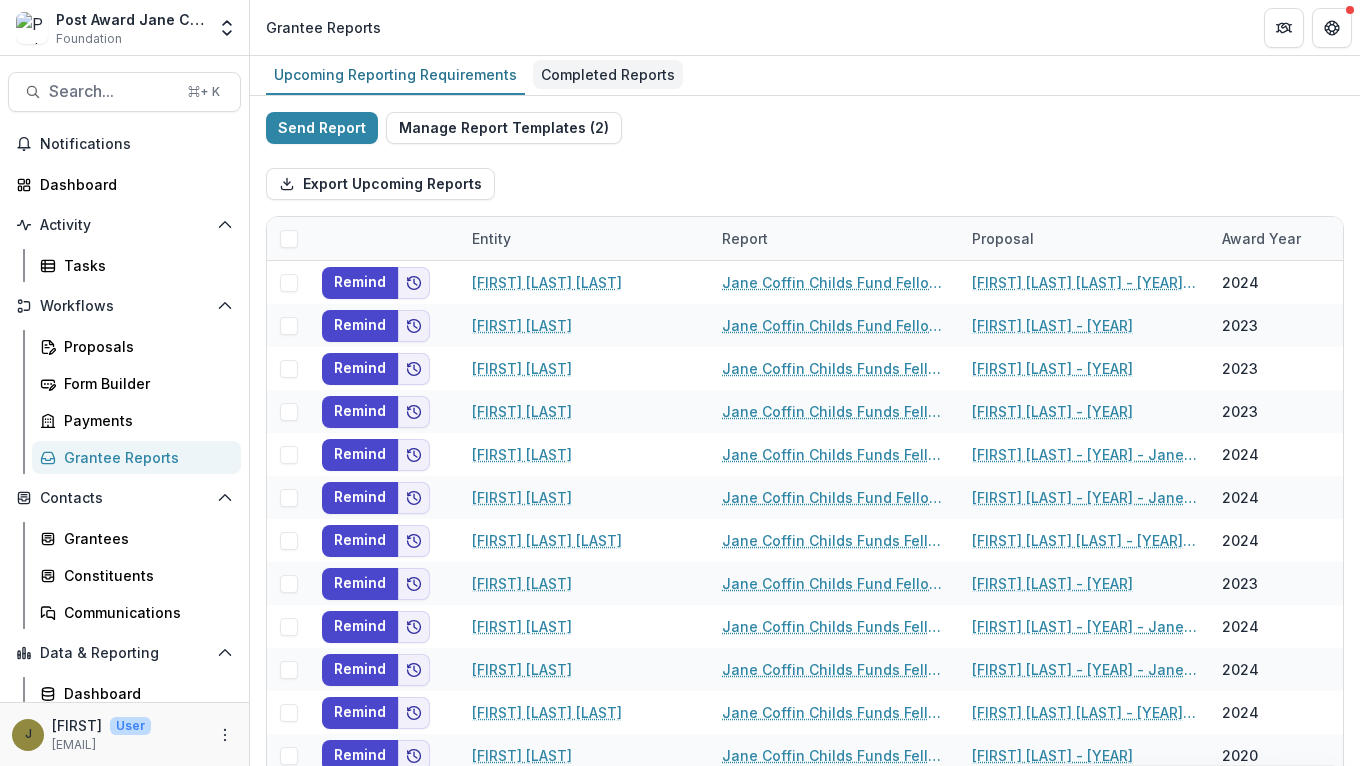 click on "Completed Reports" at bounding box center (608, 74) 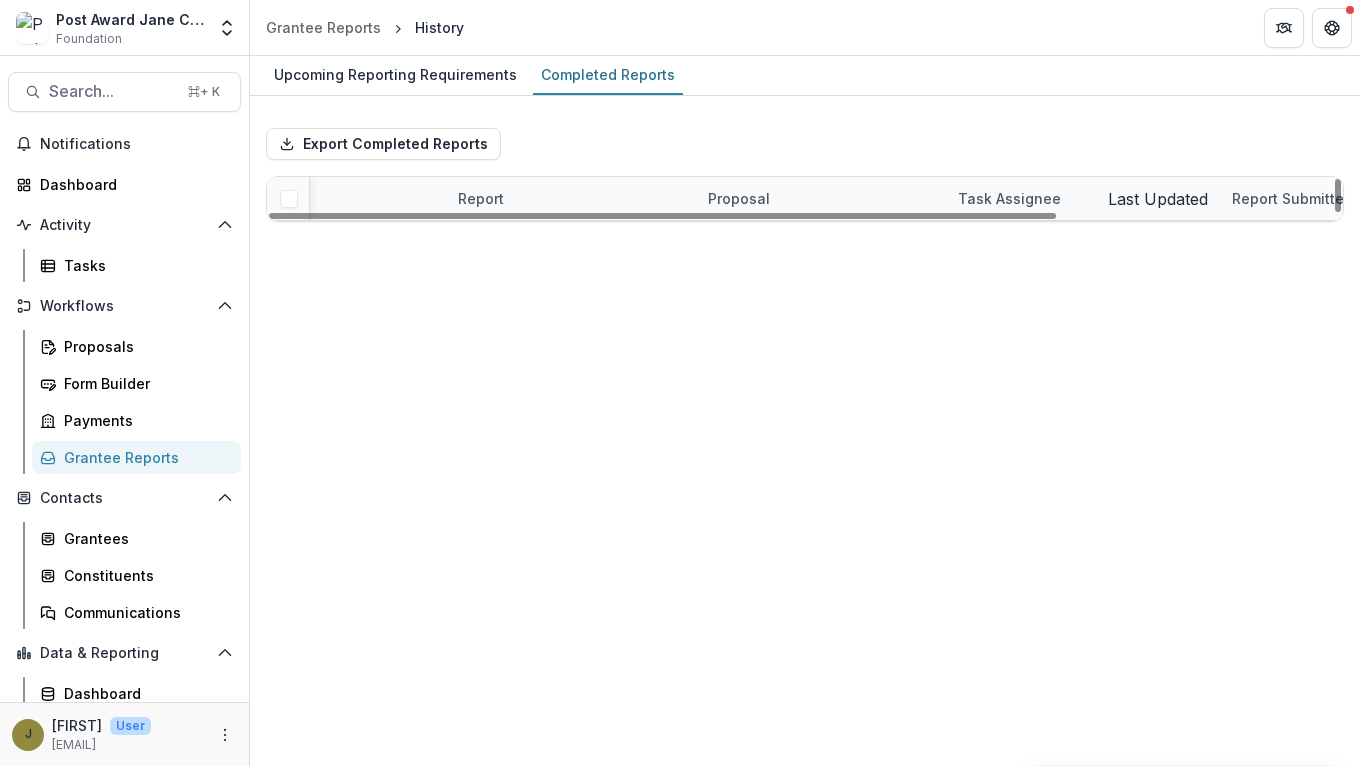 scroll, scrollTop: 0, scrollLeft: 0, axis: both 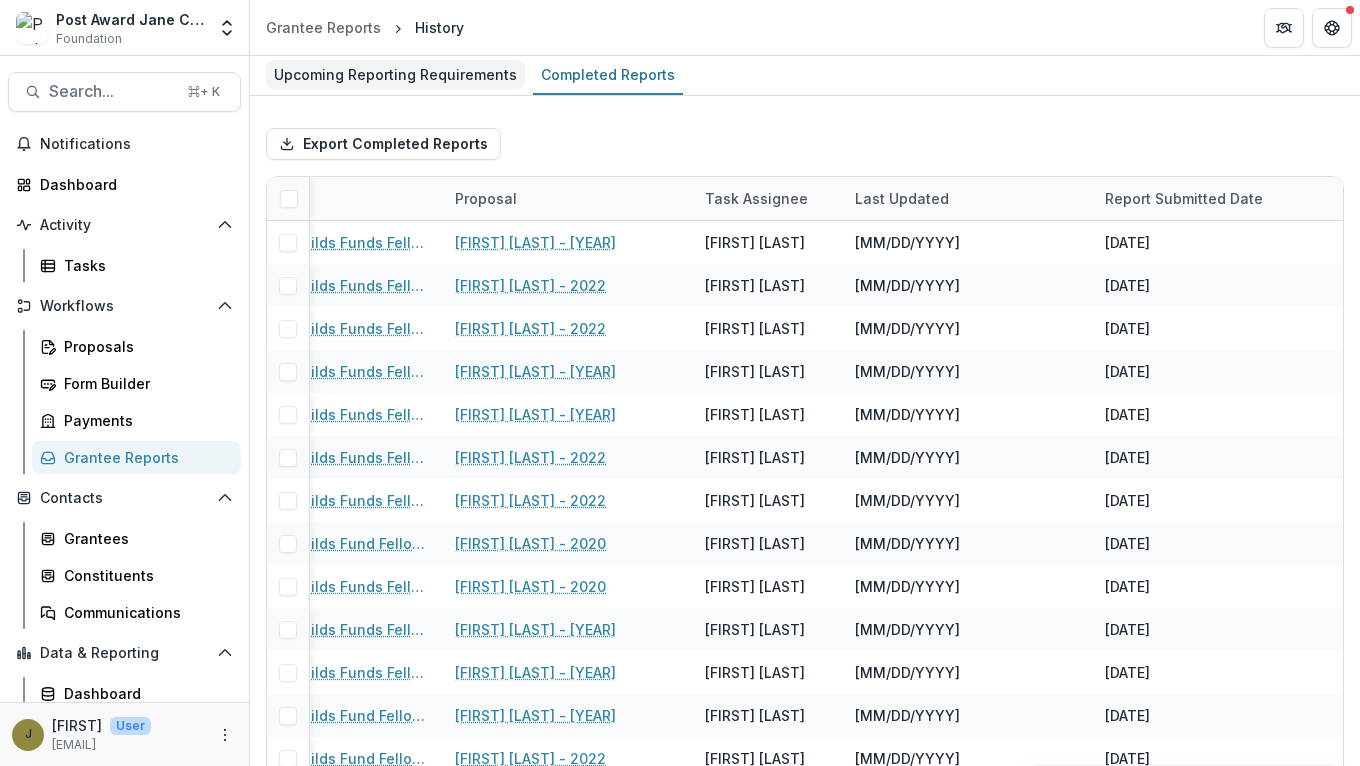 click on "Upcoming Reporting Requirements" at bounding box center (395, 74) 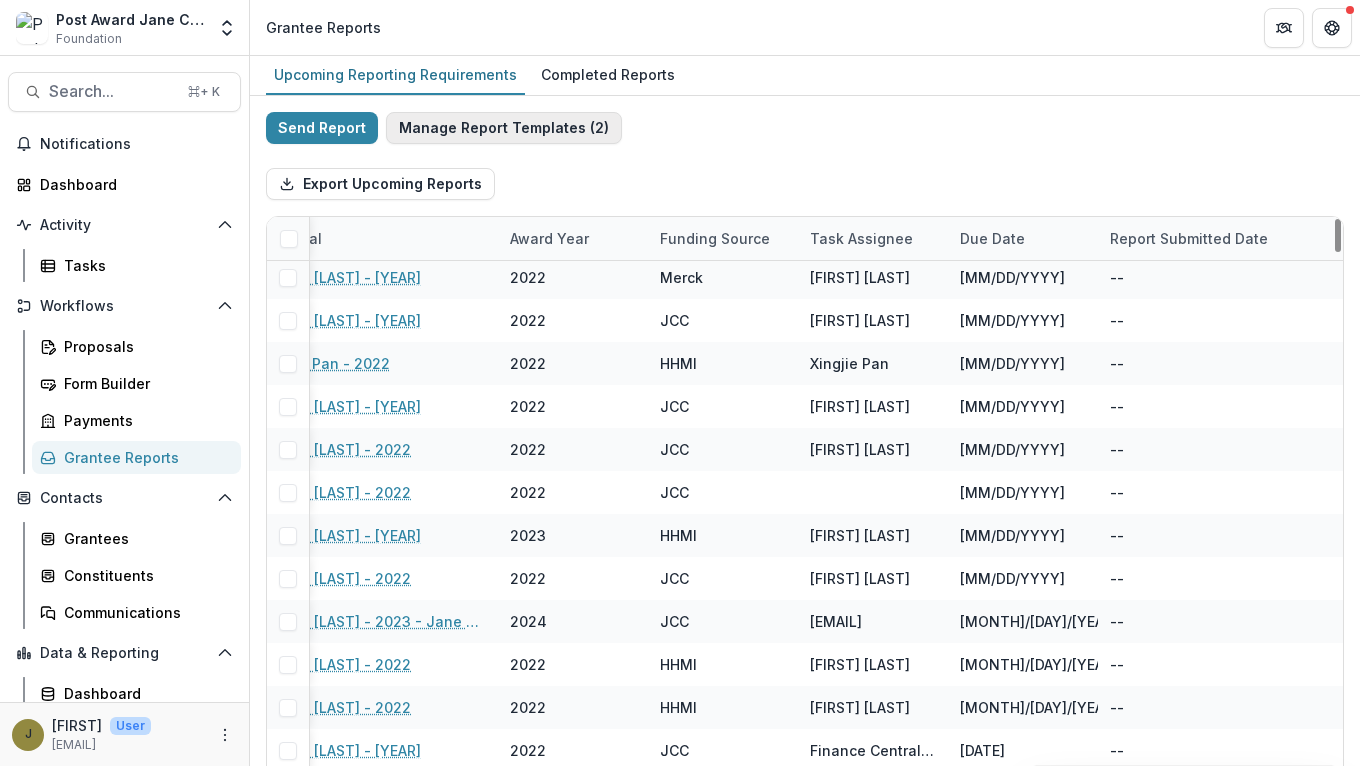 scroll, scrollTop: 3073, scrollLeft: 712, axis: both 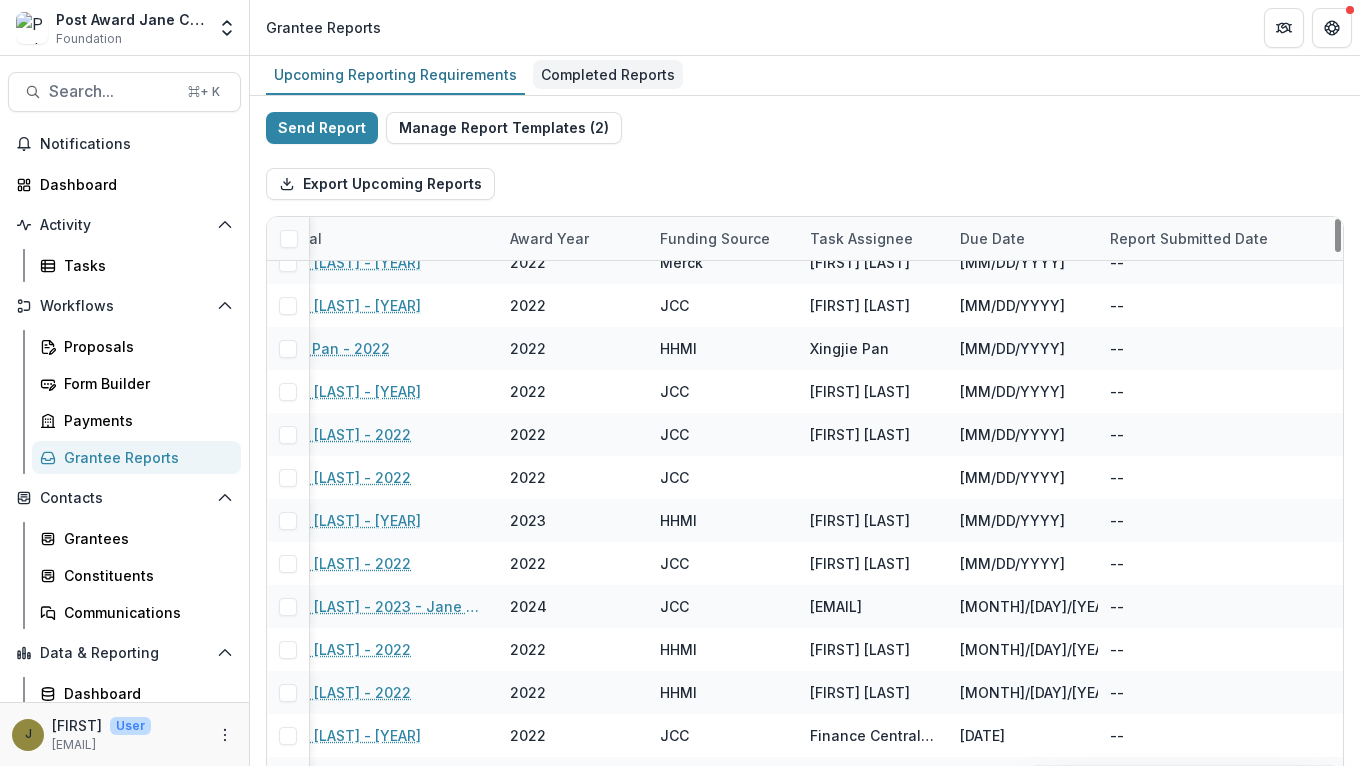 click on "Completed Reports" at bounding box center [608, 74] 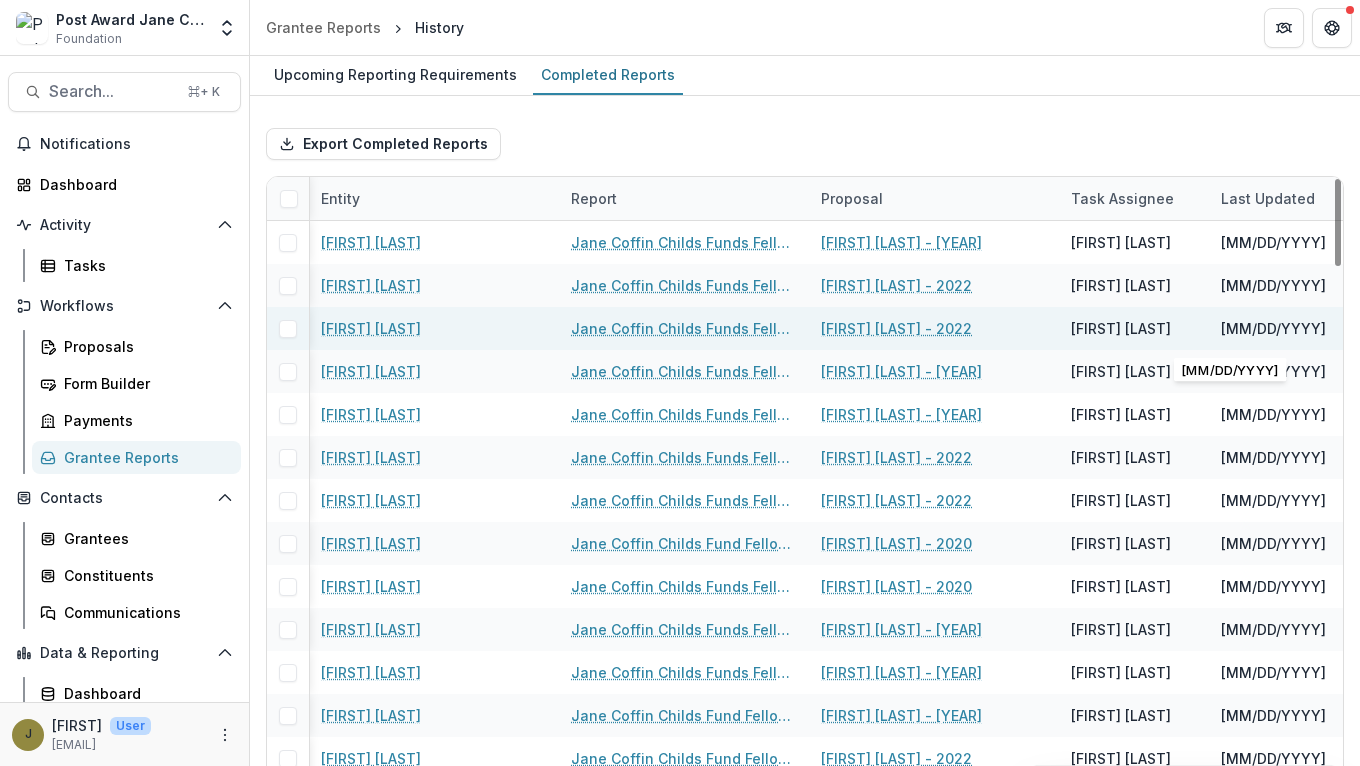 scroll, scrollTop: 0, scrollLeft: 0, axis: both 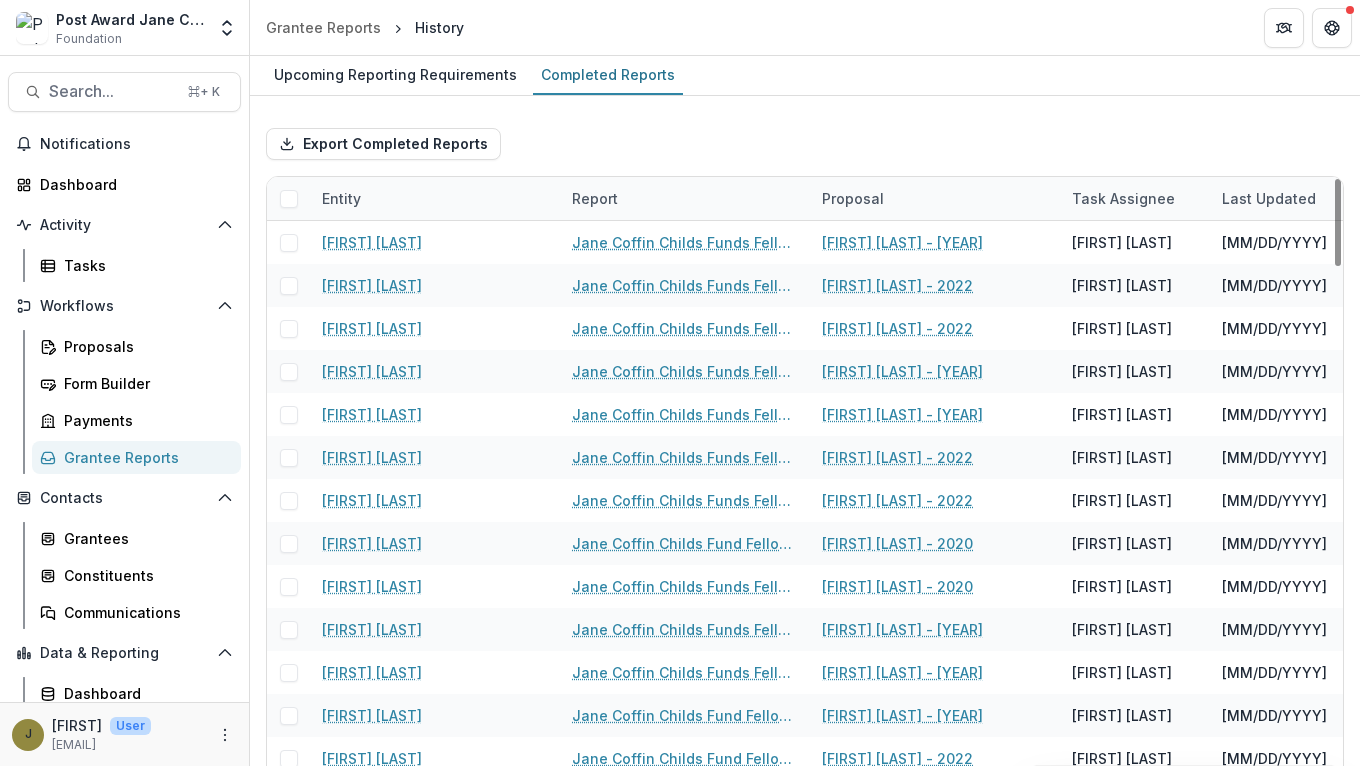 click on "Entity" at bounding box center [341, 198] 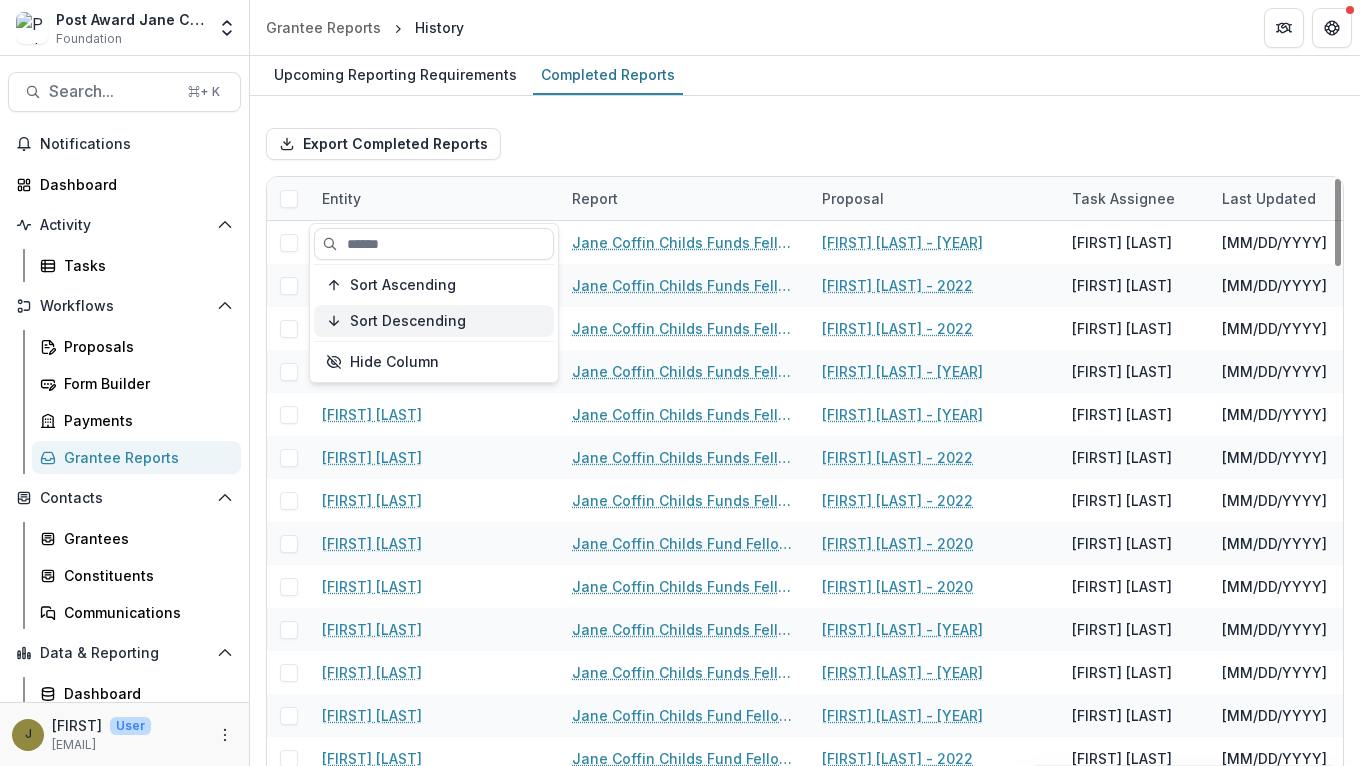 click on "Sort Descending" at bounding box center [408, 321] 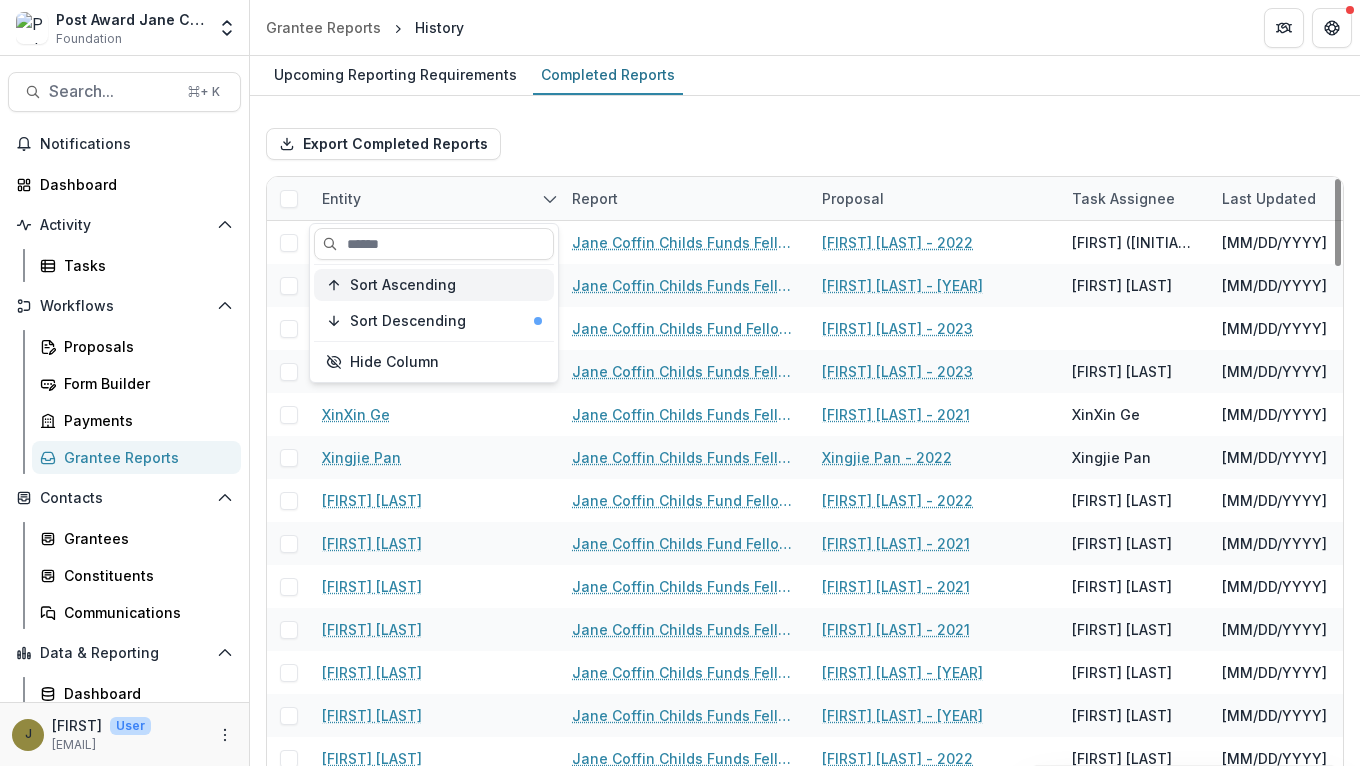 click on "Sort Ascending" at bounding box center [403, 285] 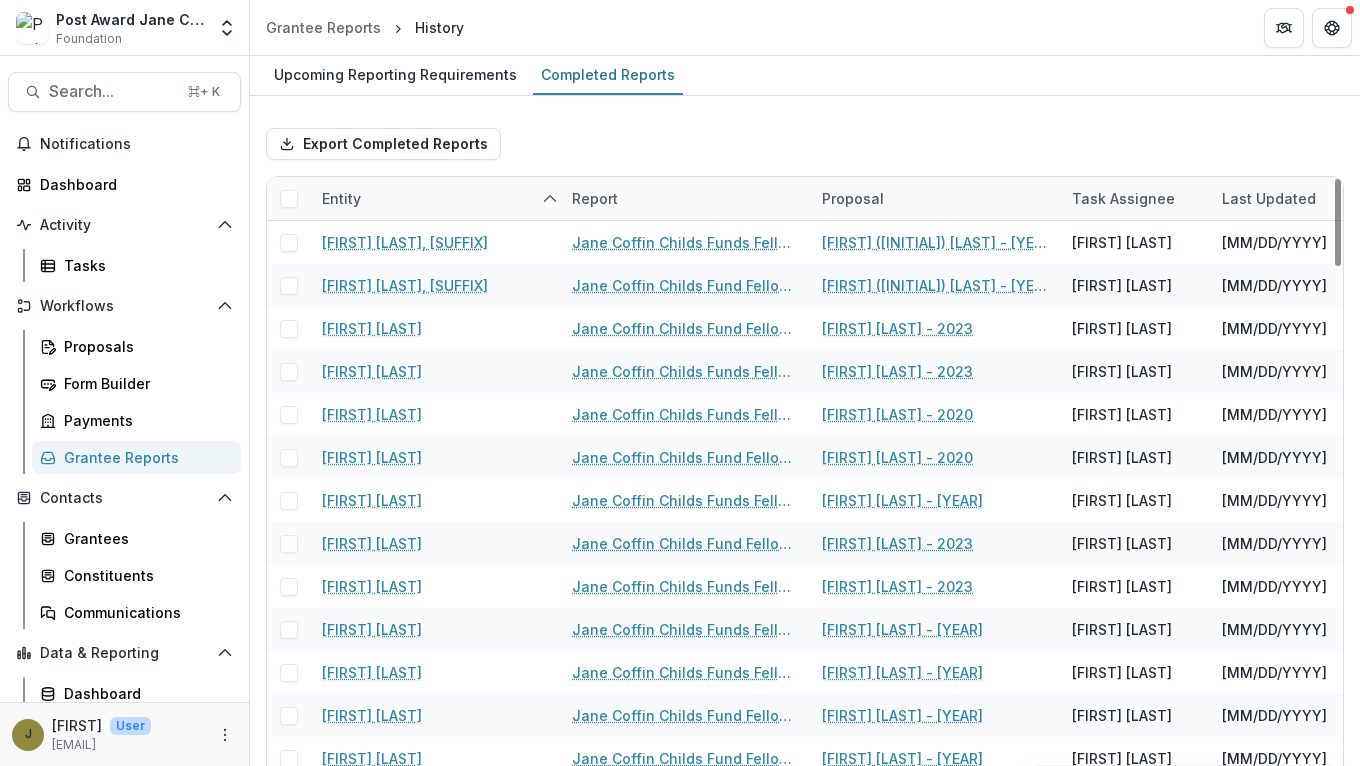 click on "Export Completed Reports" at bounding box center (805, 144) 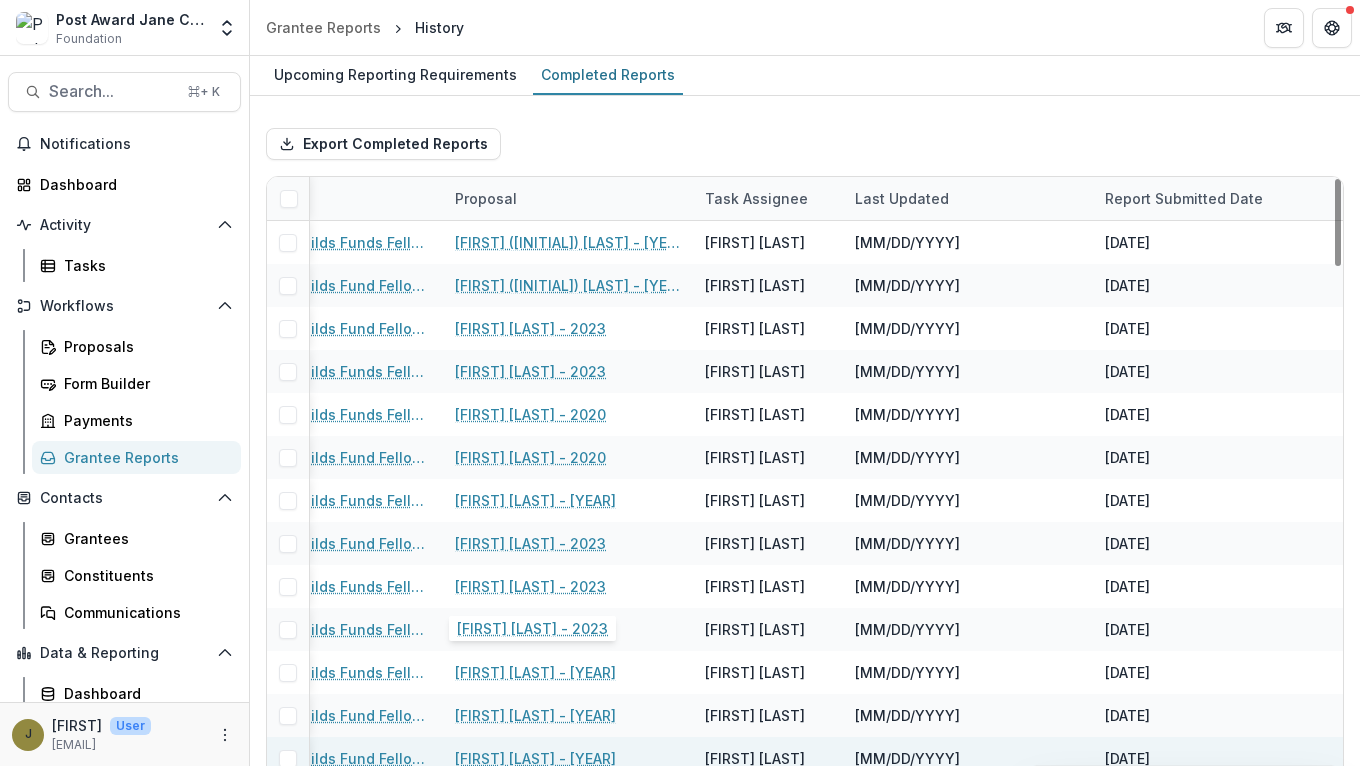 scroll, scrollTop: 0, scrollLeft: 0, axis: both 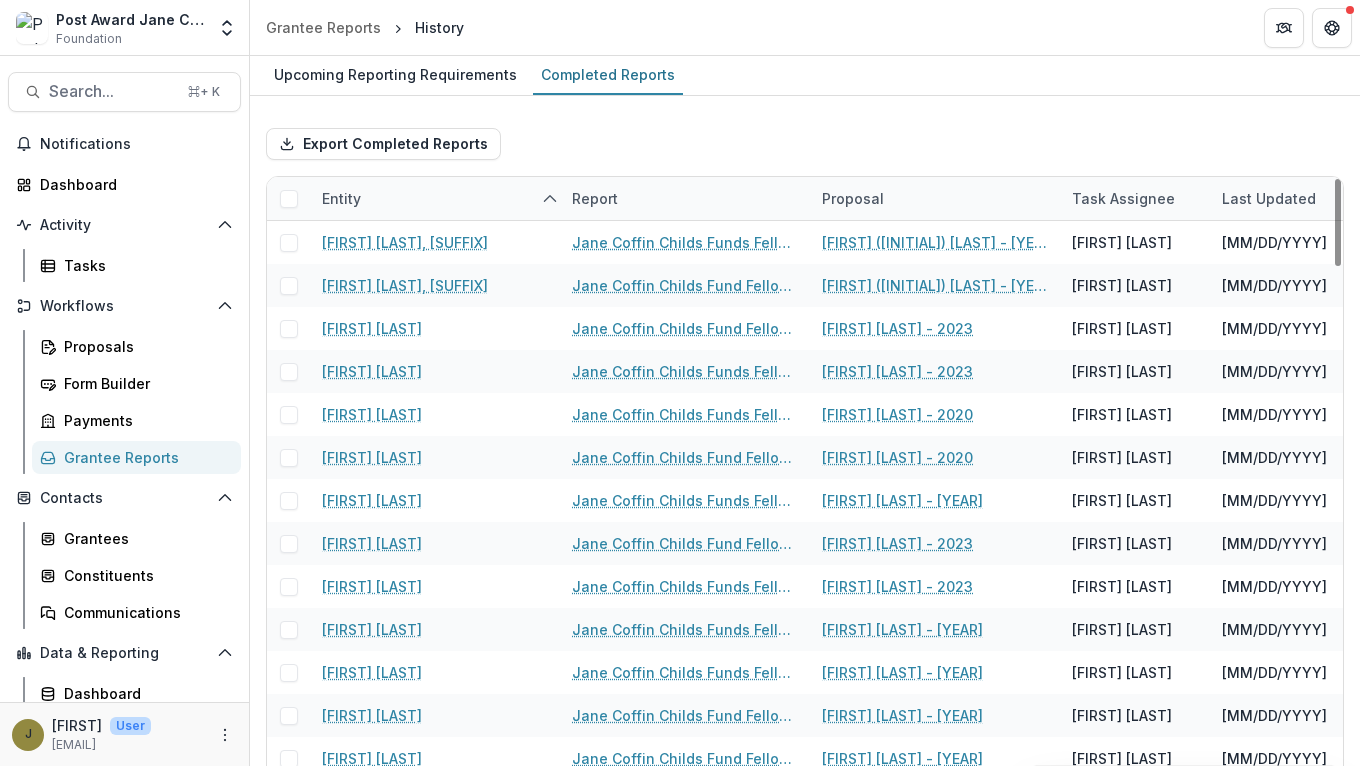click on "Entity" at bounding box center (341, 198) 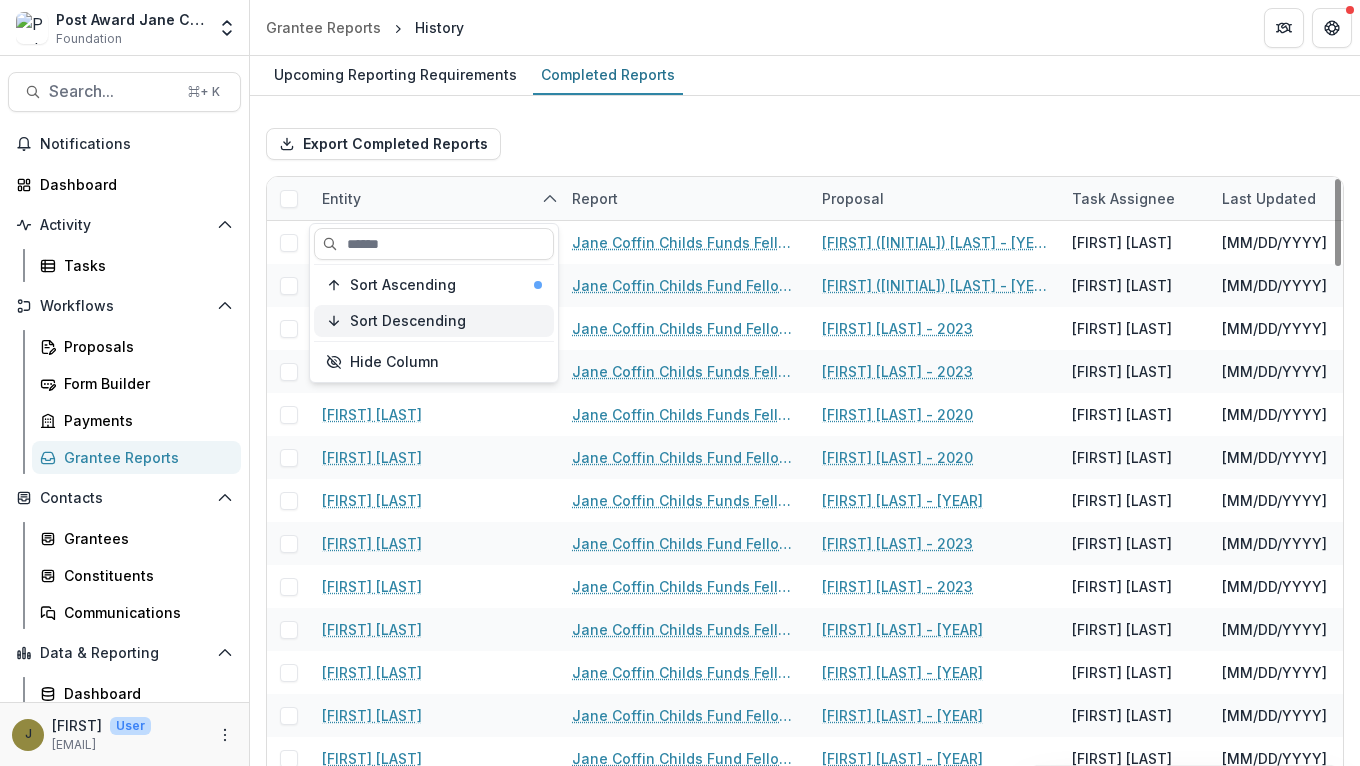 click on "Sort Descending" at bounding box center [408, 321] 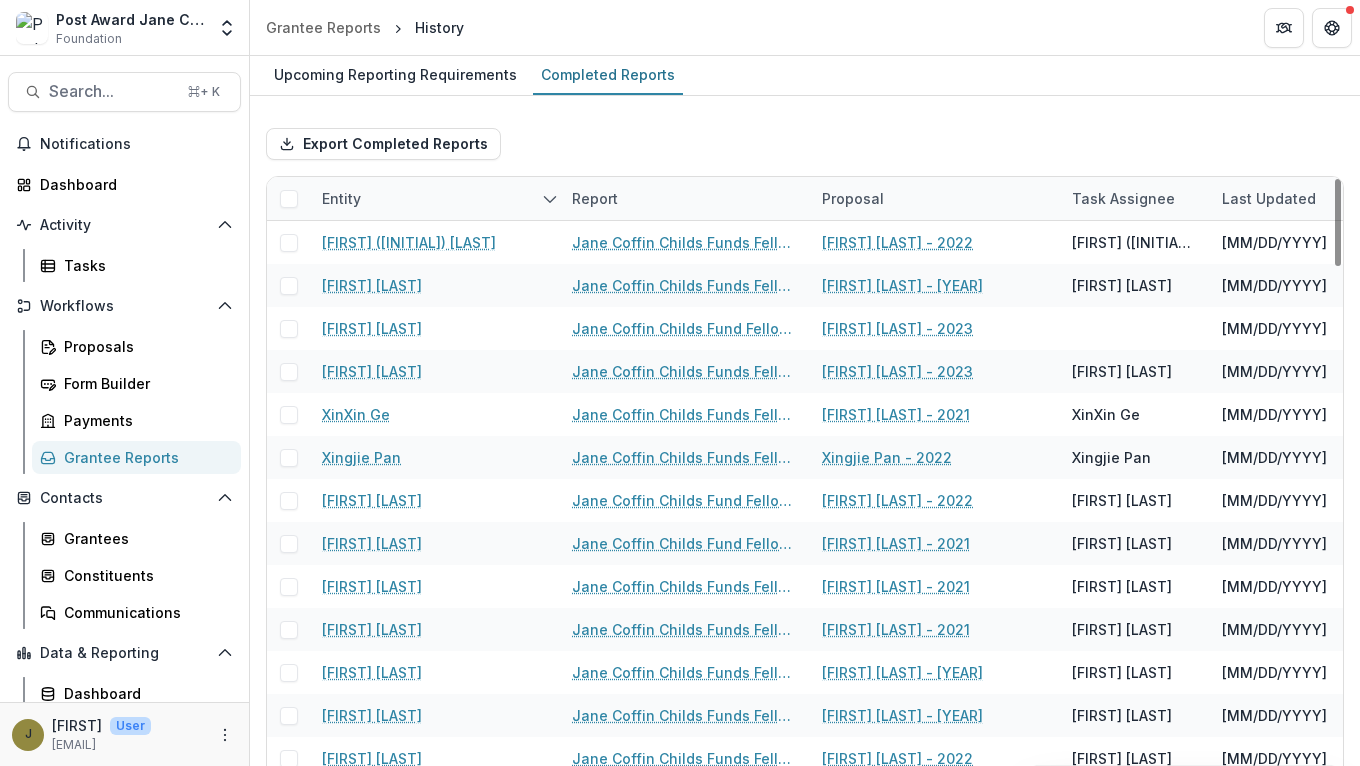 click on "Export Completed Reports" at bounding box center [805, 144] 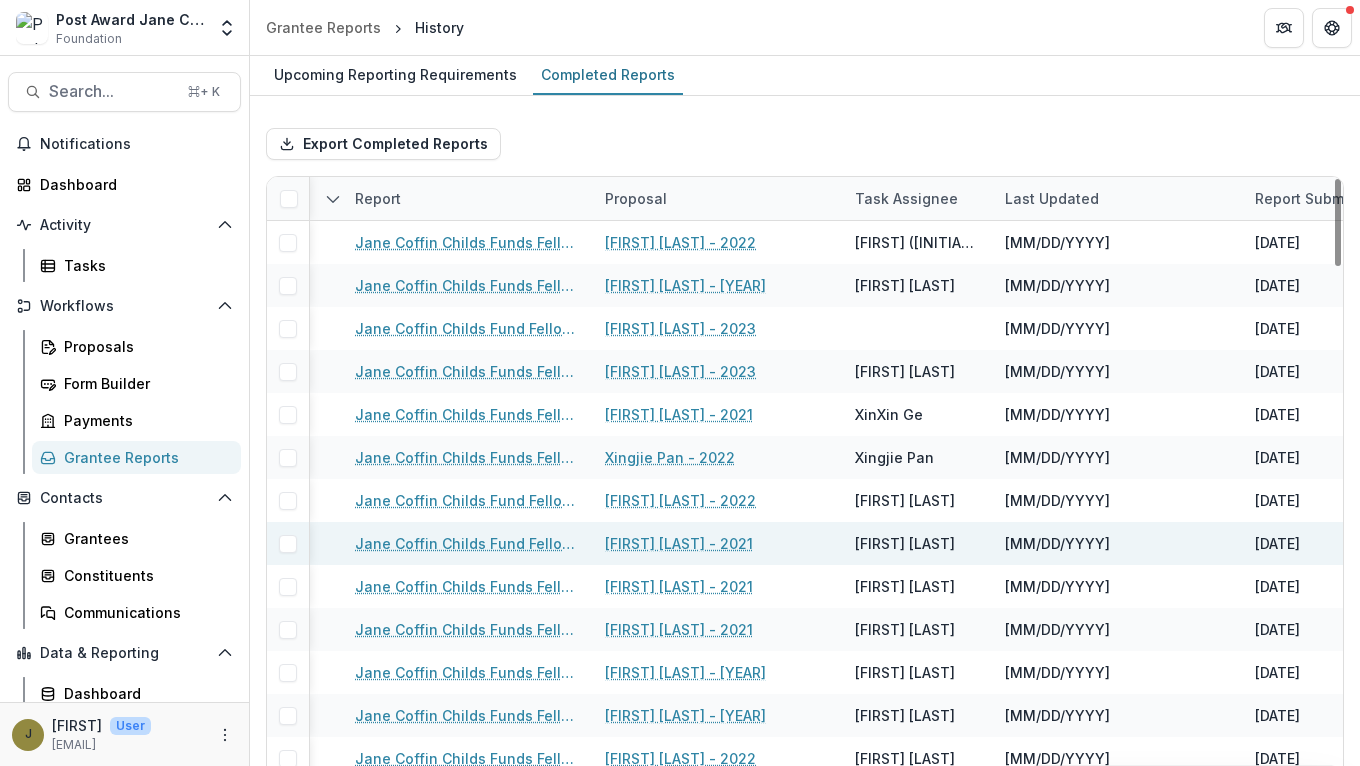 scroll, scrollTop: 0, scrollLeft: 0, axis: both 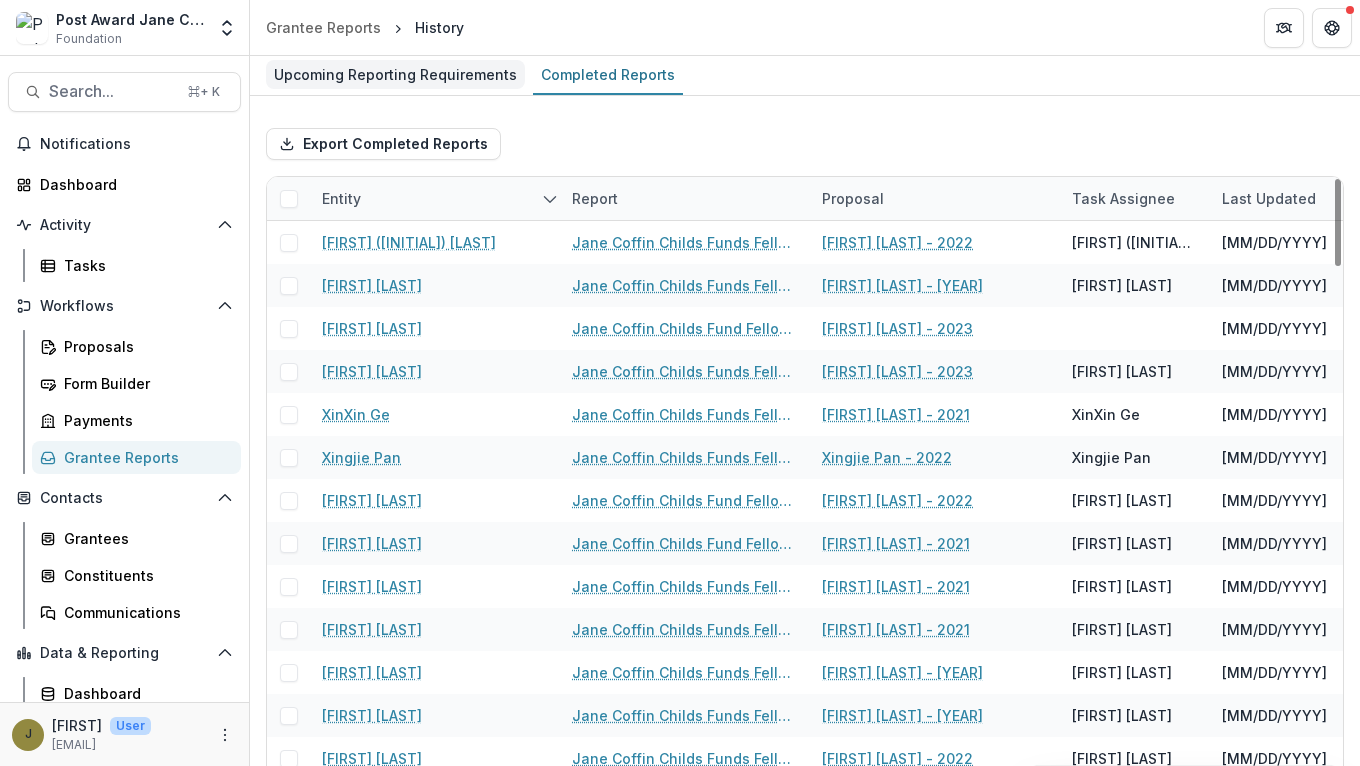 click on "Upcoming Reporting Requirements" at bounding box center [395, 74] 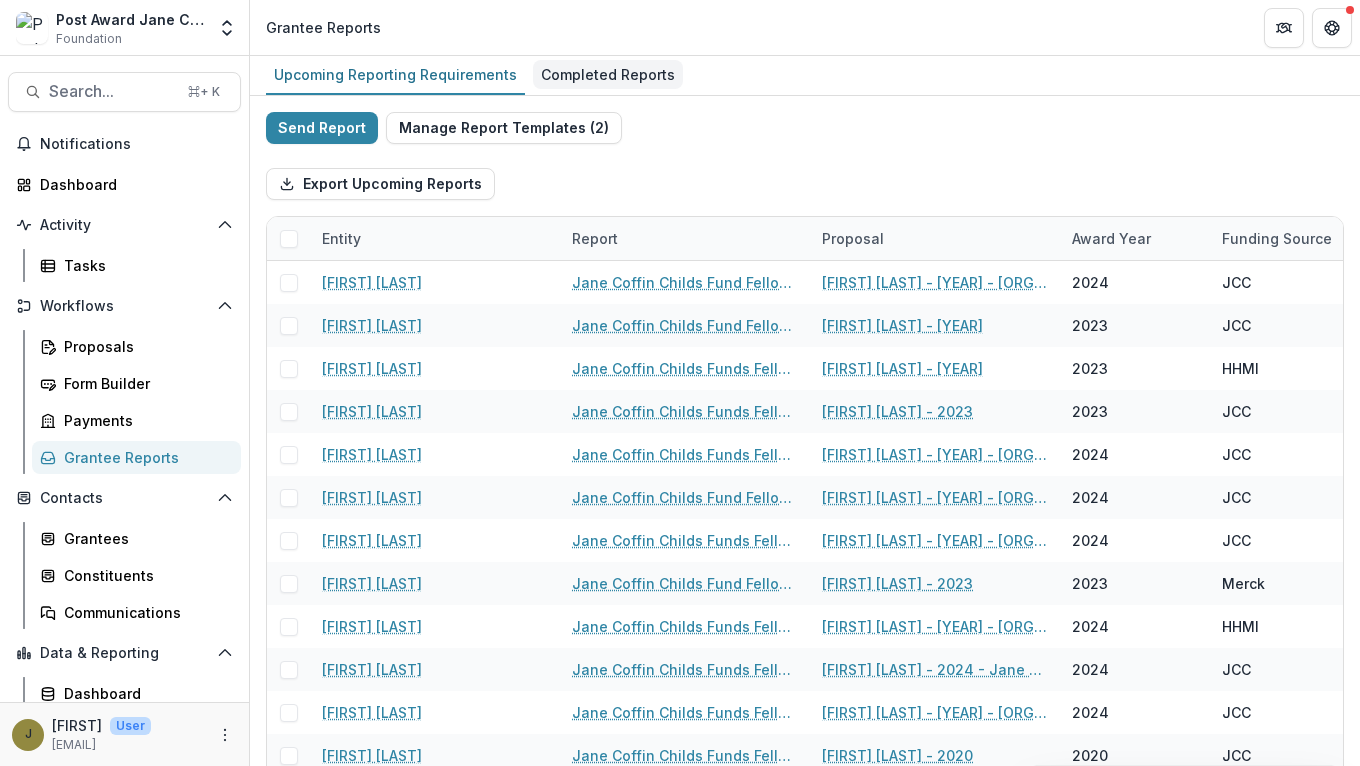 click on "Completed Reports" at bounding box center (608, 74) 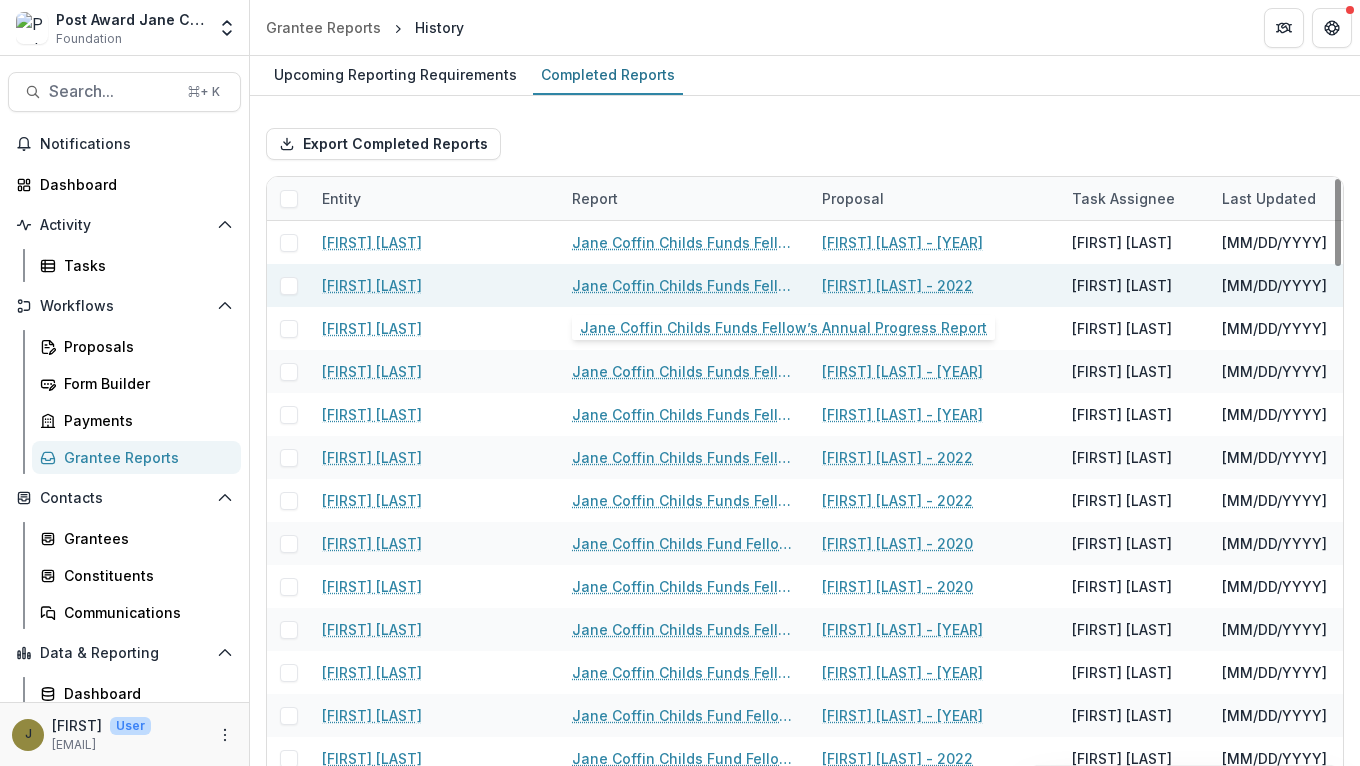 click on "Jane Coffin Childs Funds Fellow’s Annual Progress Report" at bounding box center [685, 285] 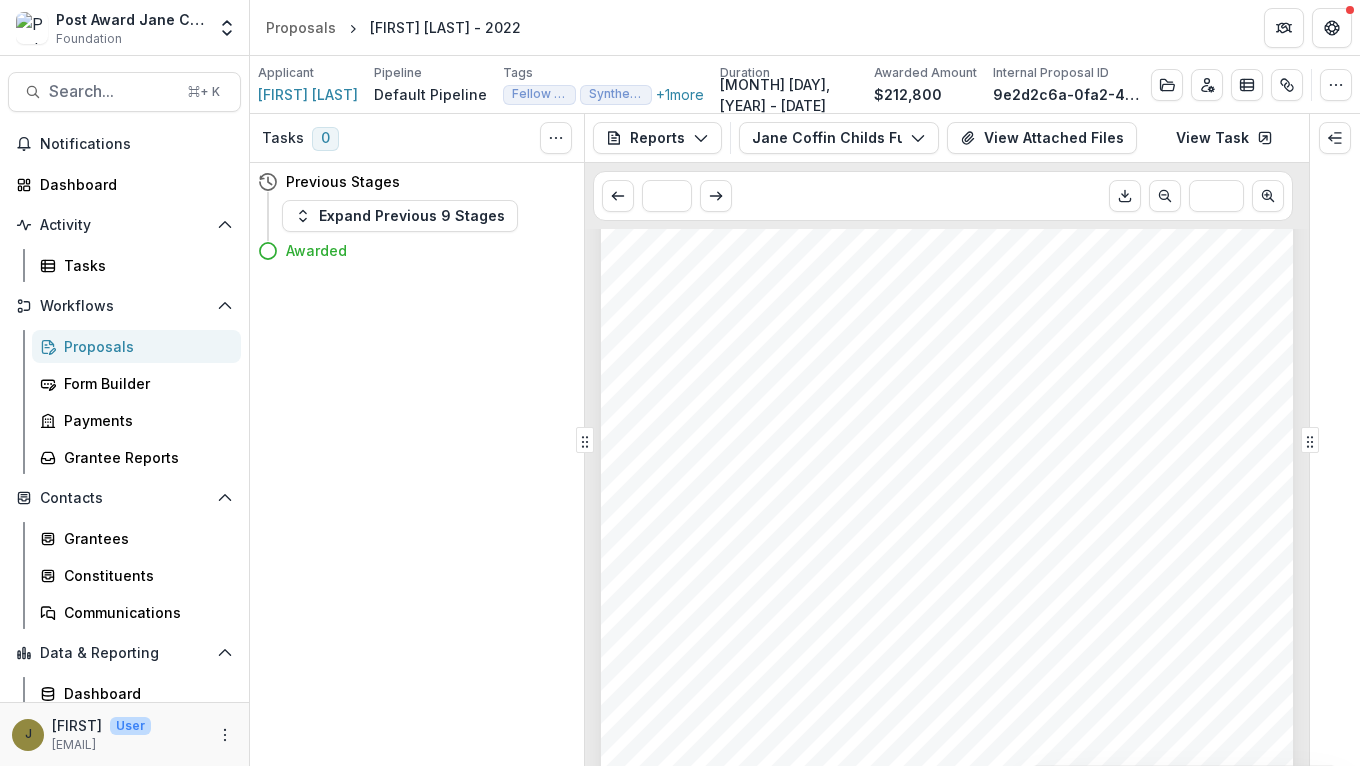 scroll, scrollTop: 1441, scrollLeft: 0, axis: vertical 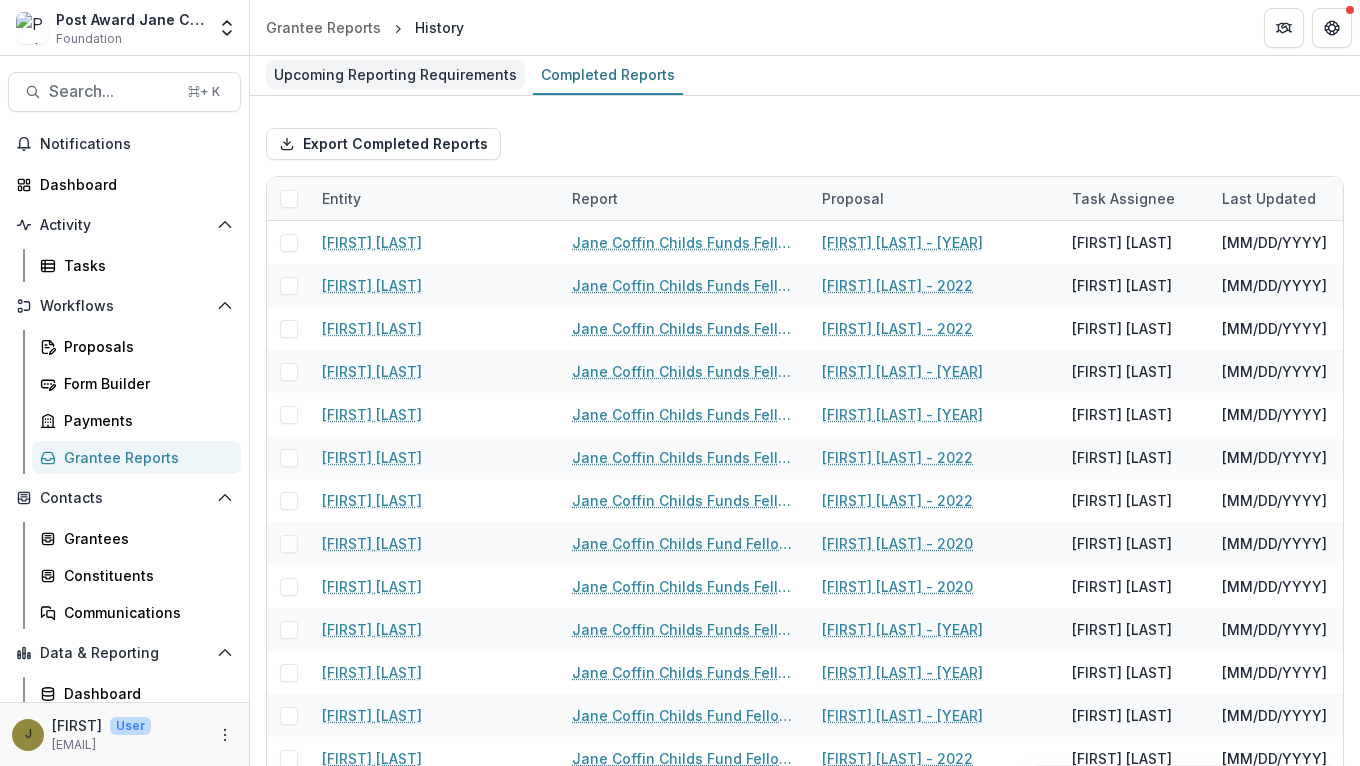 click on "Upcoming Reporting Requirements" at bounding box center [395, 74] 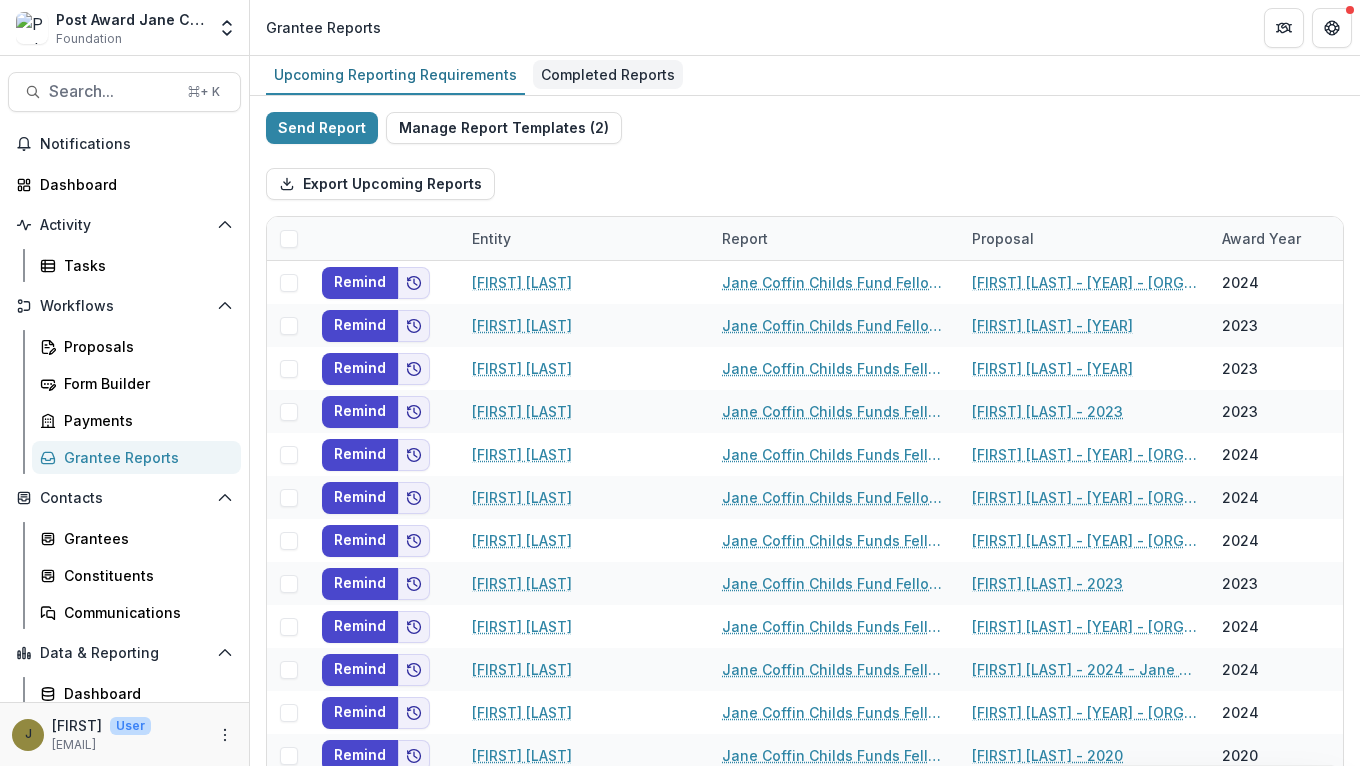 click on "Completed Reports" at bounding box center (608, 74) 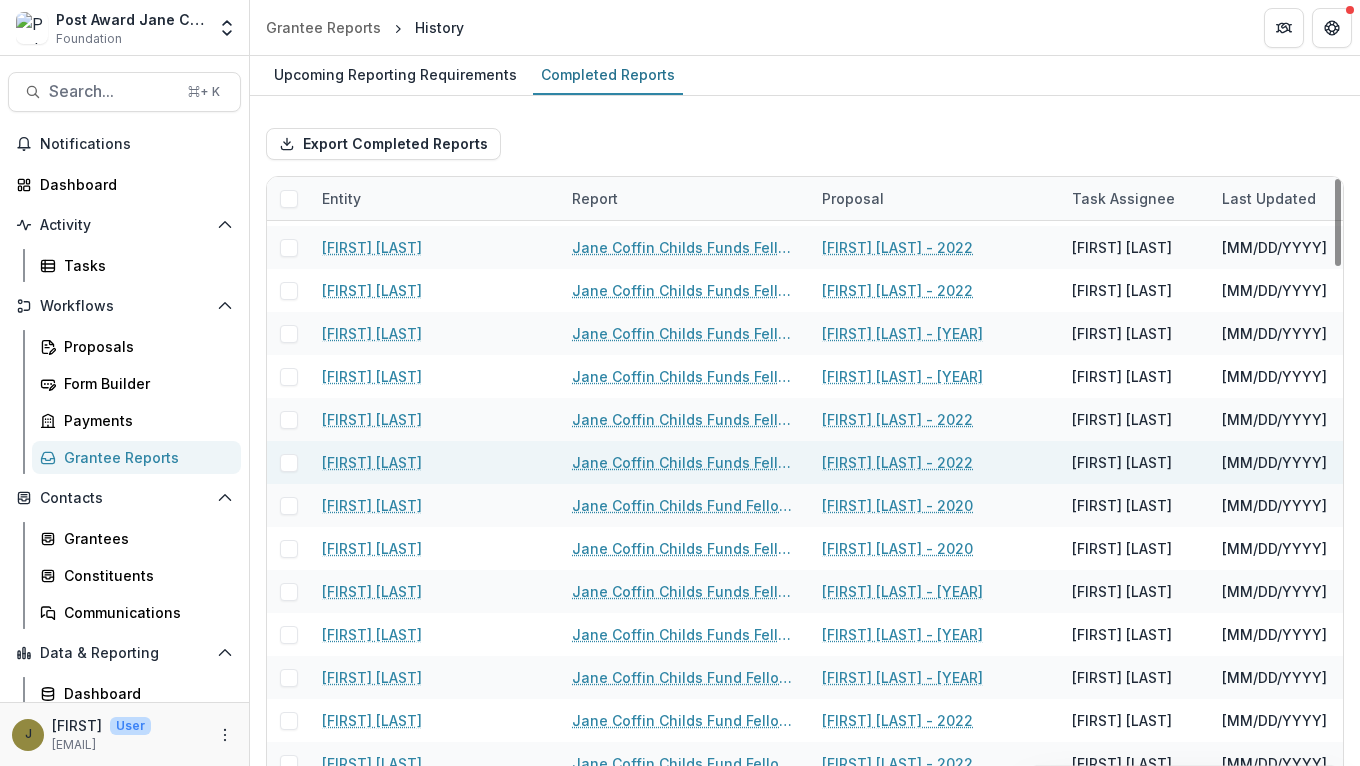 scroll, scrollTop: 42, scrollLeft: 0, axis: vertical 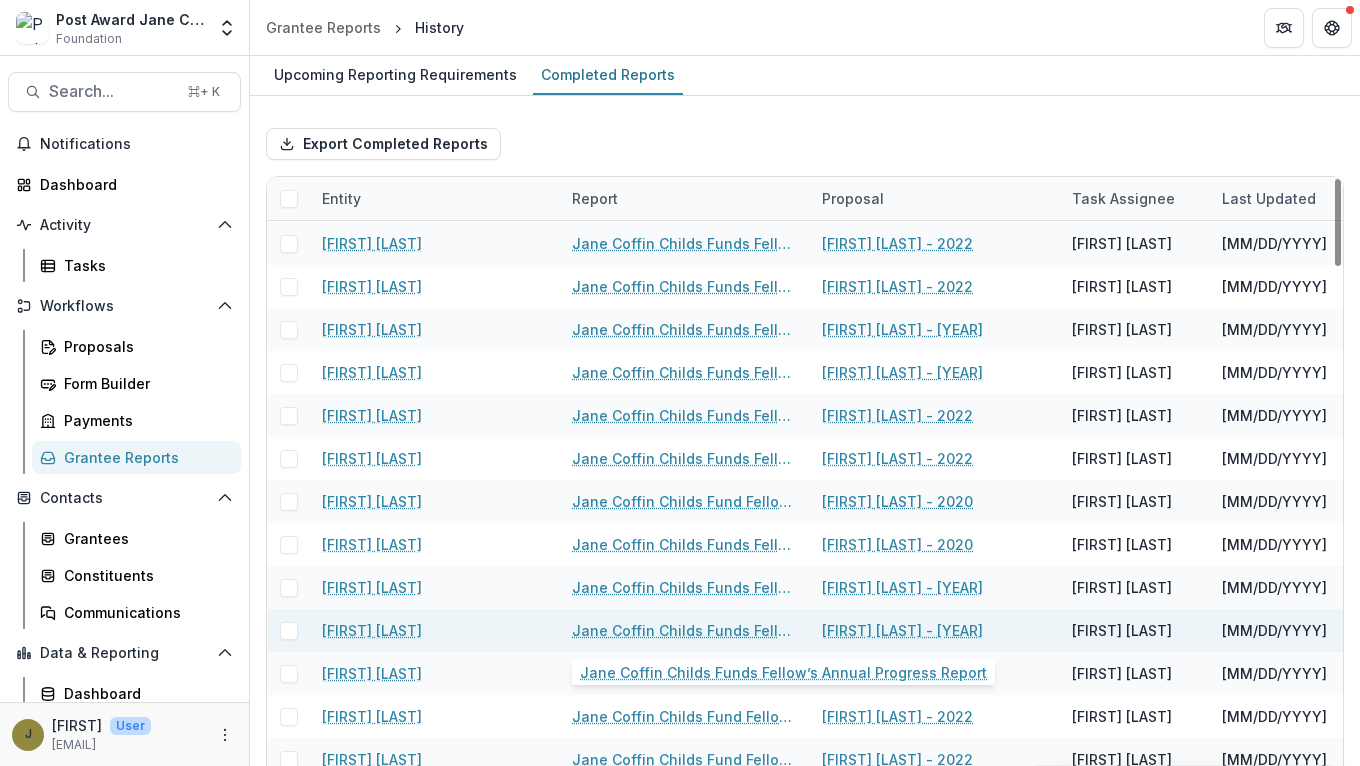 click on "Jane Coffin Childs Funds Fellow’s Annual Progress Report" at bounding box center [685, 630] 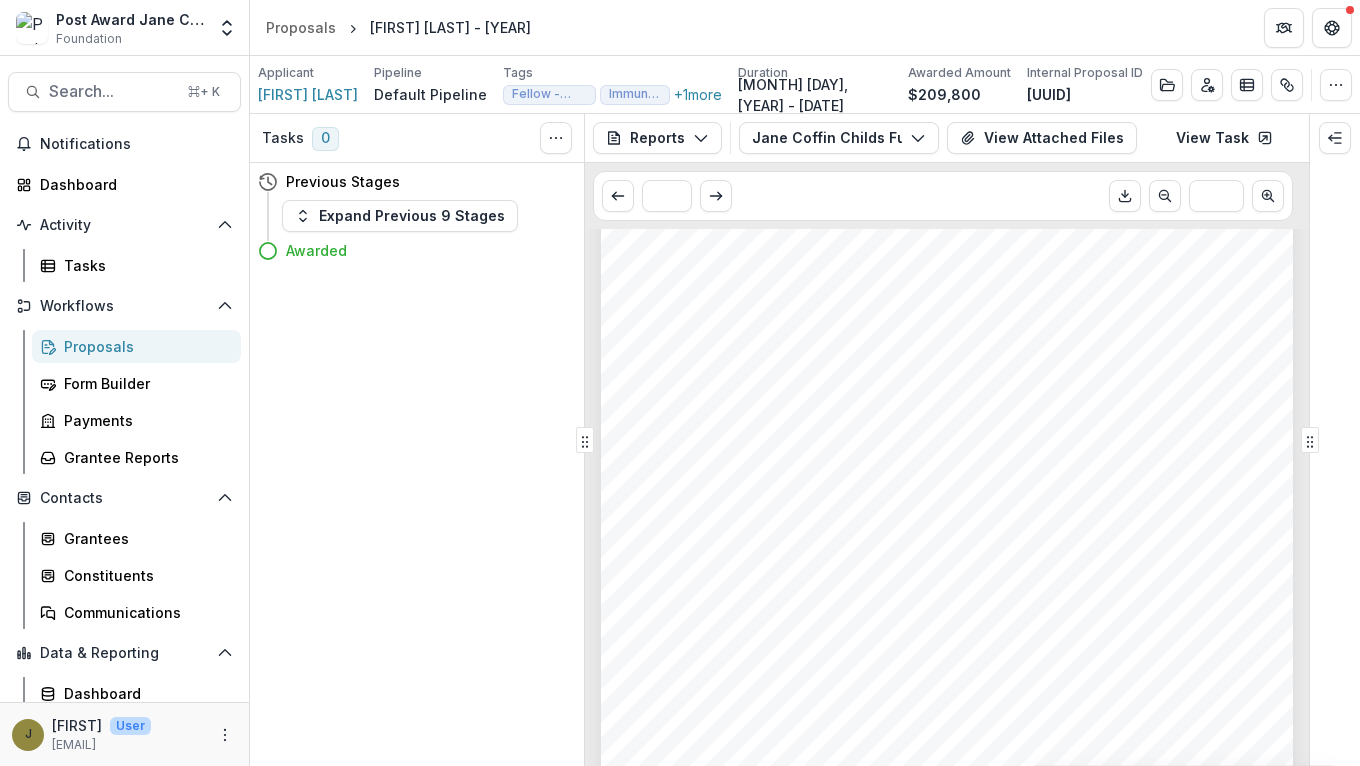 scroll, scrollTop: 0, scrollLeft: 0, axis: both 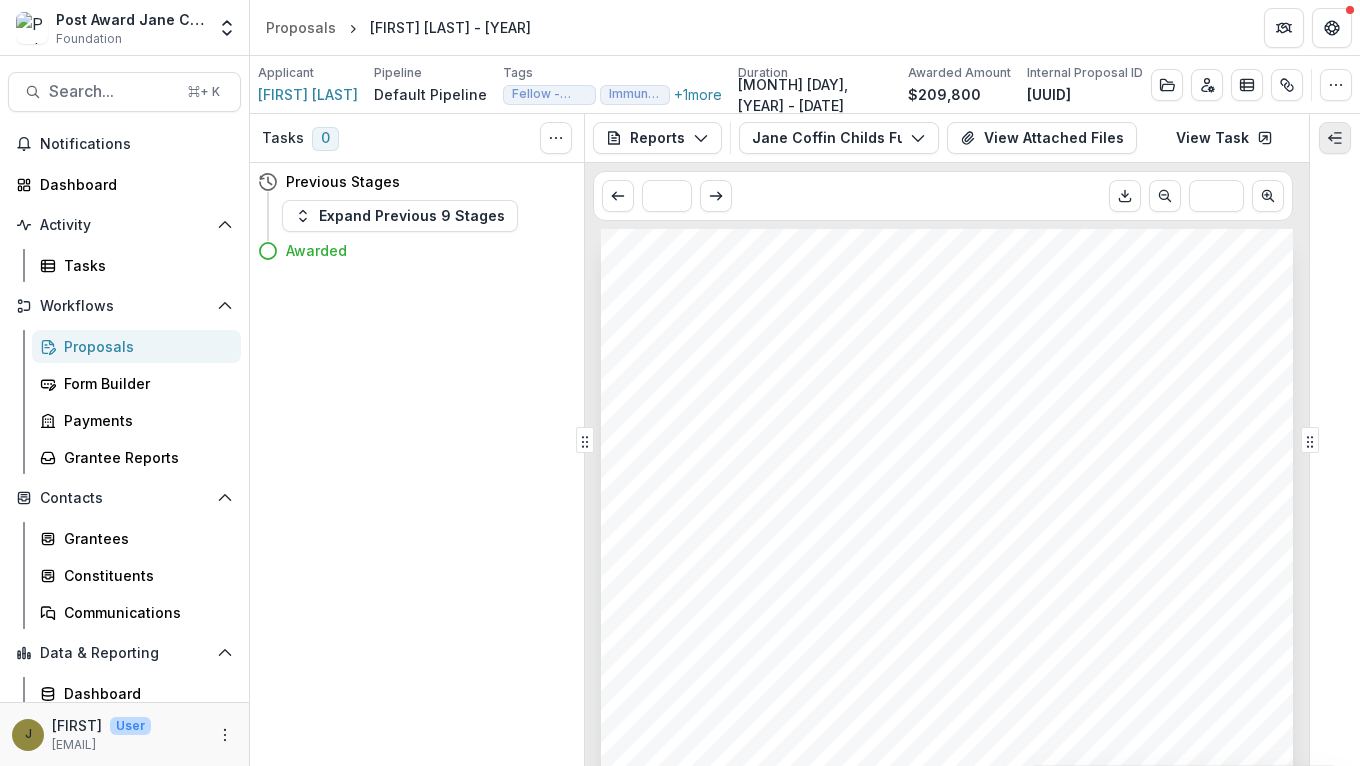 click at bounding box center (1335, 138) 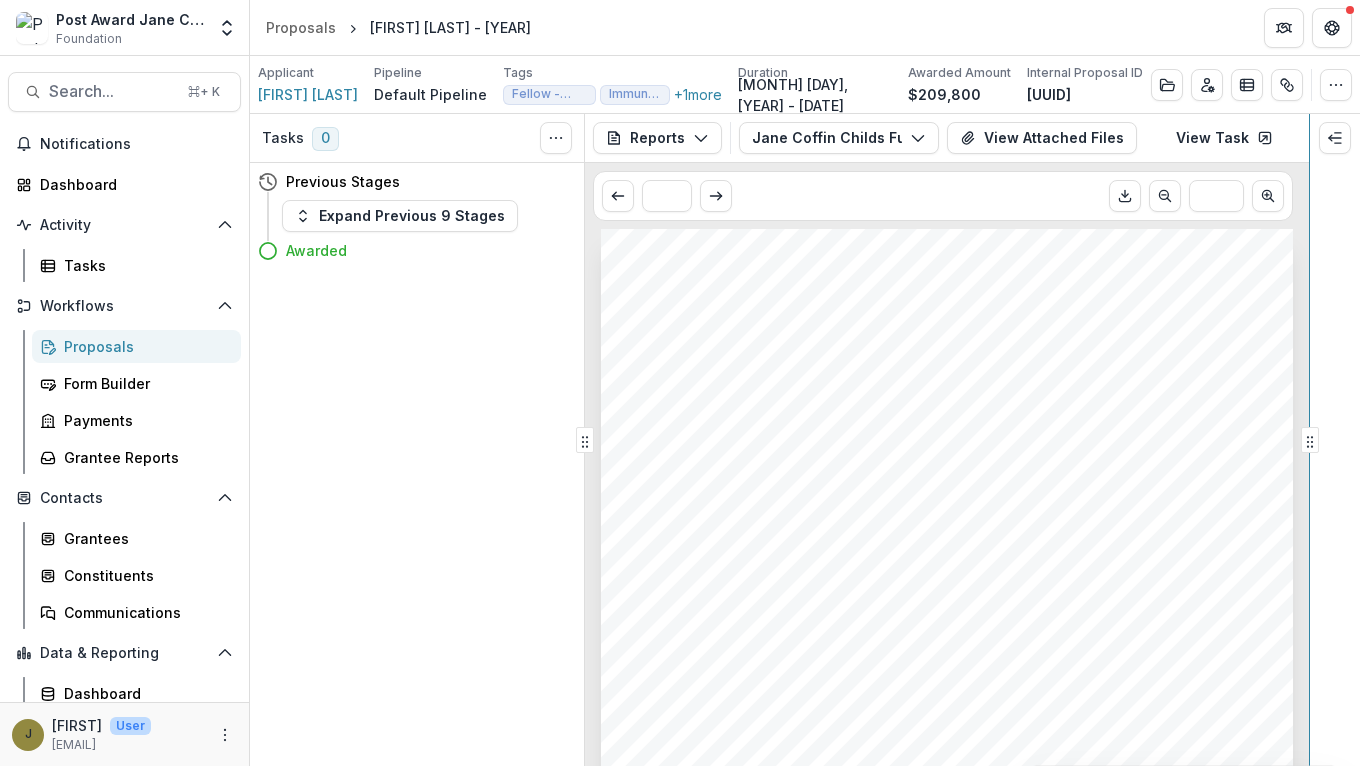 click on "Tasks 0 Show Cancelled Tasks Previous Stages Expand Previous 9 Stages Awarded Reports Proposal Payments Reports Grant Agreements Board Summaries Bank Details Jane Coffin Childs Funds Fellow’s Annual Progress Report Tables Upcoming Reports Completed Reports Reports Jane Coffin Childs Funds Fellow’s Annual Progress Report 2024-02-01 Jane Coffin Childs Fund Fellowship Award Financial Expenditure Report 2024-02-01 Jane Coffin Childs Funds Fellow’s Annual Progress Report 2025-02-01 Jane Coffin Childs Fund Fellowship Award Financial Expenditure Report 2026-02-01 Jane Coffin Childs Funds Fellow’s Annual Progress Report 2026-02-01 View Attached Files View Task * *** Submission Responses Jane Coffin Childs Funds Fellow’s Annual Progress Report Continuation of support is contingent upon satisfactory review of the annual progress report. All progress reports are kept strictly confidential. The reports serve as an auditing tool to monitor Have there been any significant changes to your project? No Fellow’s" at bounding box center (805, 440) 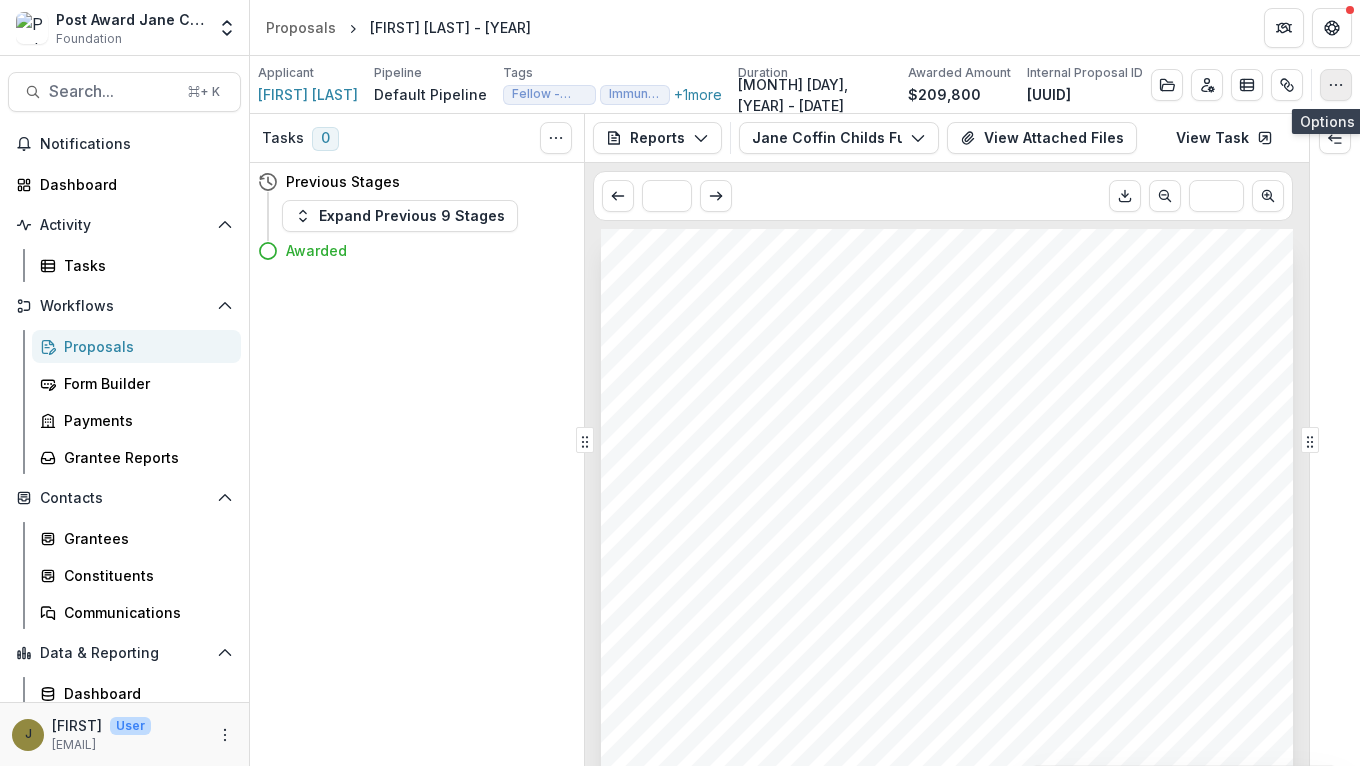 click at bounding box center [1336, 85] 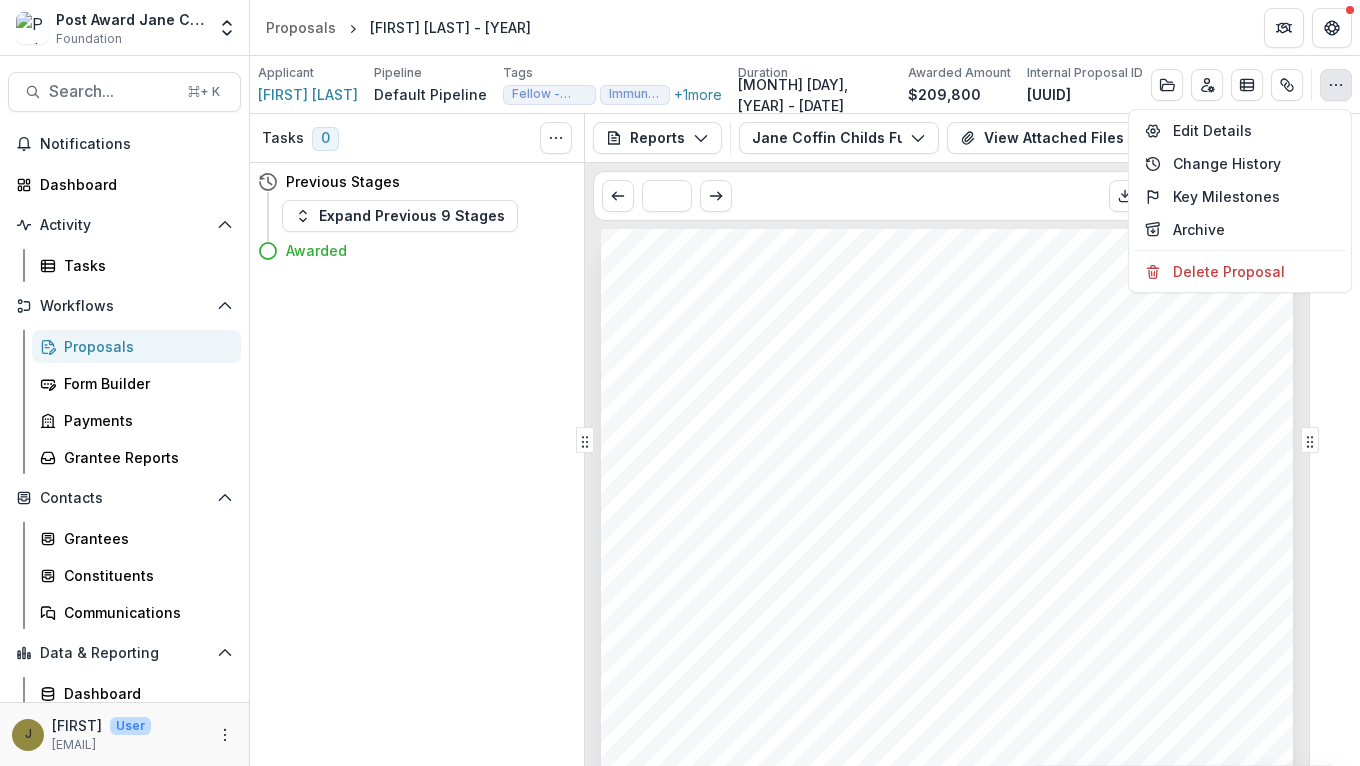 click on "Submission Responses Jane Coffin Childs Funds Fellow’s Annual Progress Report Continuation of support is contingent upon satisfactory review of the annual progress report. All progress reports are kept strictly confidential. The reports serve as an auditing tool to monitor research progress and assure that the Fellow’s research is on target with the funded project. Have there been any significant changes to your project? No Summary: Provide a summary of research performed during the award year and evaluation of the results. The summary should be technical but targeted to a general scientific audience. It should be sufficiently detailed such that the Fellow’s research activities over the award year are clearly articulated. Figures and references may be included as a separate attachment in the following field. If the research differs from the originally funded proposal, please provide an explanation. If applicable, in your summary please give a brief trial epochs and distributed circuits. (Fig. 1a)." at bounding box center (947, 718) 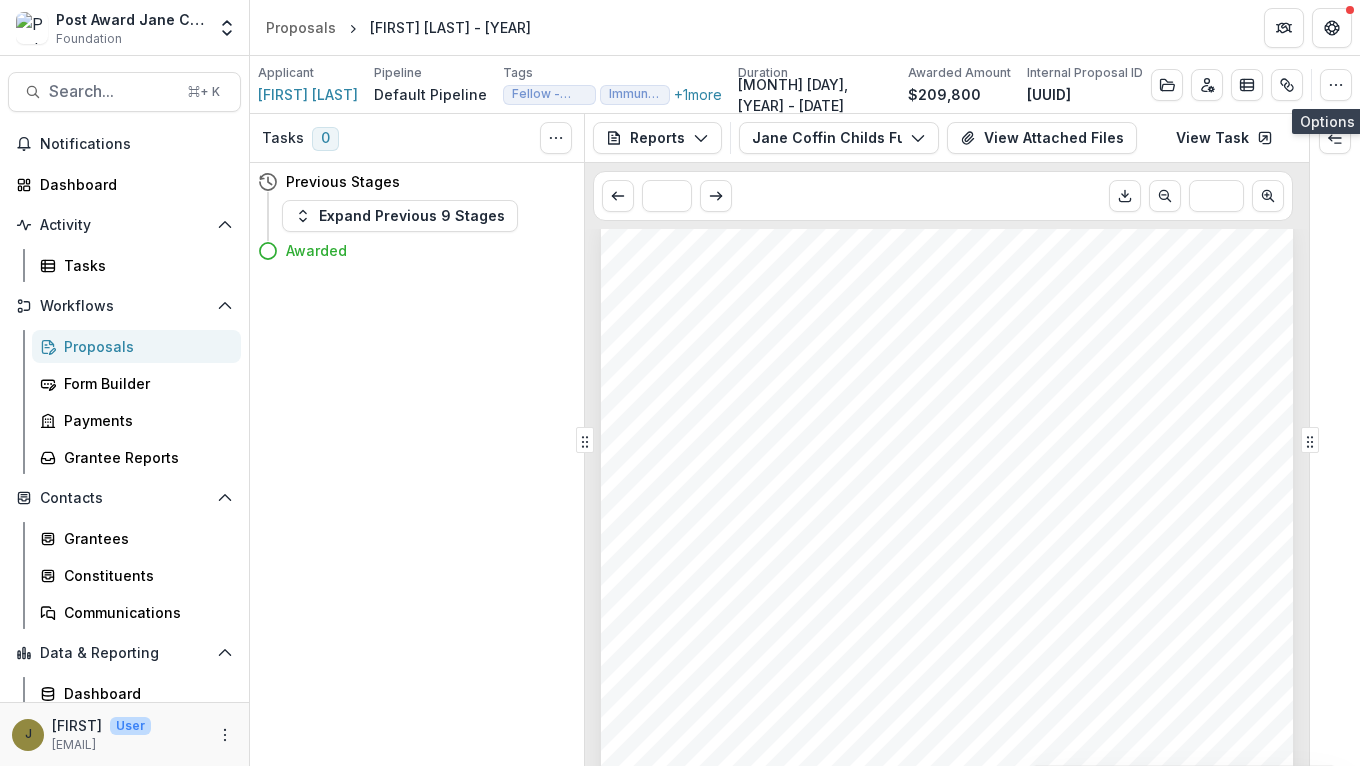 scroll, scrollTop: 0, scrollLeft: 0, axis: both 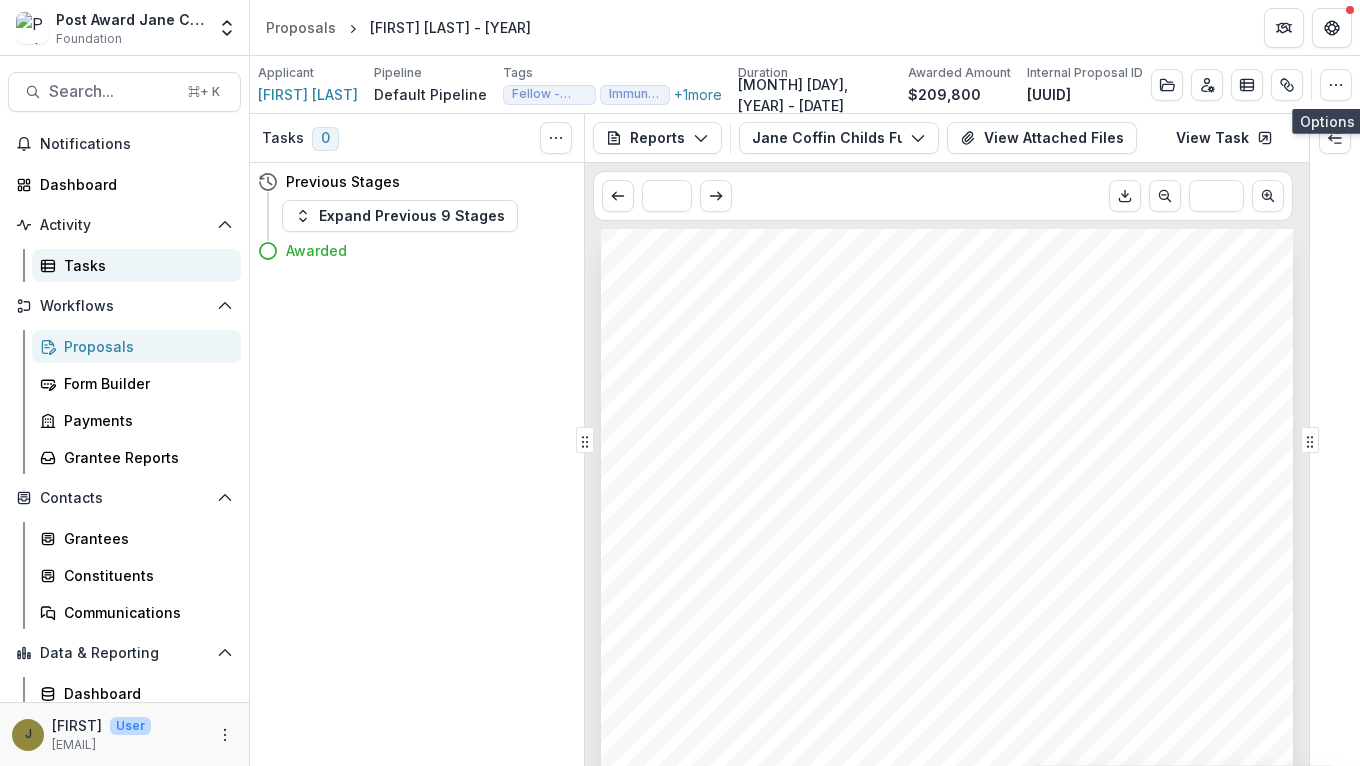click on "Tasks" at bounding box center [144, 265] 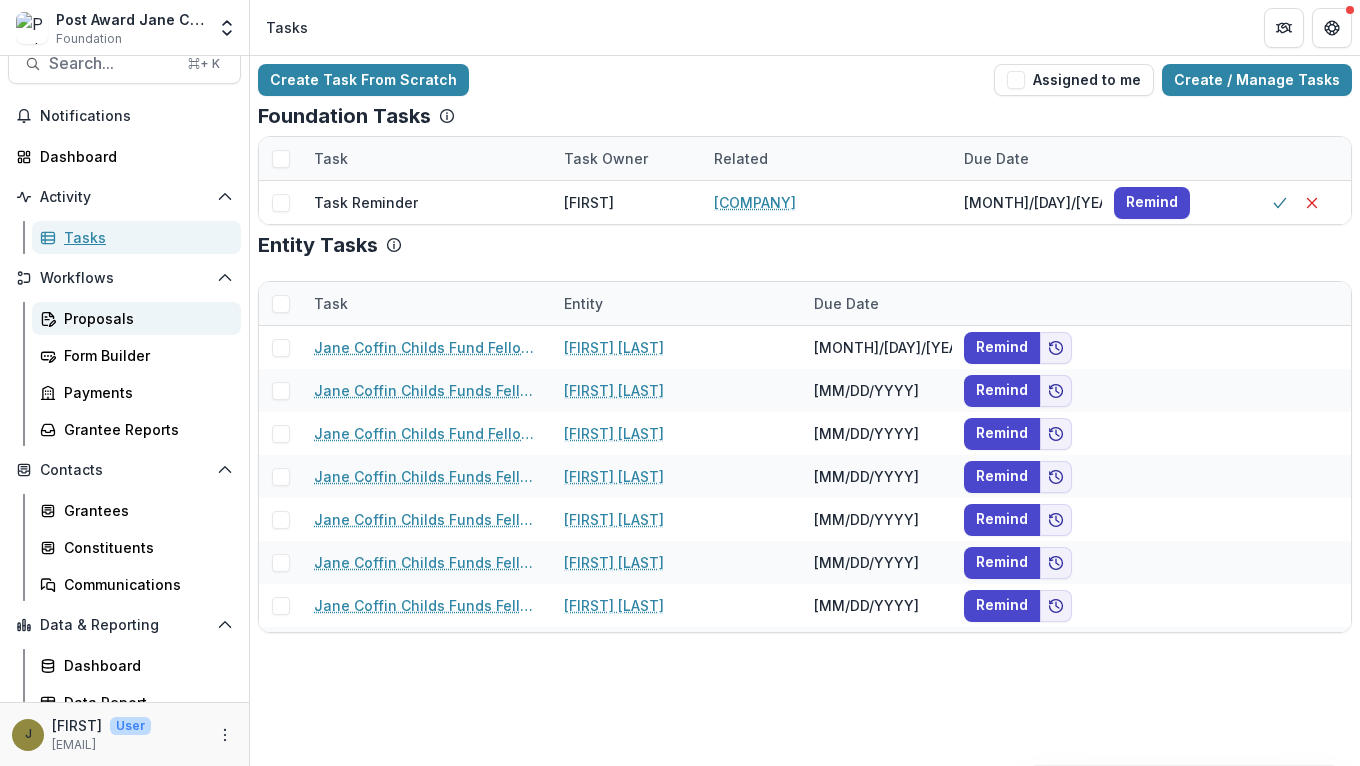 scroll, scrollTop: 45, scrollLeft: 0, axis: vertical 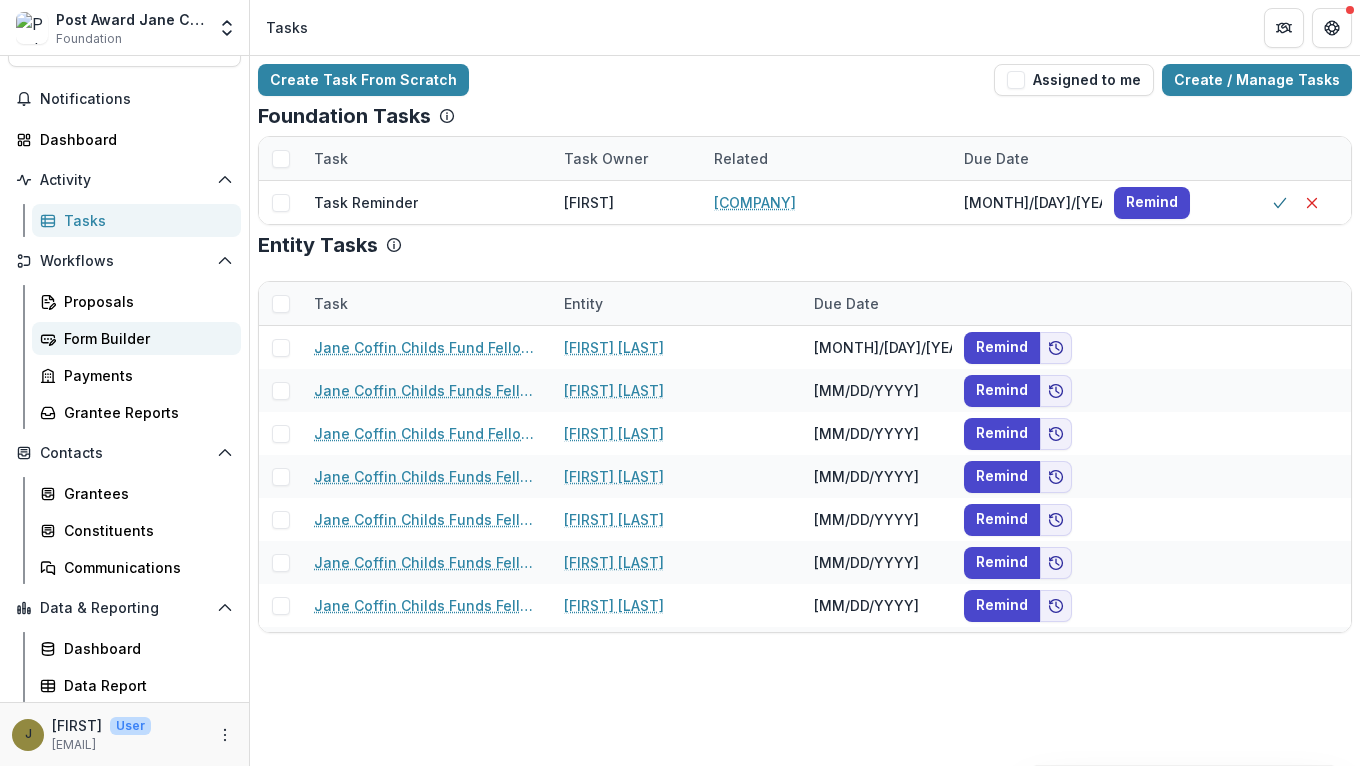 click on "Form Builder" at bounding box center (144, 338) 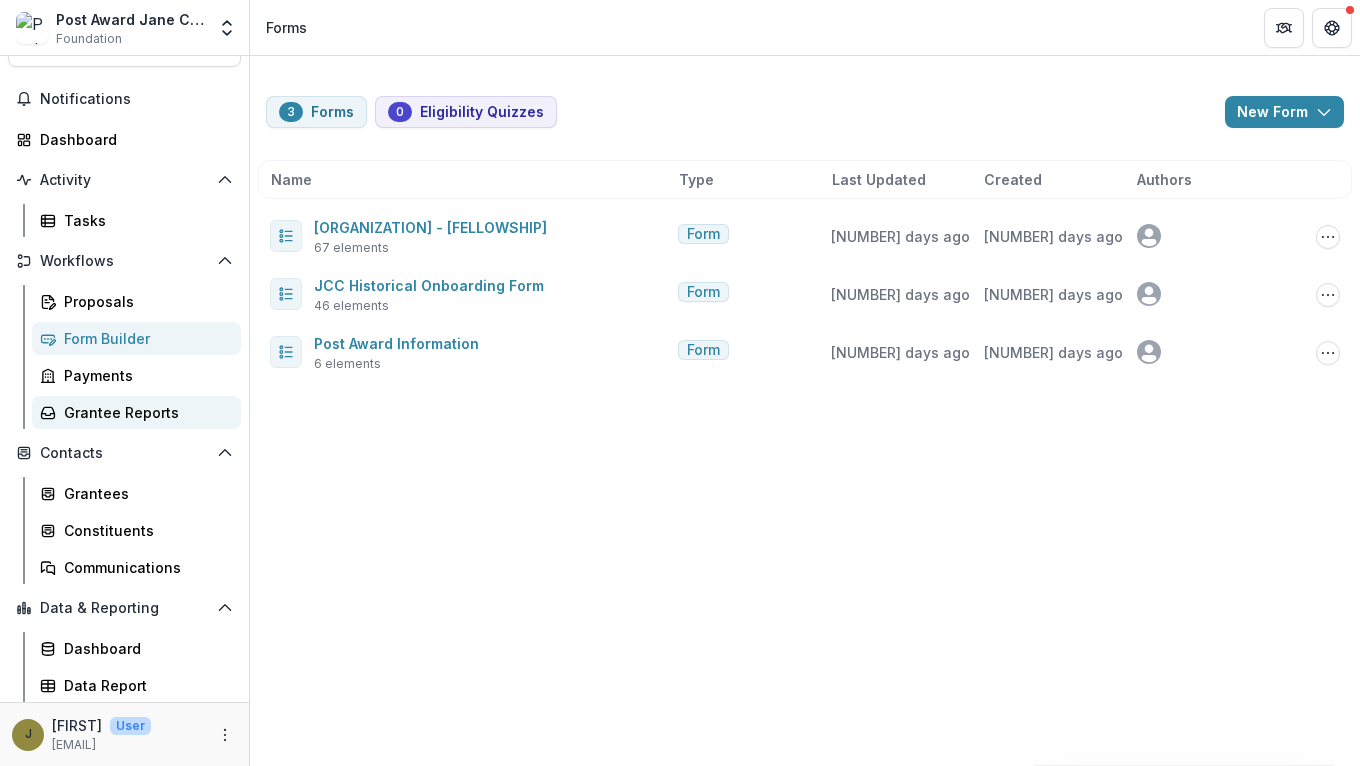 click on "Grantee Reports" at bounding box center (144, 412) 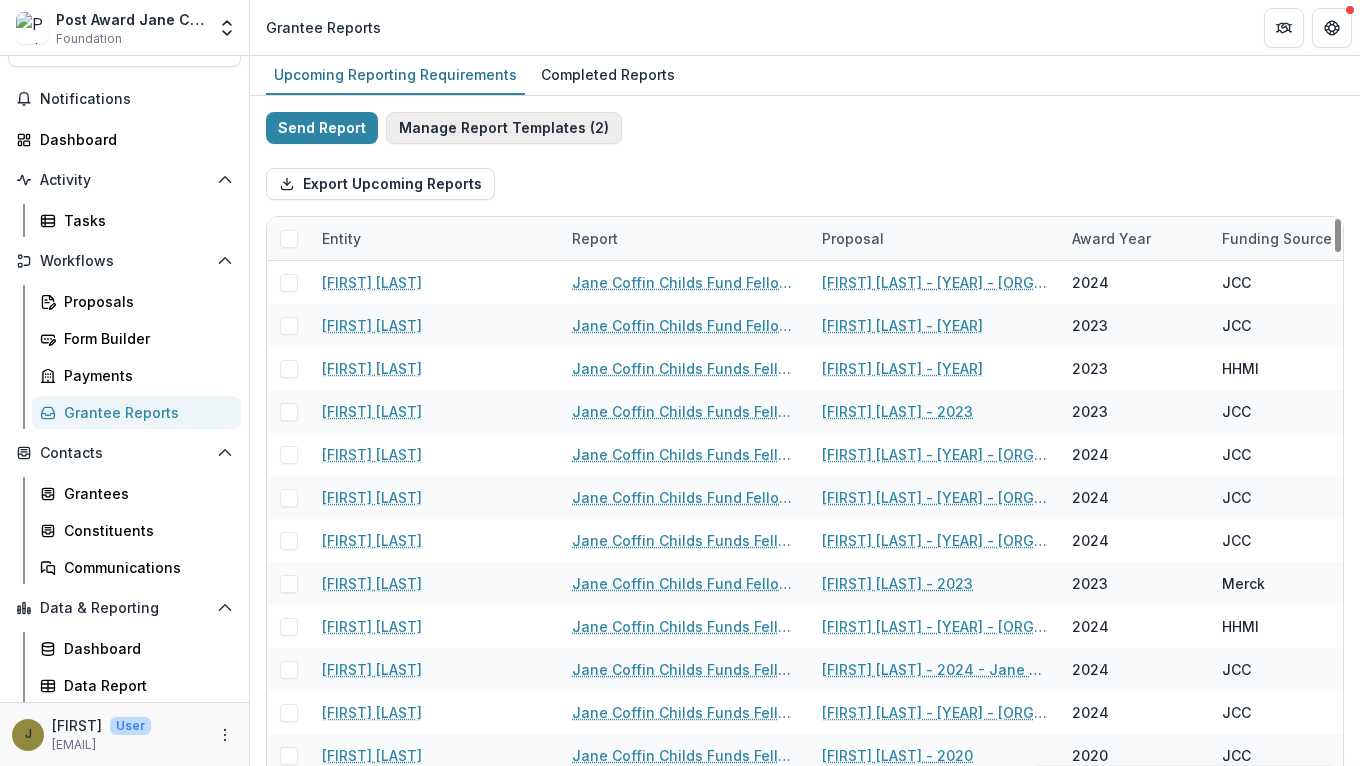 click on "Manage Report Templates ( 2 )" at bounding box center (504, 128) 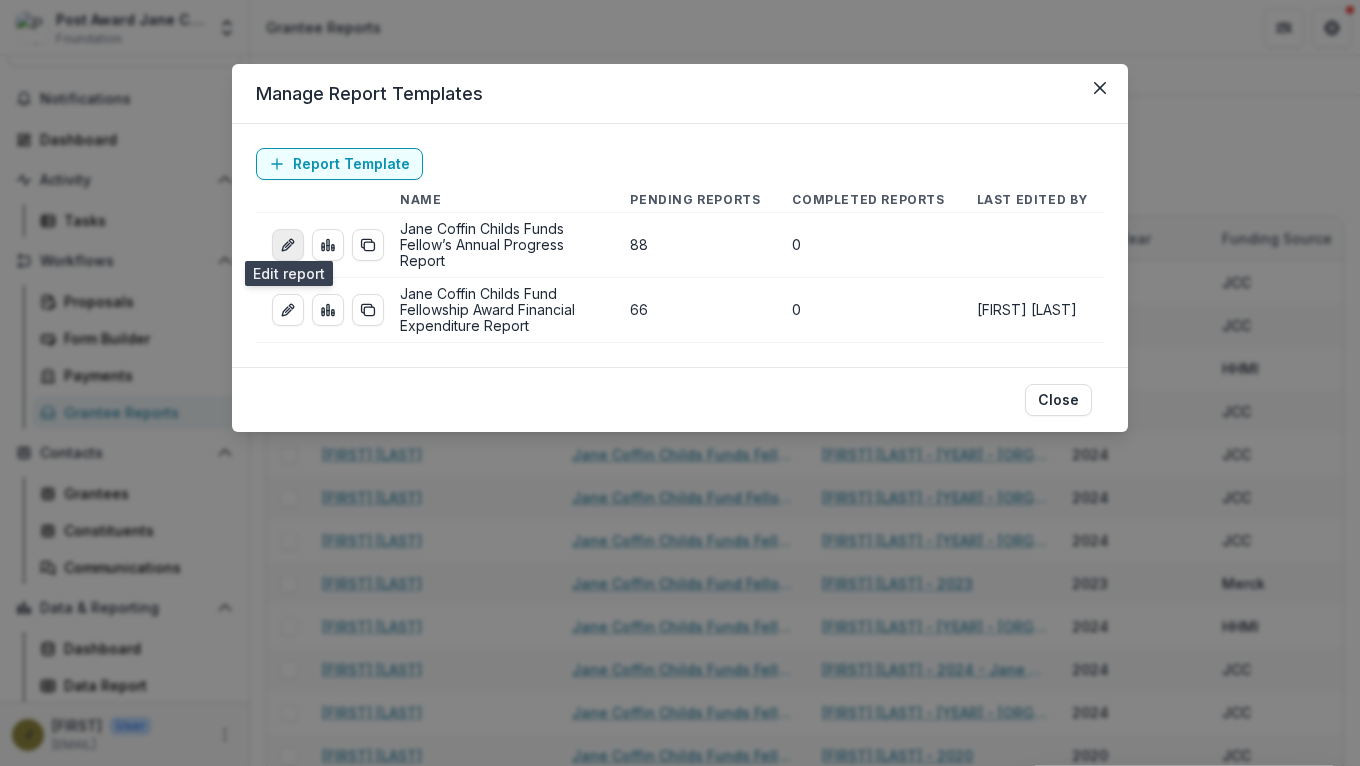 click 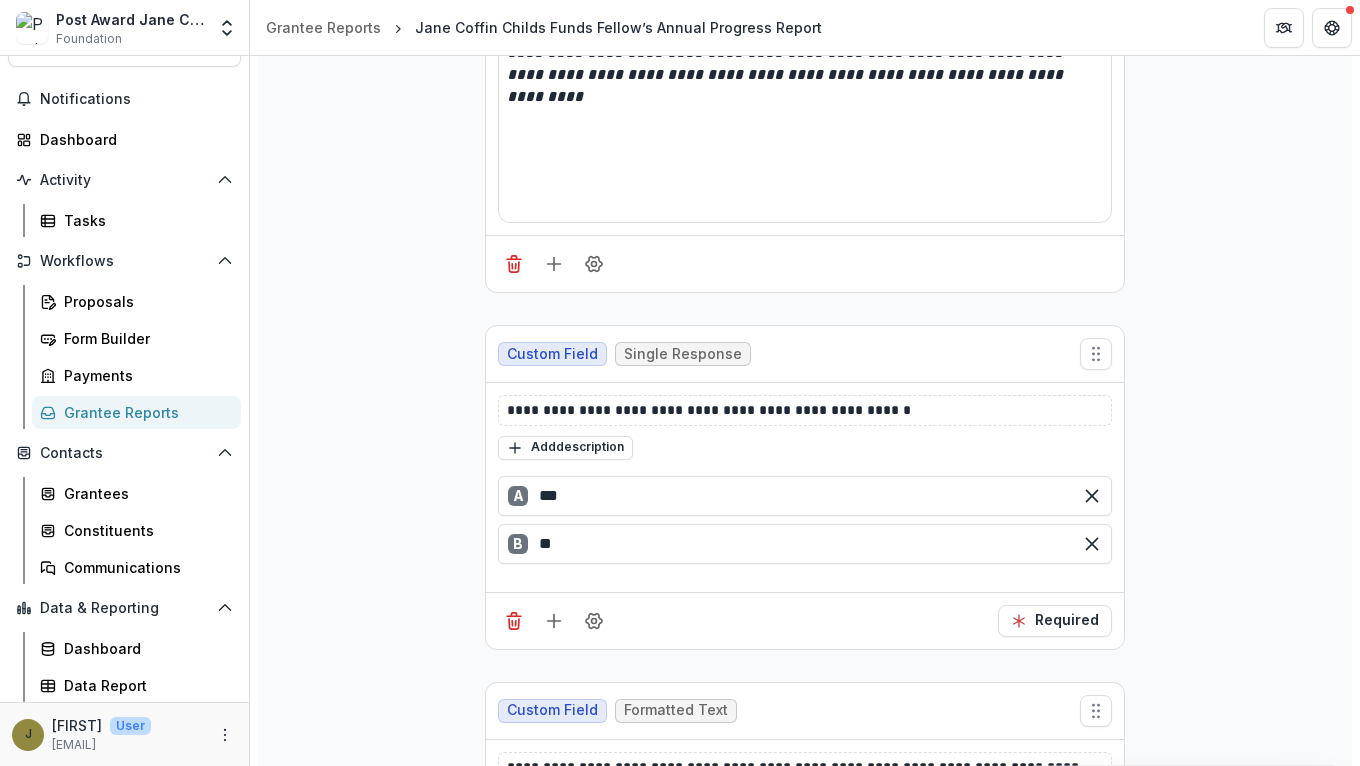 scroll, scrollTop: 495, scrollLeft: 0, axis: vertical 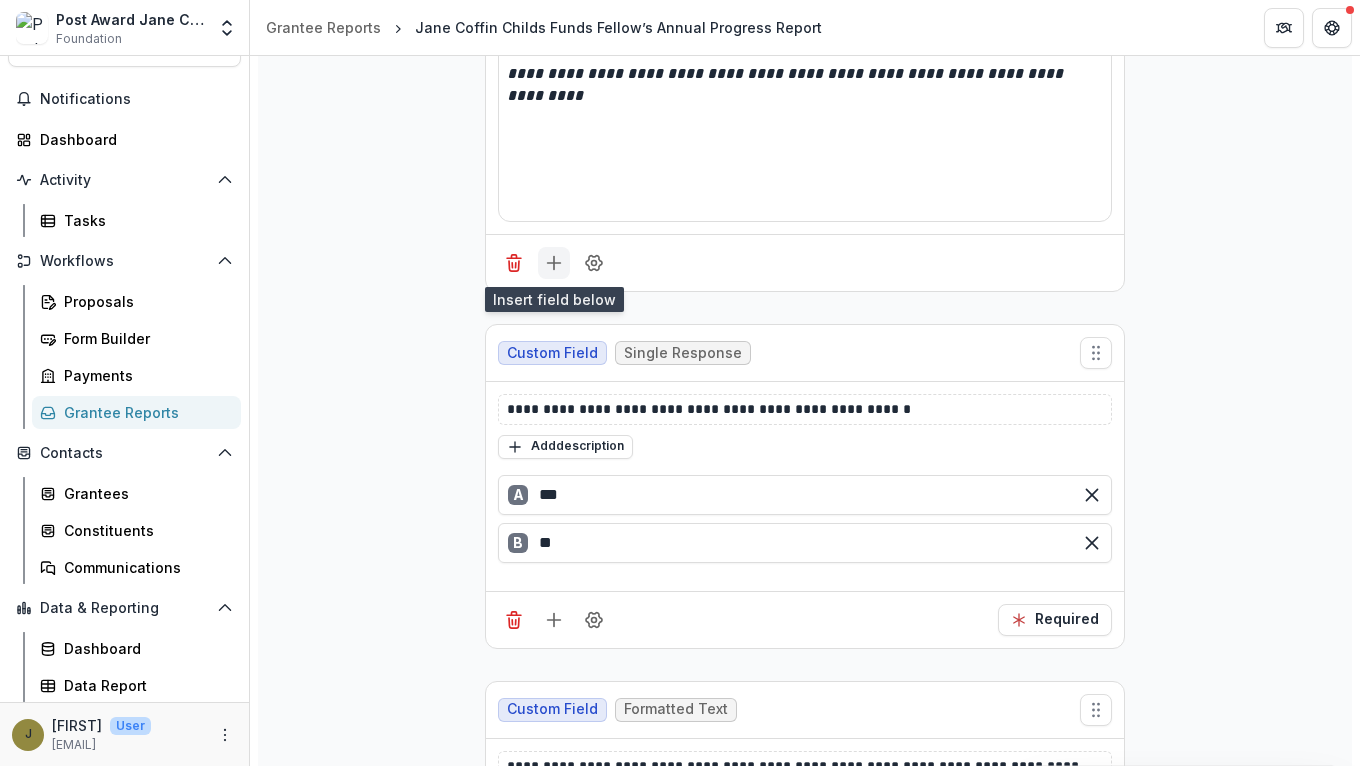 click 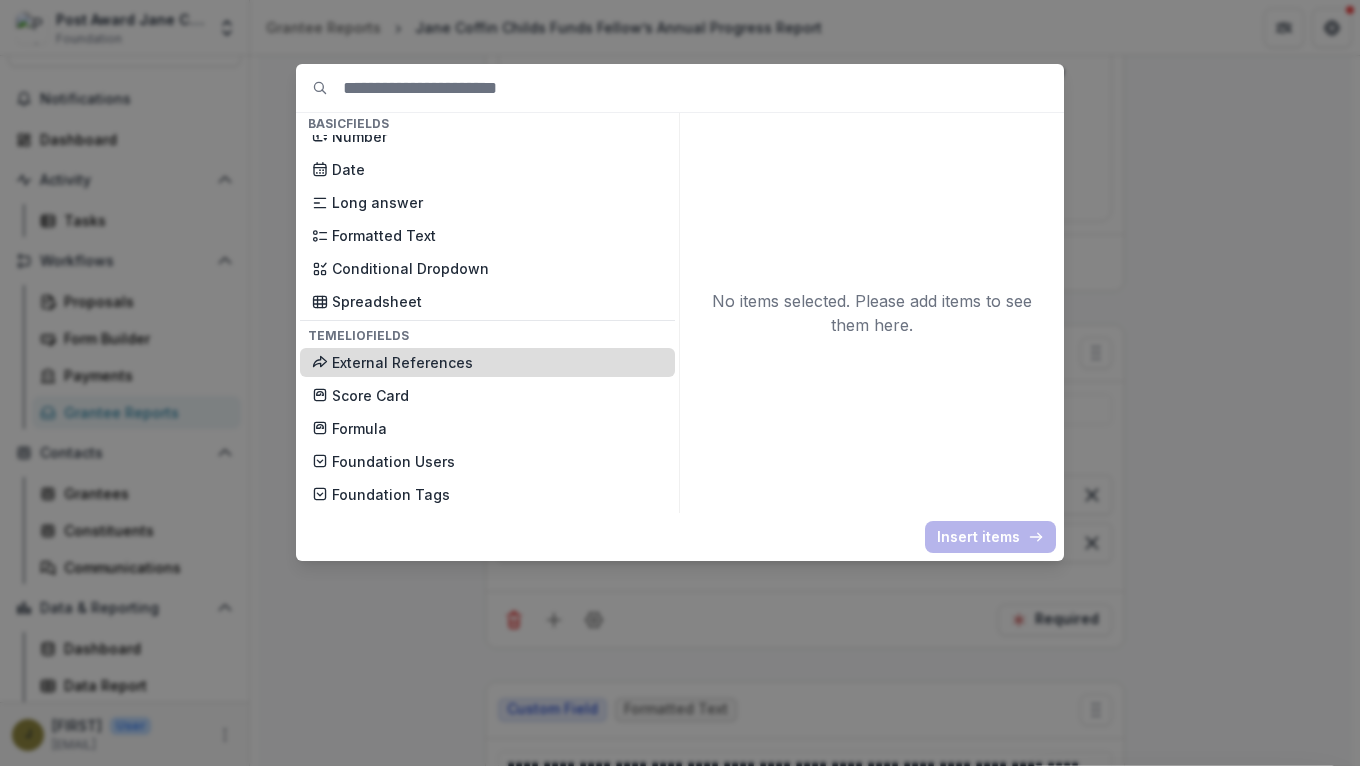 scroll, scrollTop: 439, scrollLeft: 0, axis: vertical 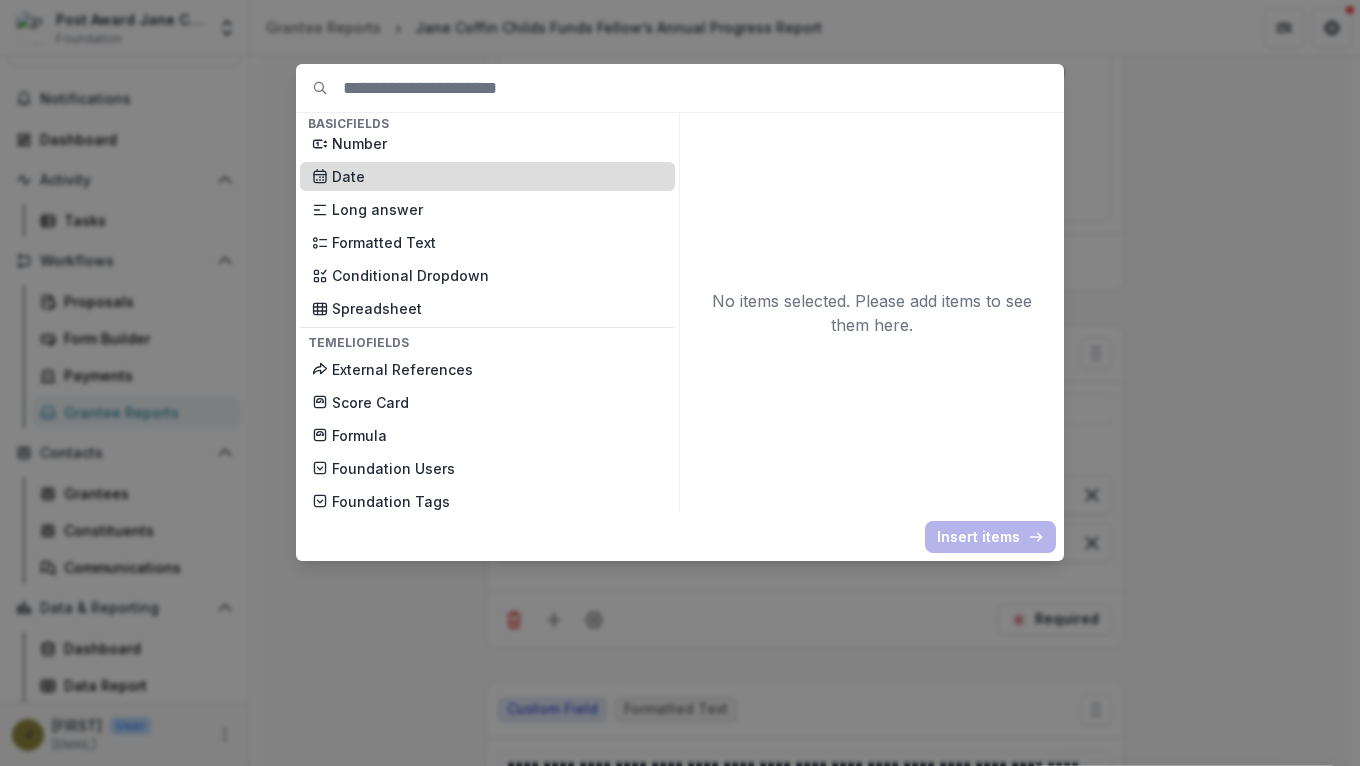 click on "Date" at bounding box center [497, 176] 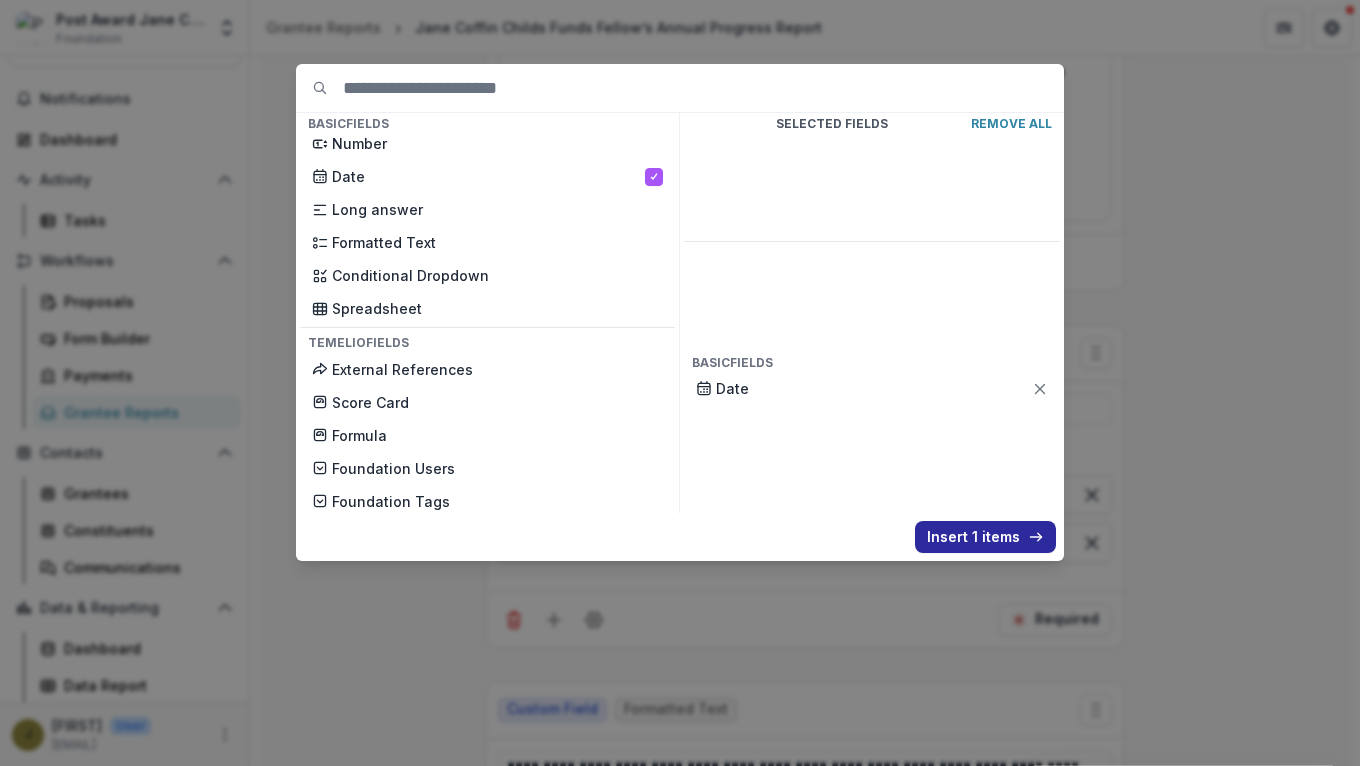 click on "Insert 1 items" at bounding box center (985, 537) 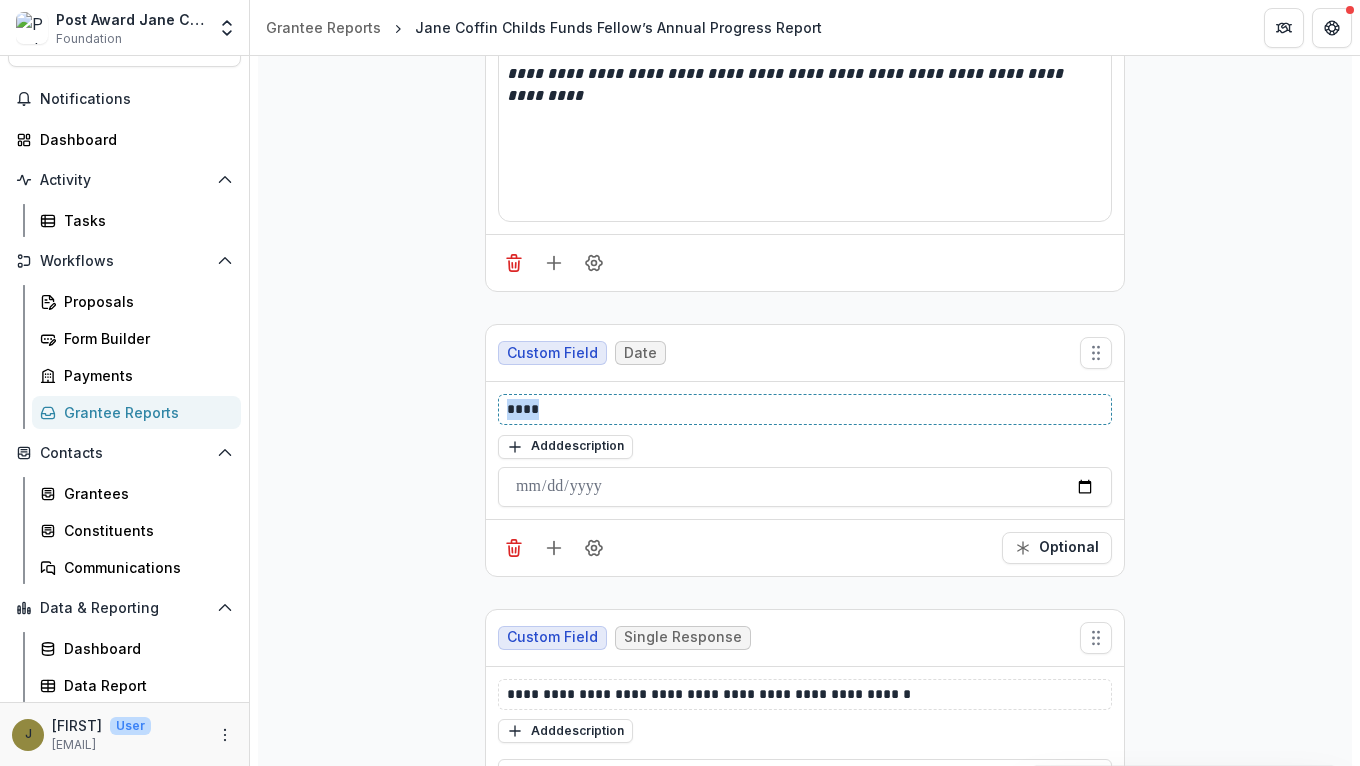 drag, startPoint x: 549, startPoint y: 412, endPoint x: 438, endPoint y: 412, distance: 111 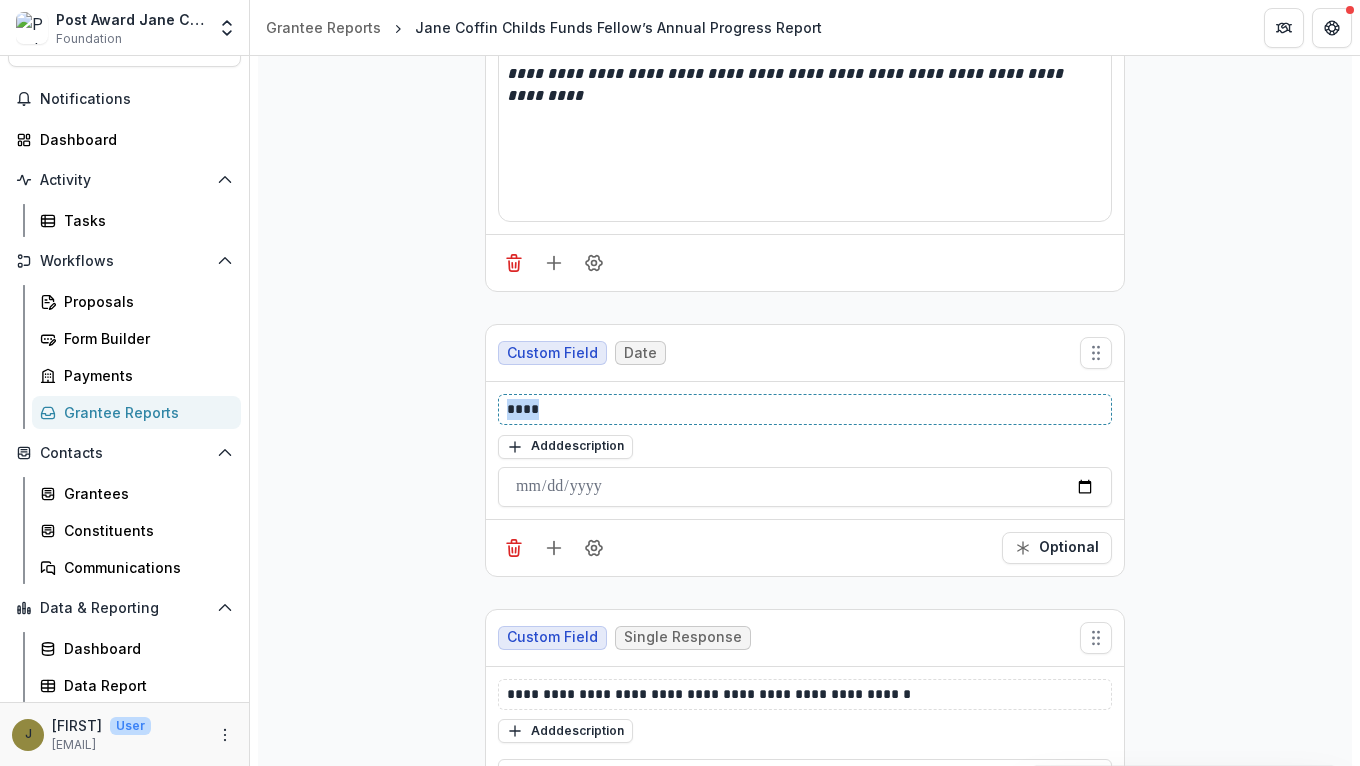 click on "**********" at bounding box center (805, 2269) 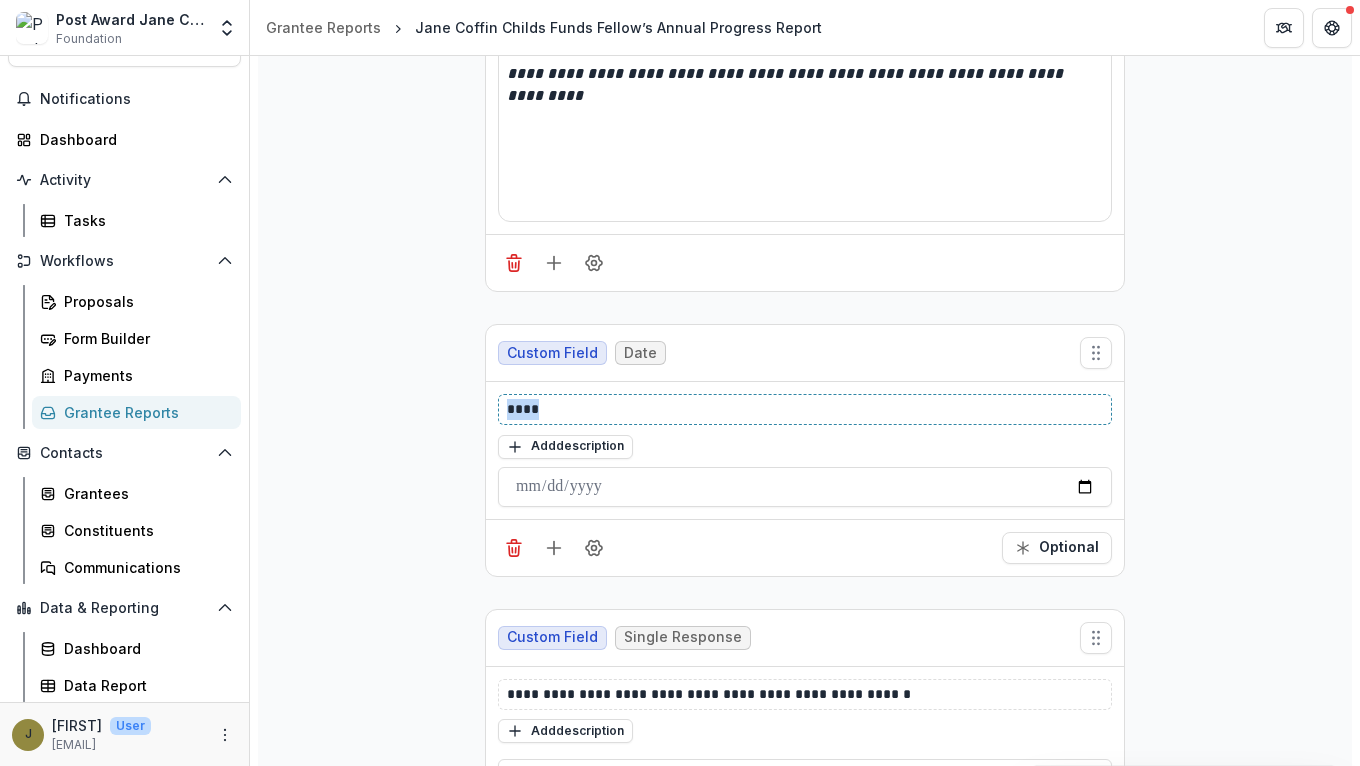 type 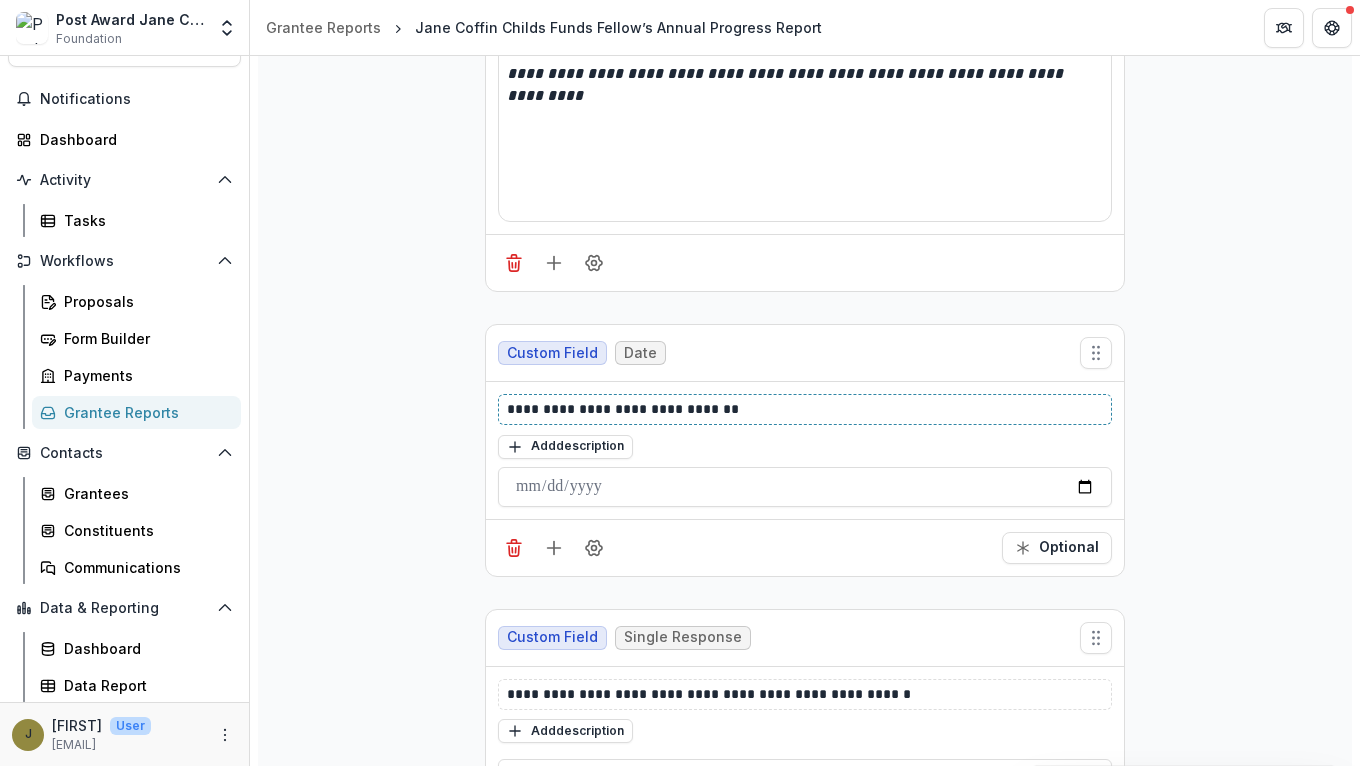 click on "**********" at bounding box center [805, 409] 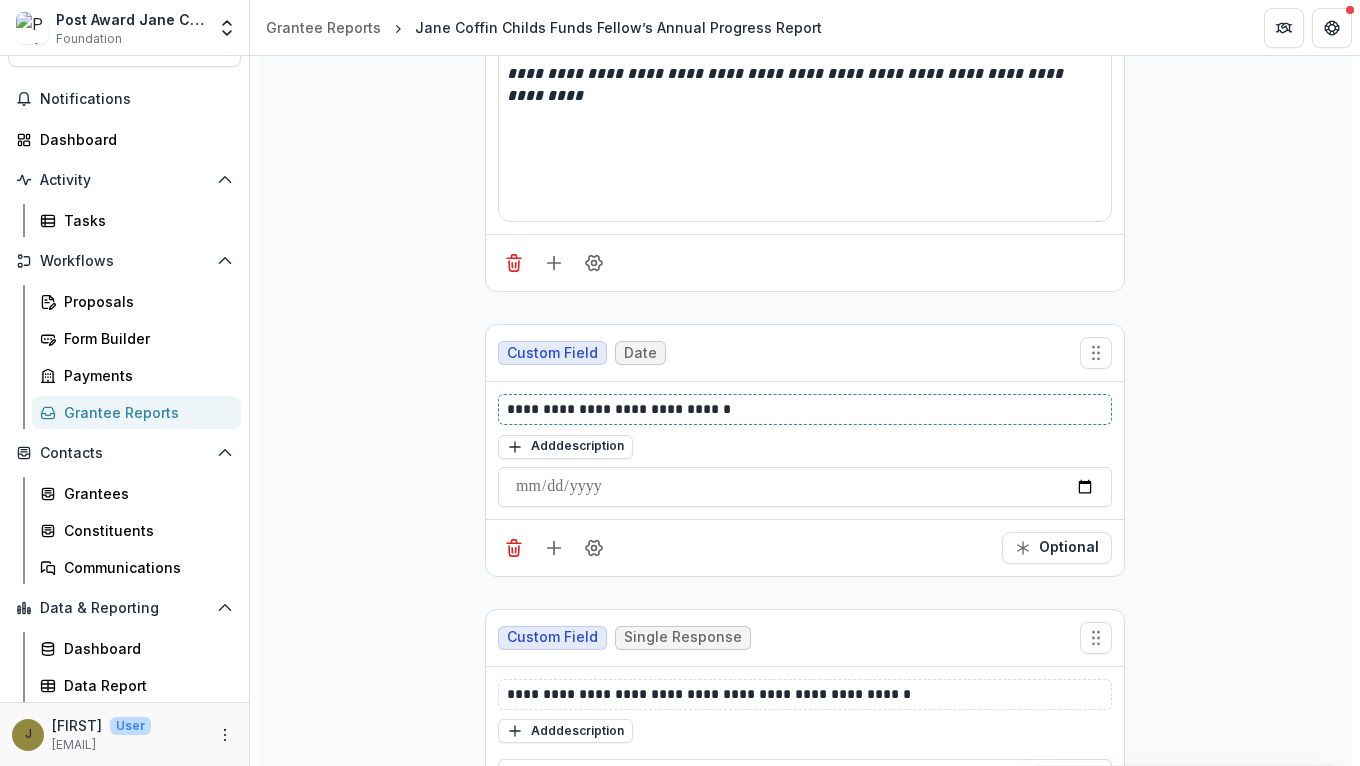 click on "**********" at bounding box center (805, 409) 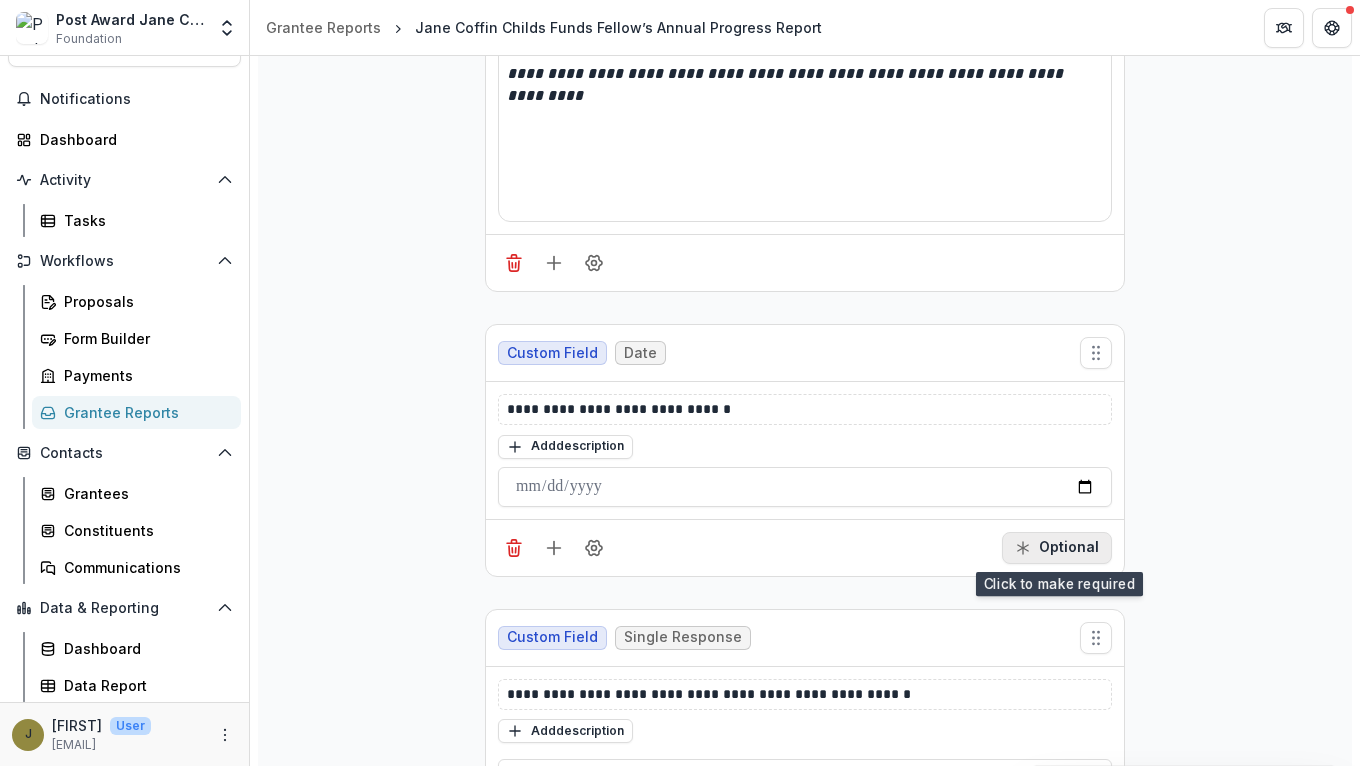 click on "Optional" at bounding box center [1057, 548] 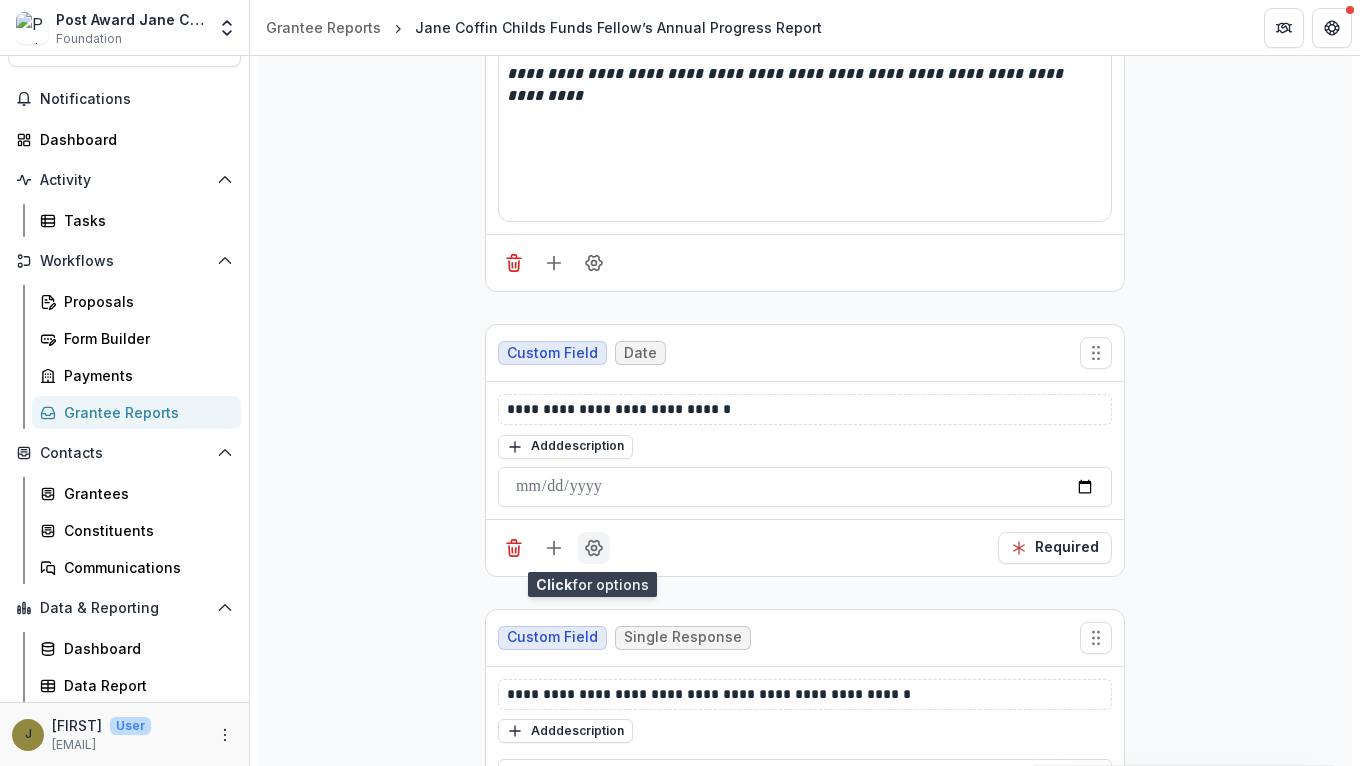 click 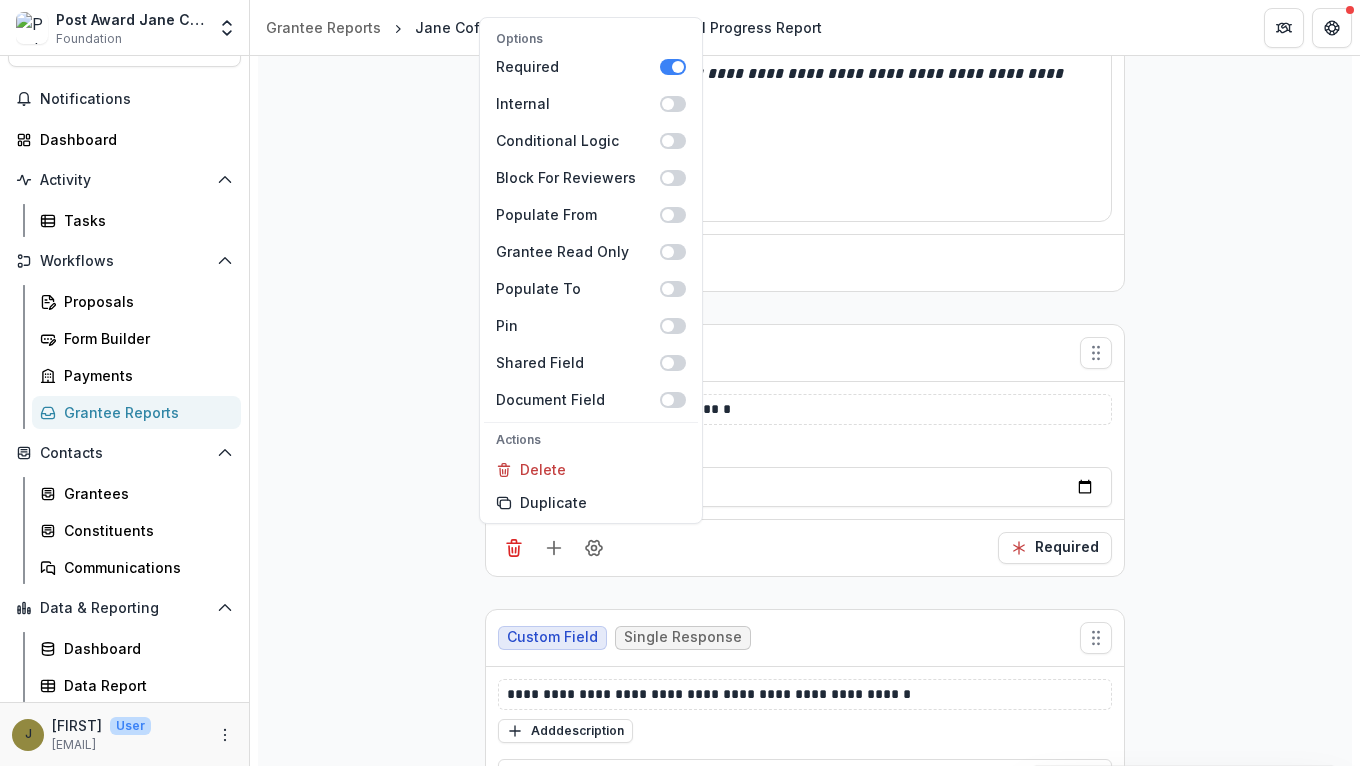 click on "**********" at bounding box center [805, 2269] 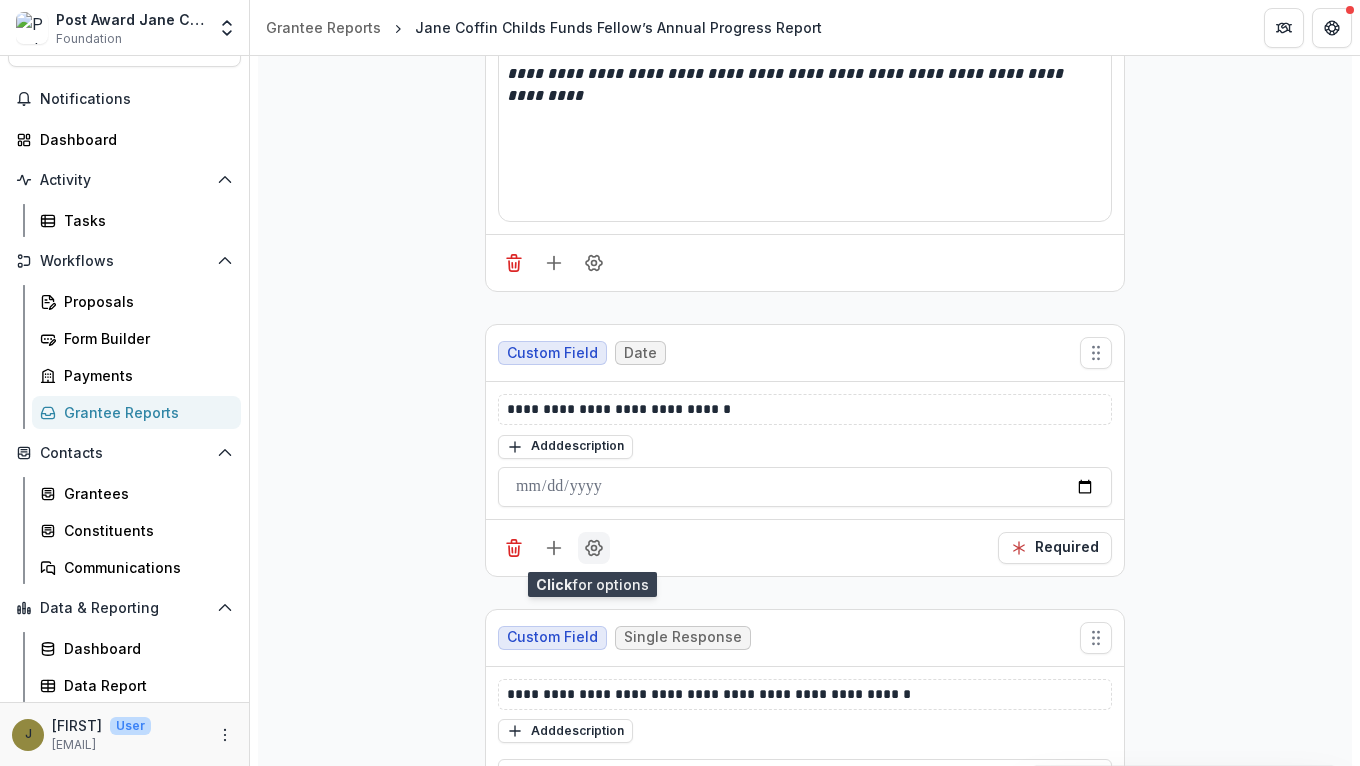 click 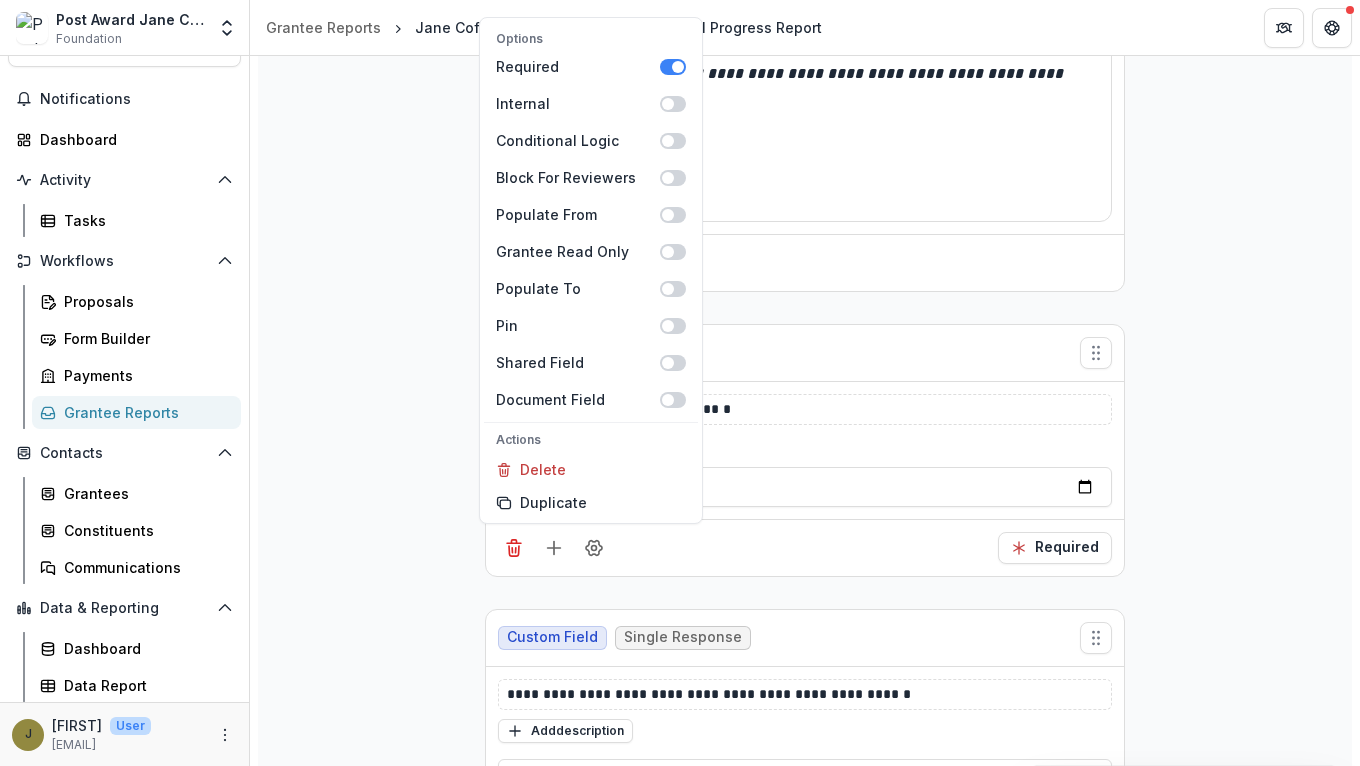 click on "**********" at bounding box center [805, 2269] 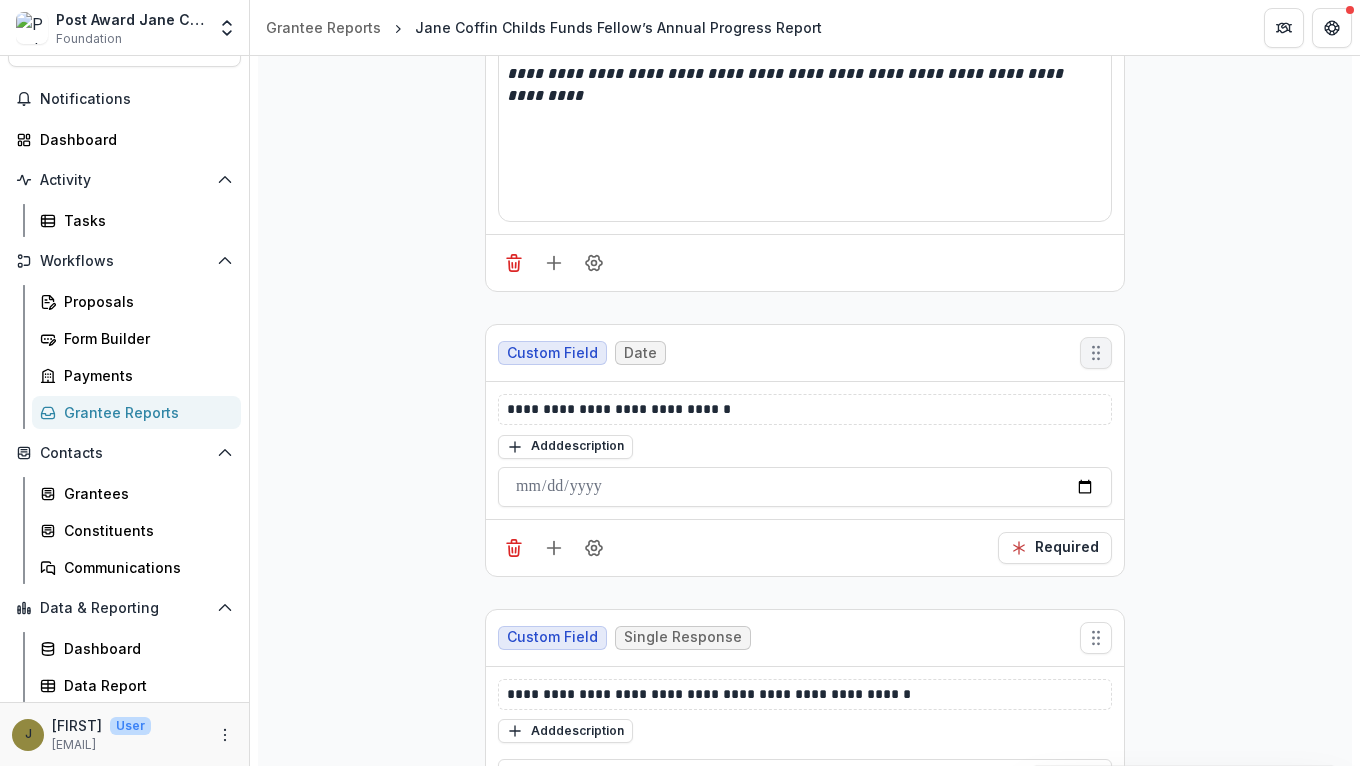 click 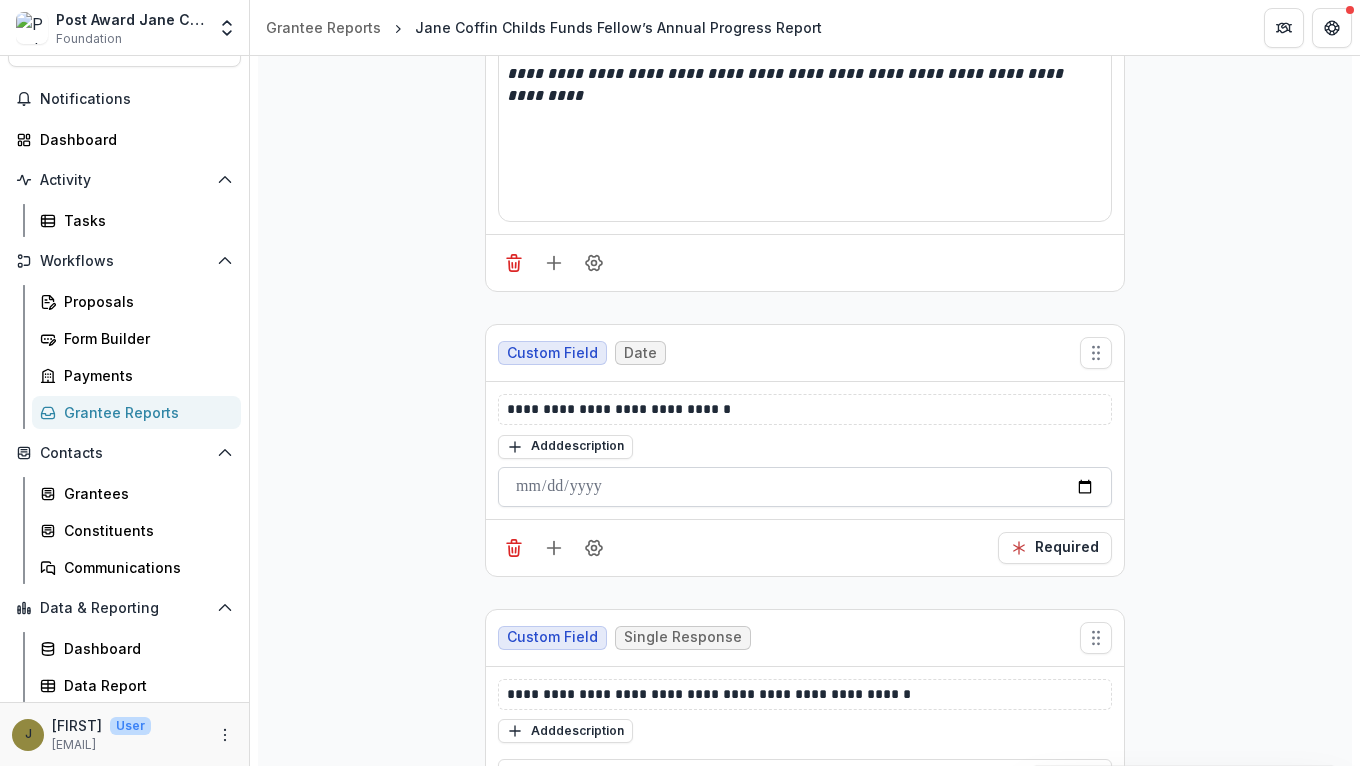 click at bounding box center [805, 487] 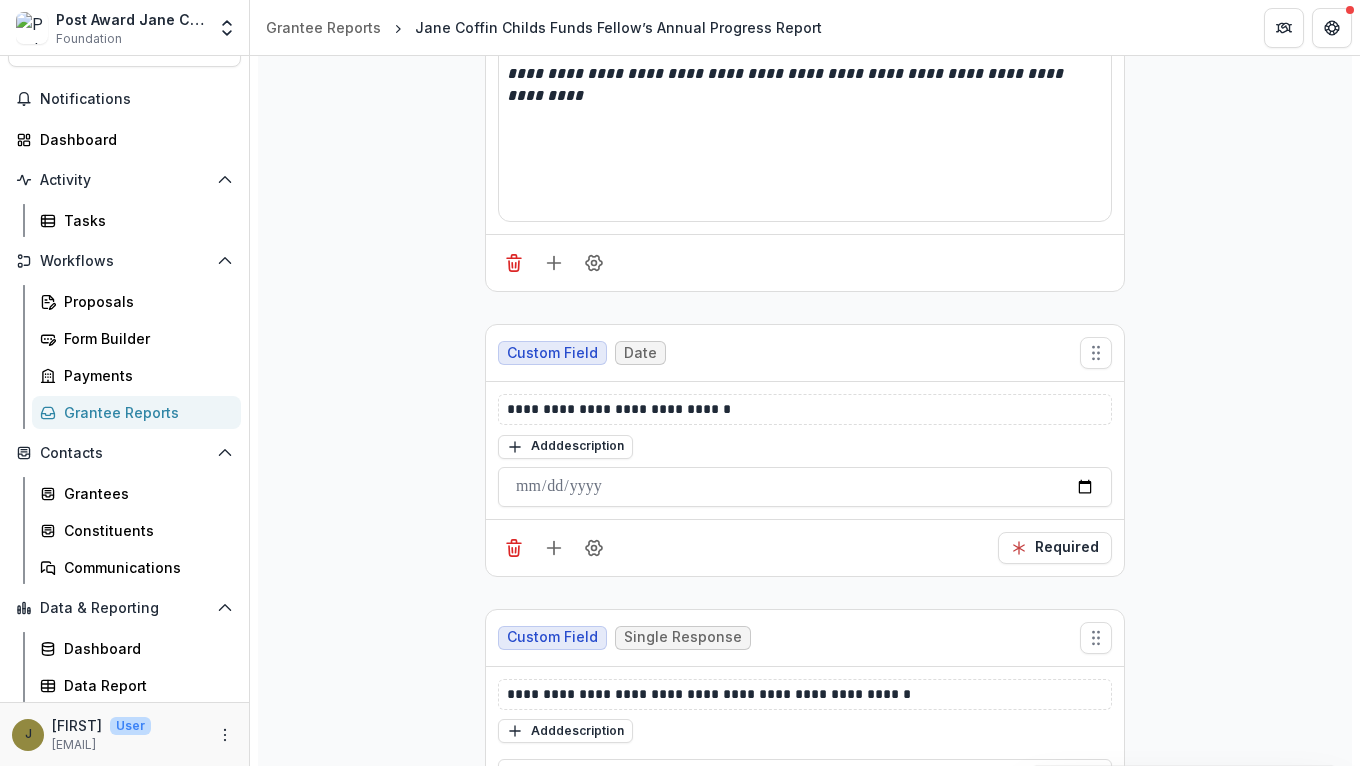 click on "**********" at bounding box center [805, 2269] 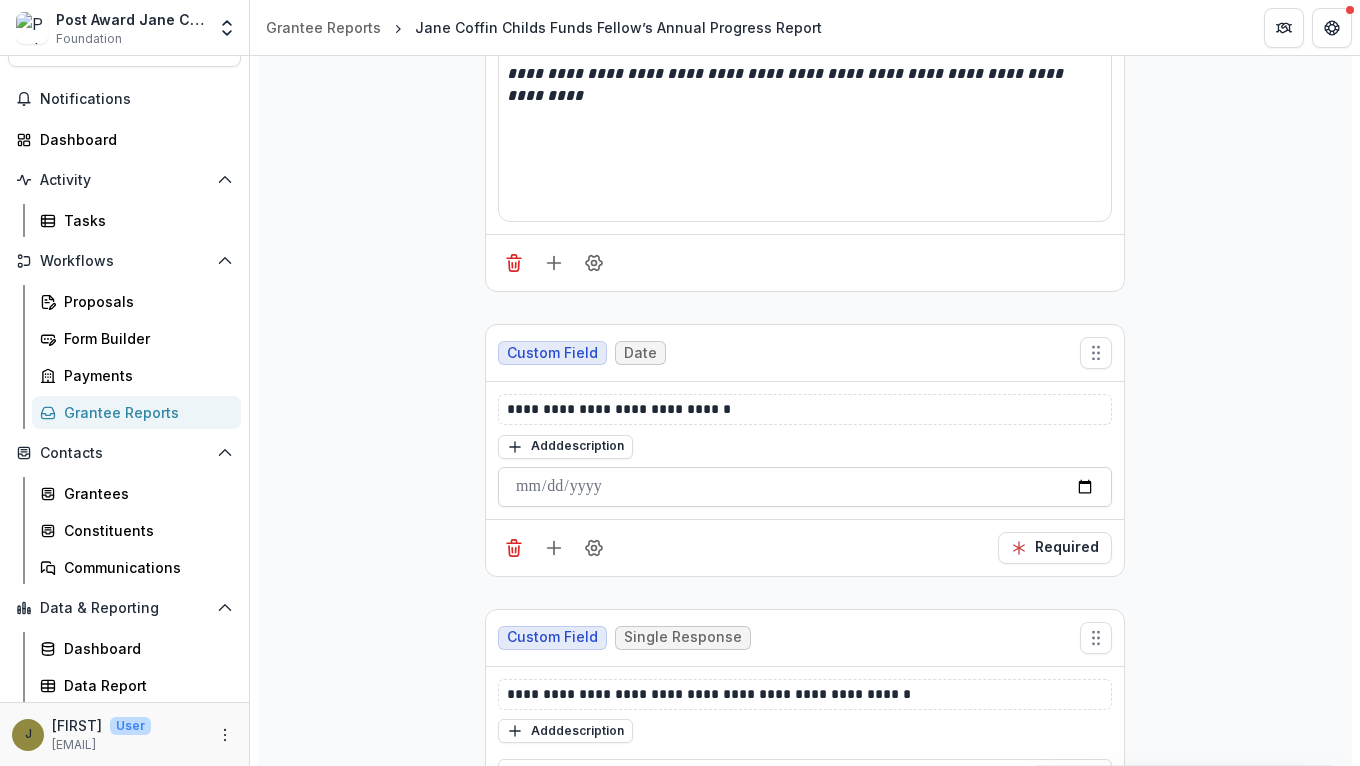 click at bounding box center [805, 487] 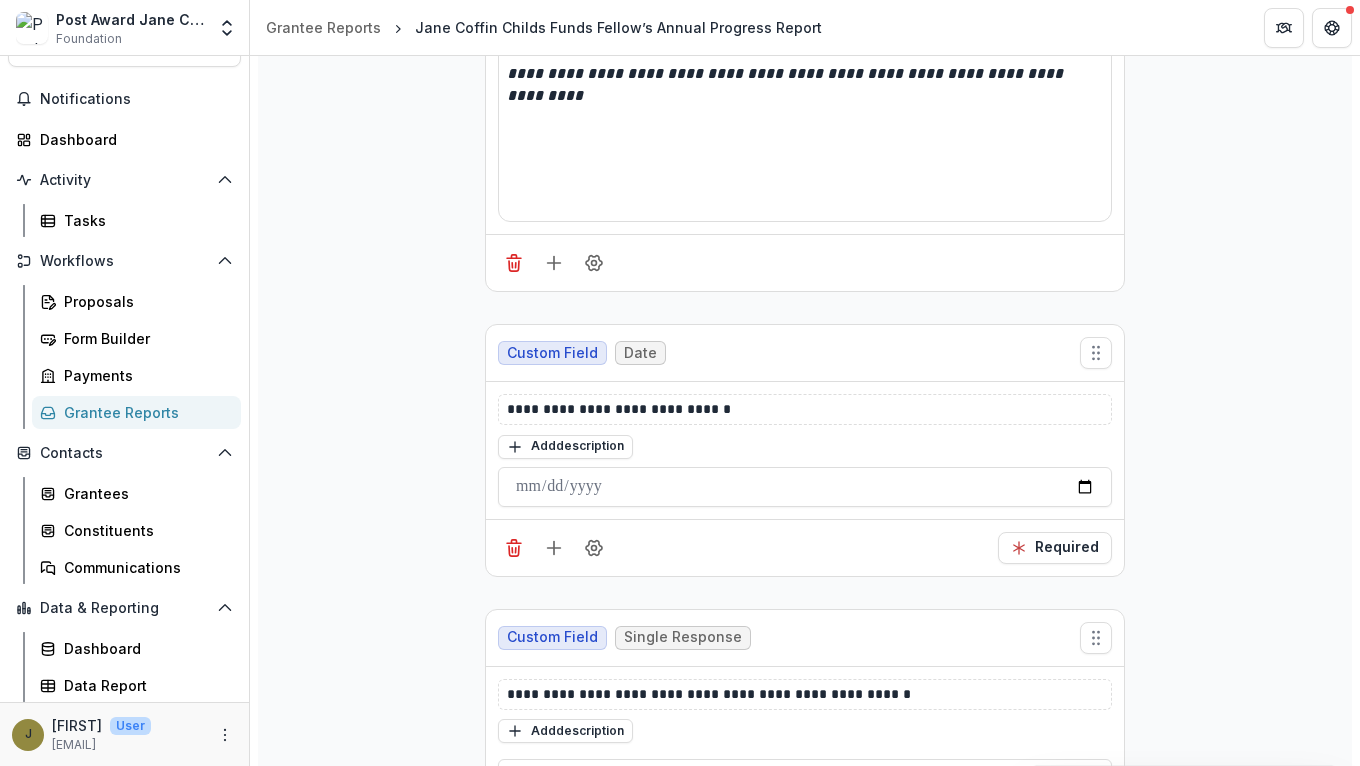 click on "**********" at bounding box center [805, 2269] 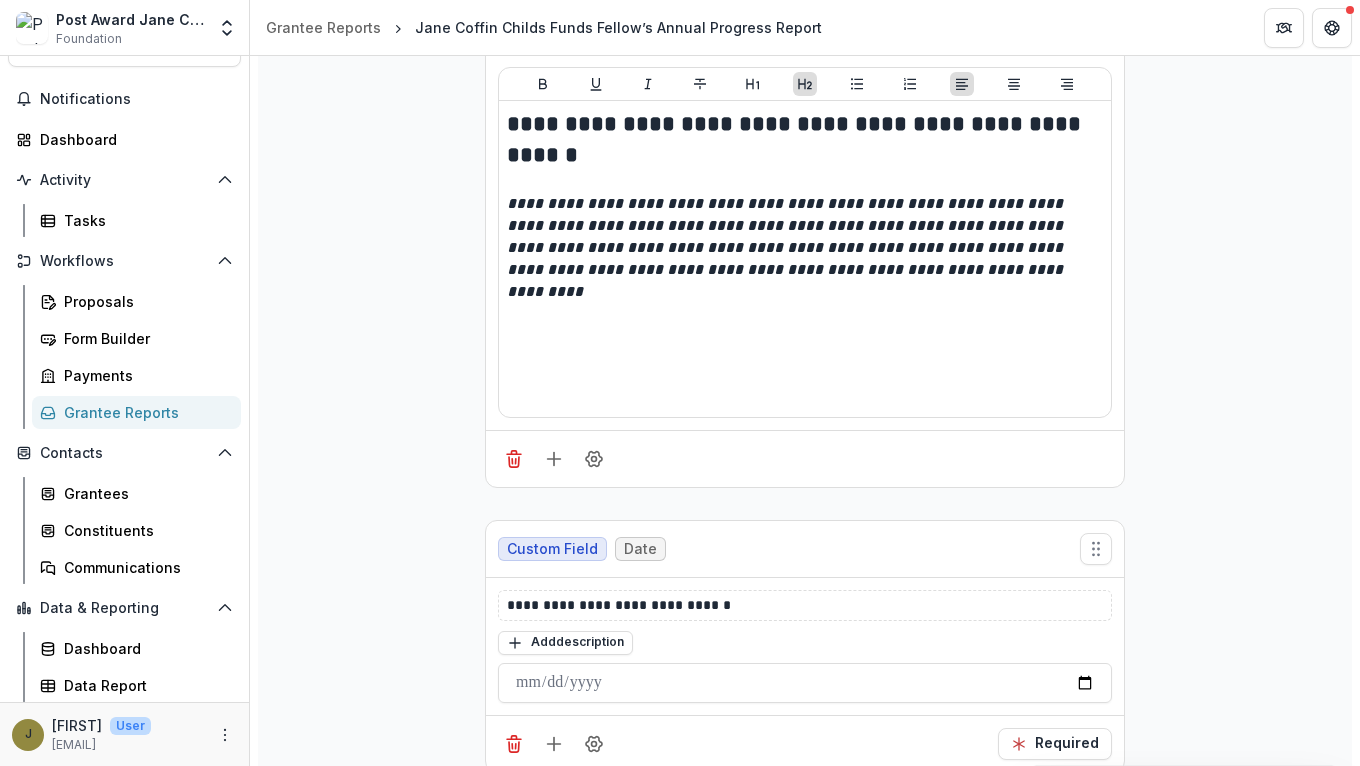 scroll, scrollTop: 0, scrollLeft: 0, axis: both 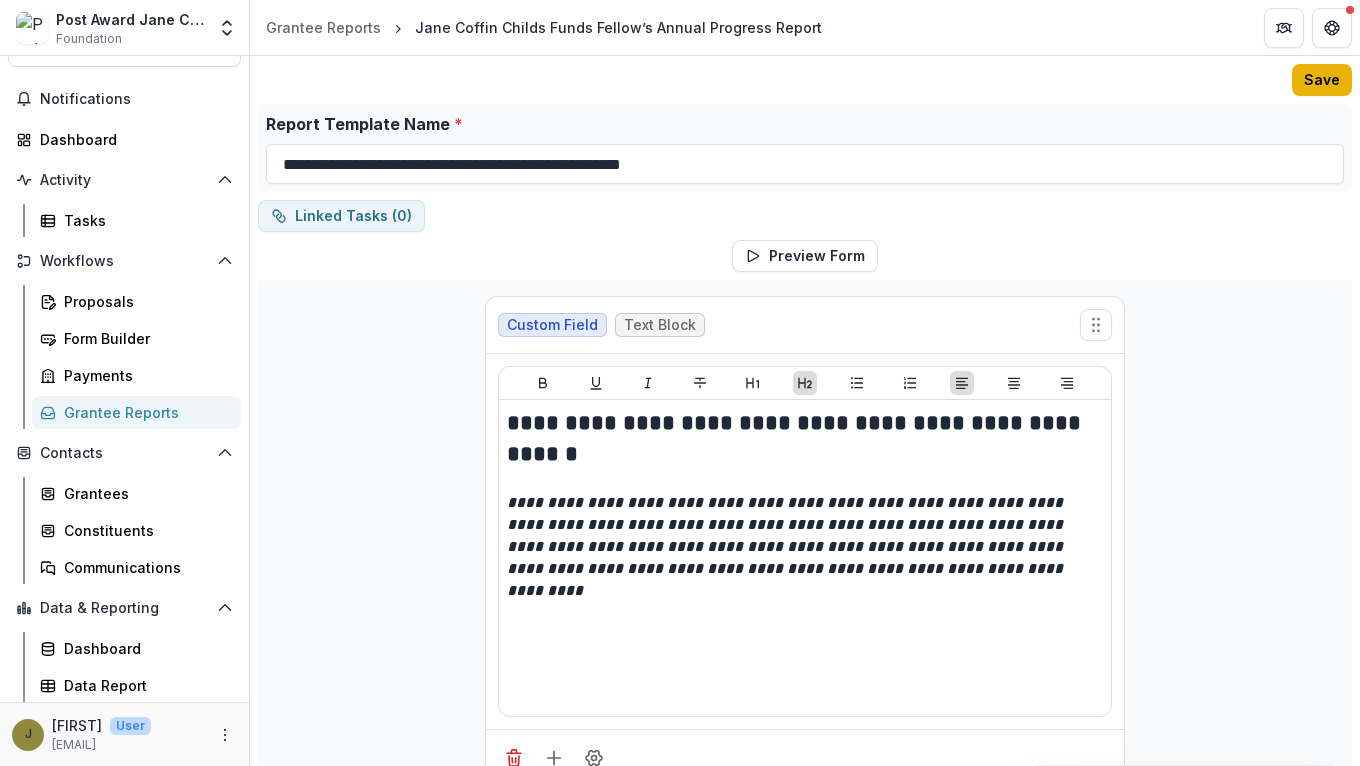 click on "Save" at bounding box center [1322, 80] 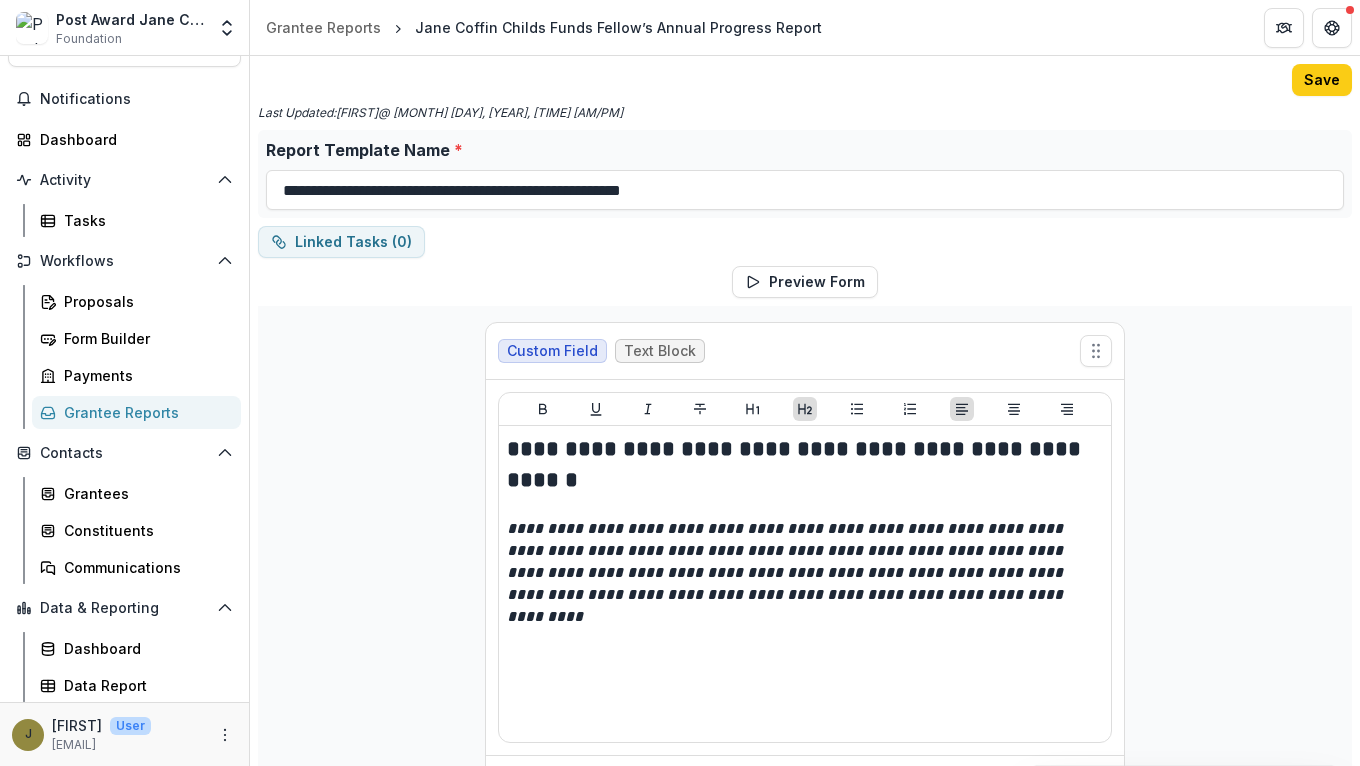 click on "Grantee Reports" at bounding box center [144, 412] 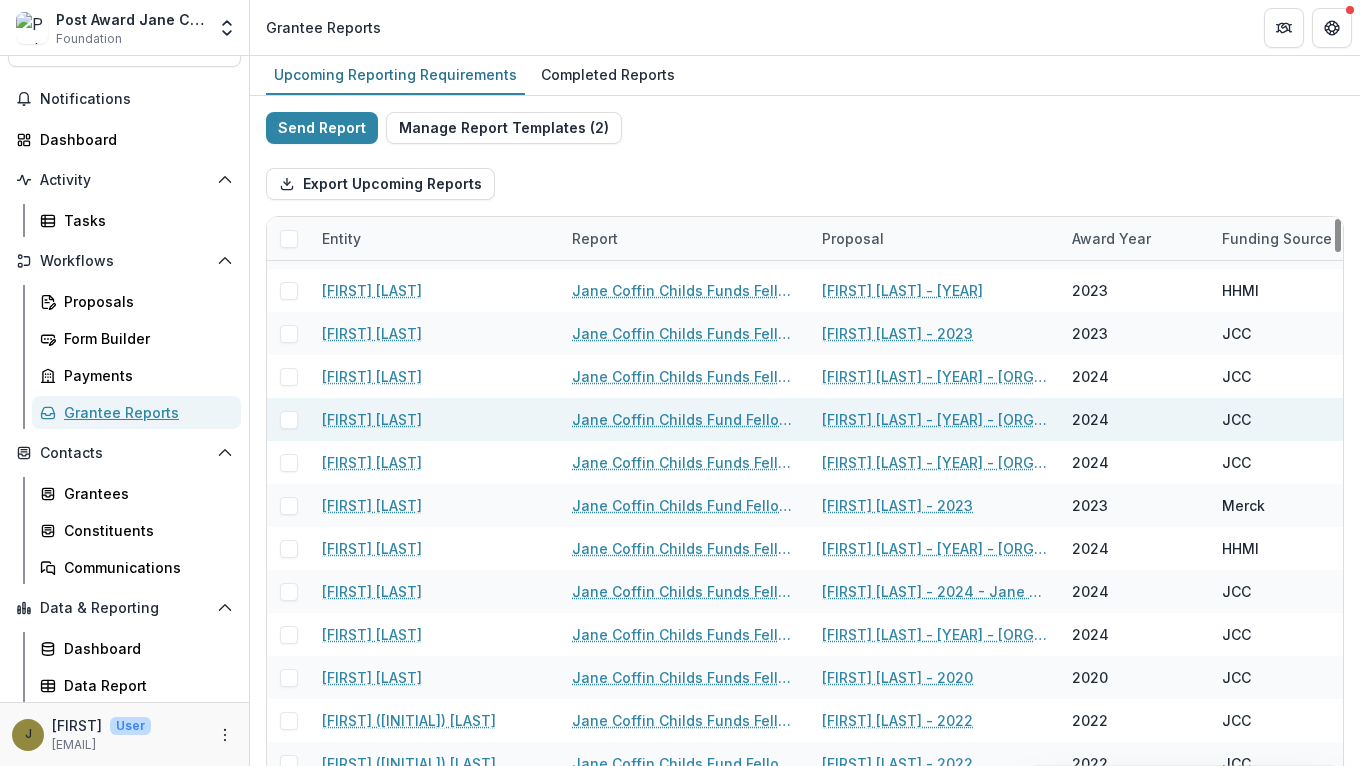 scroll, scrollTop: 82, scrollLeft: 0, axis: vertical 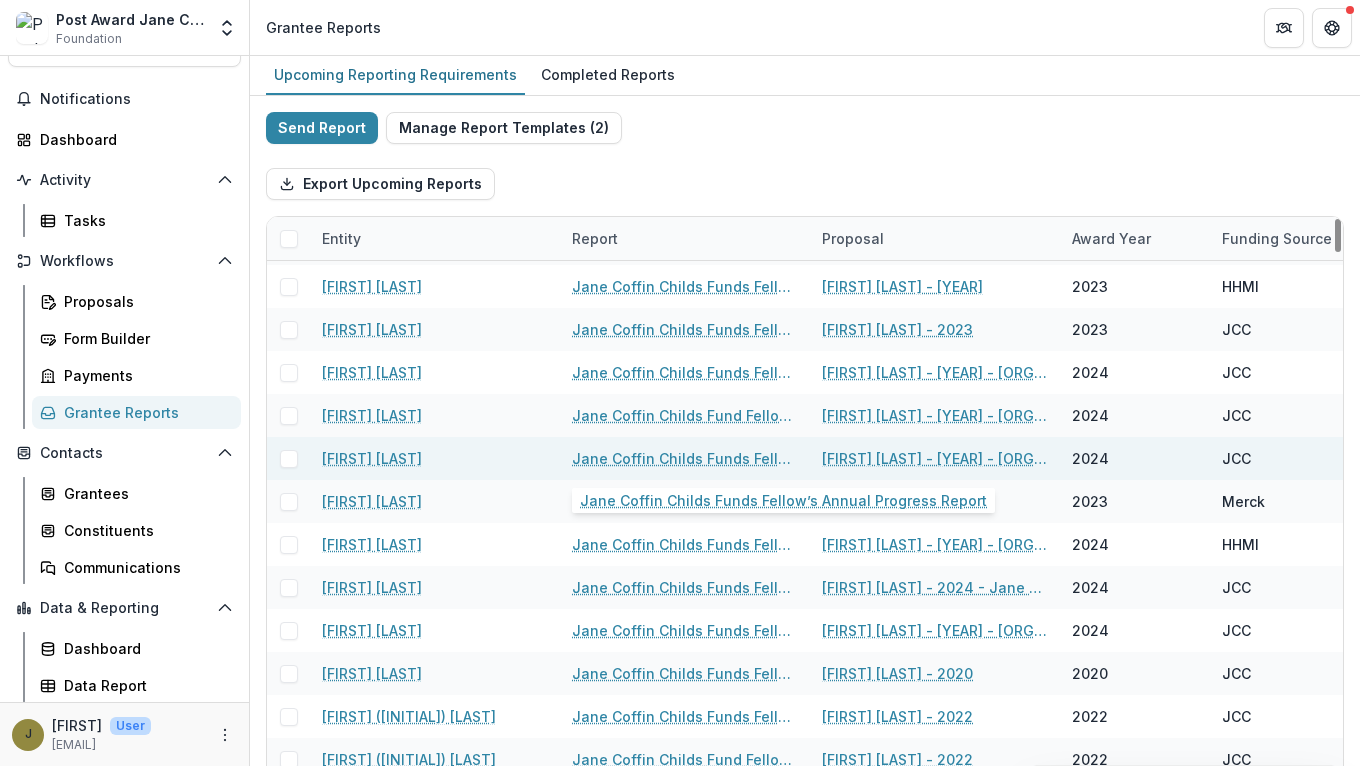 click on "Jane Coffin Childs Funds Fellow’s Annual Progress Report" at bounding box center (685, 458) 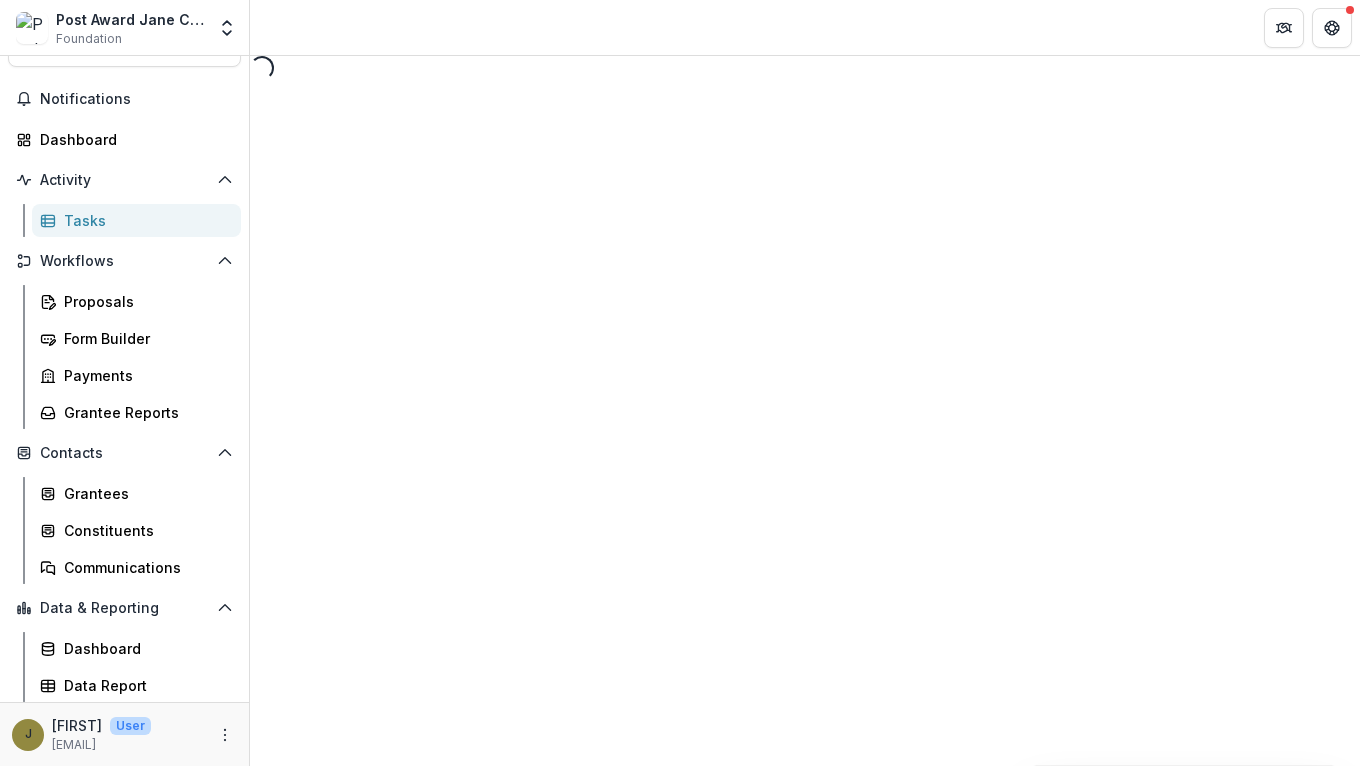 select on "********" 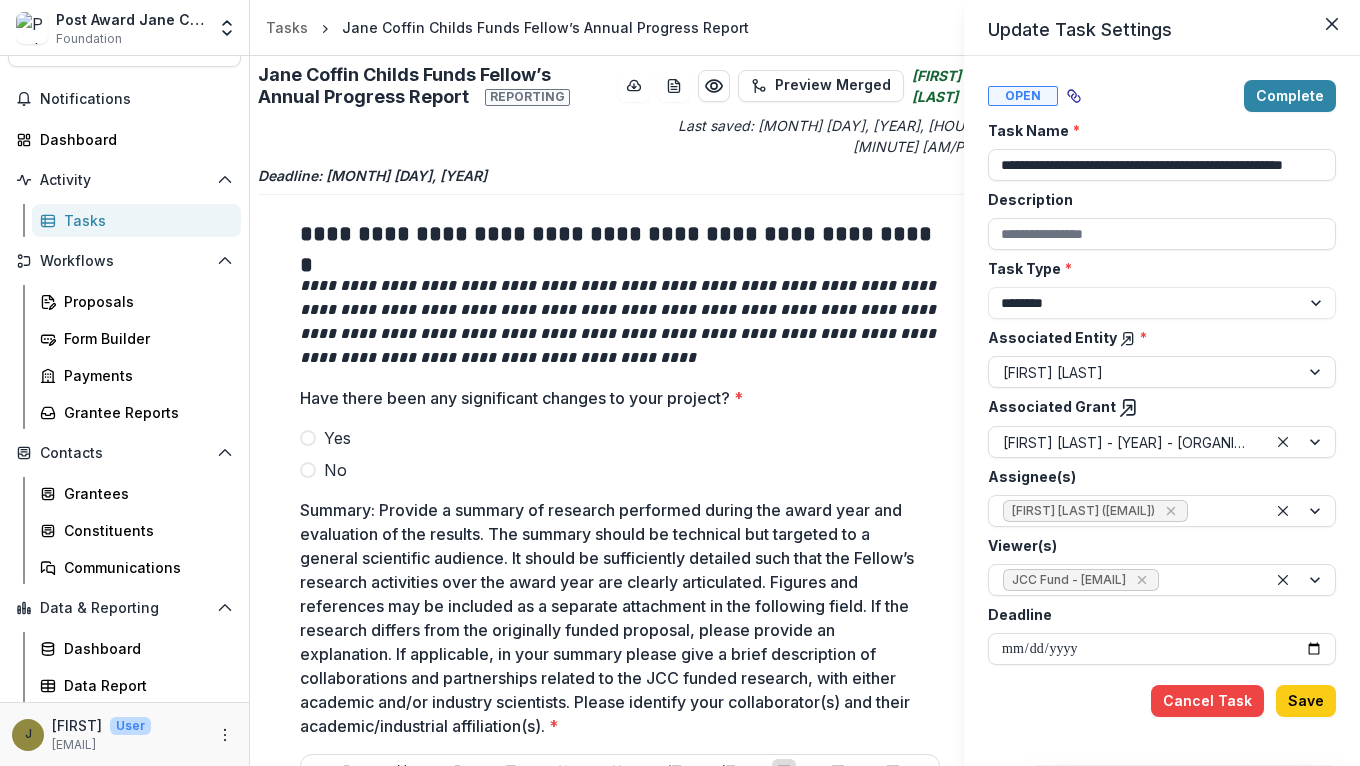 click on "**********" at bounding box center (680, 383) 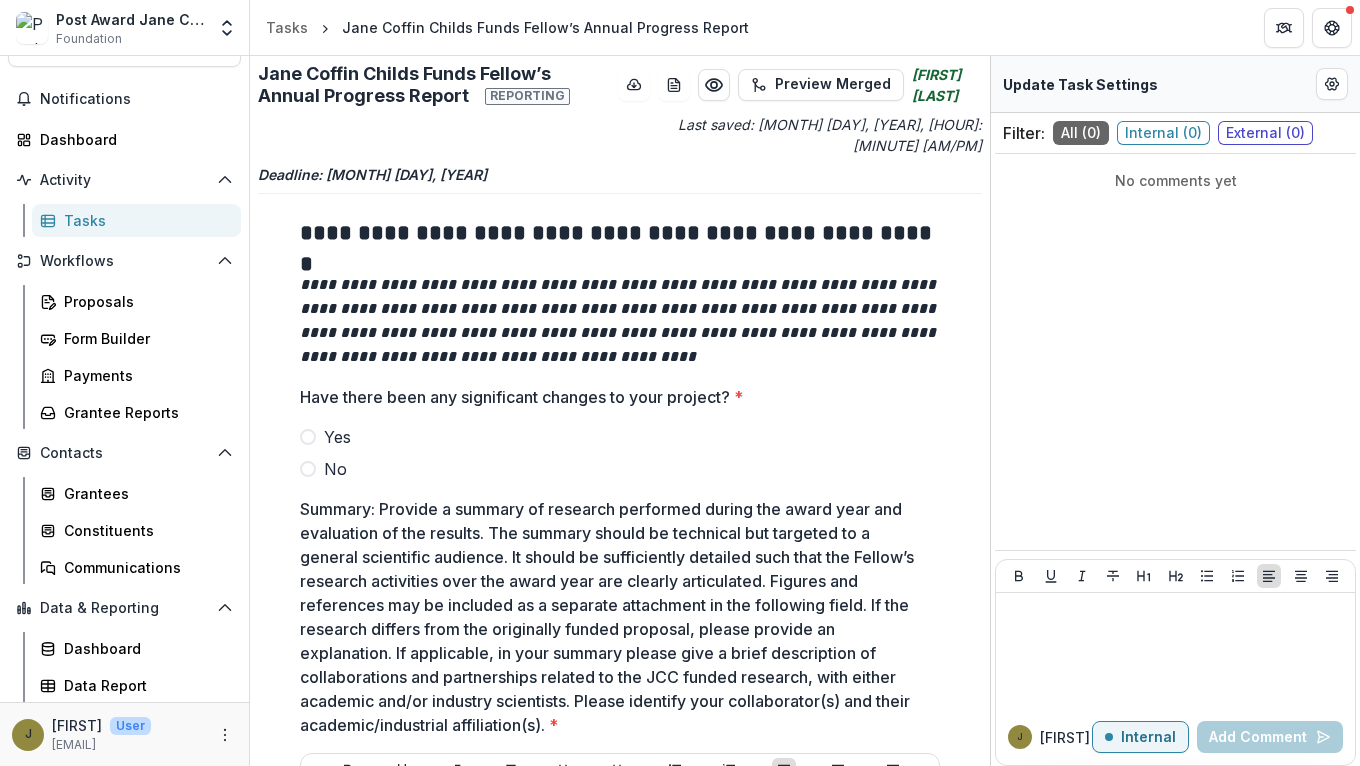 scroll, scrollTop: 0, scrollLeft: 0, axis: both 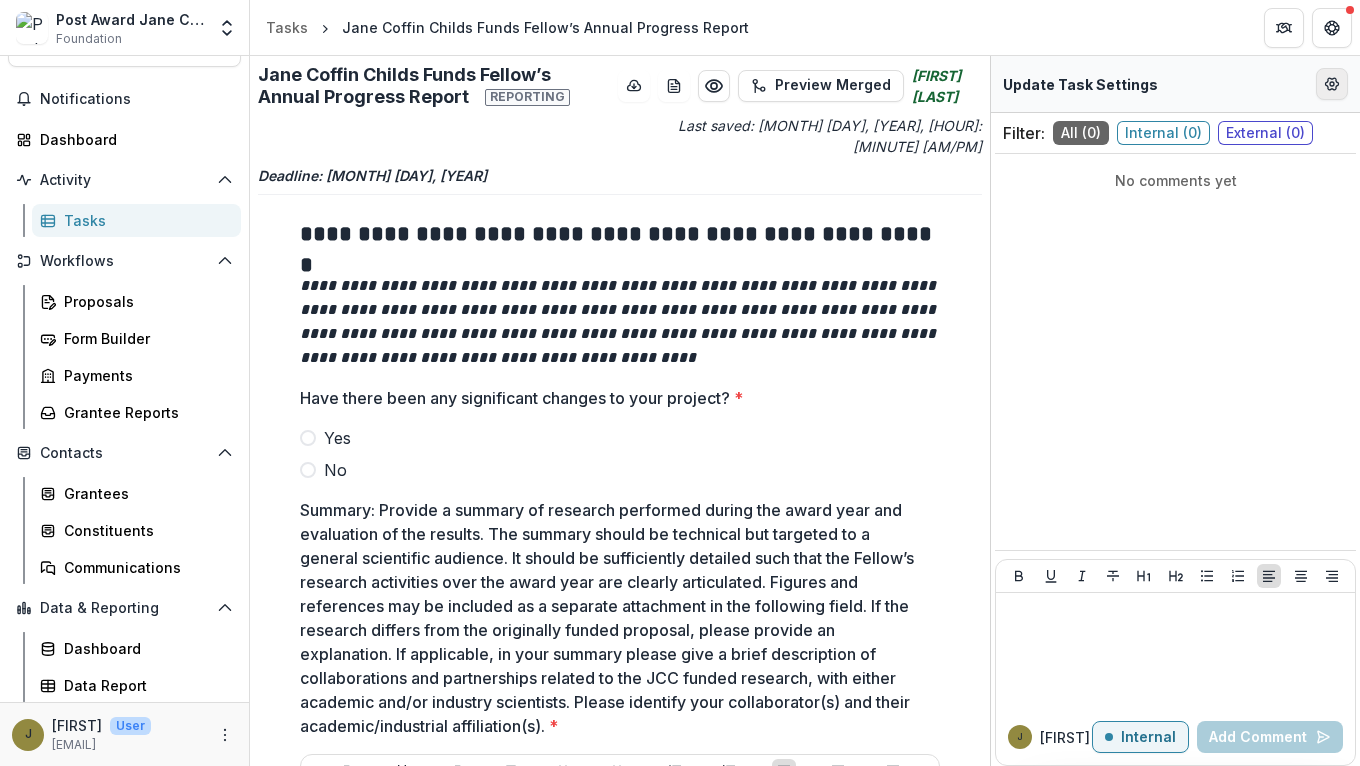 click at bounding box center [1332, 84] 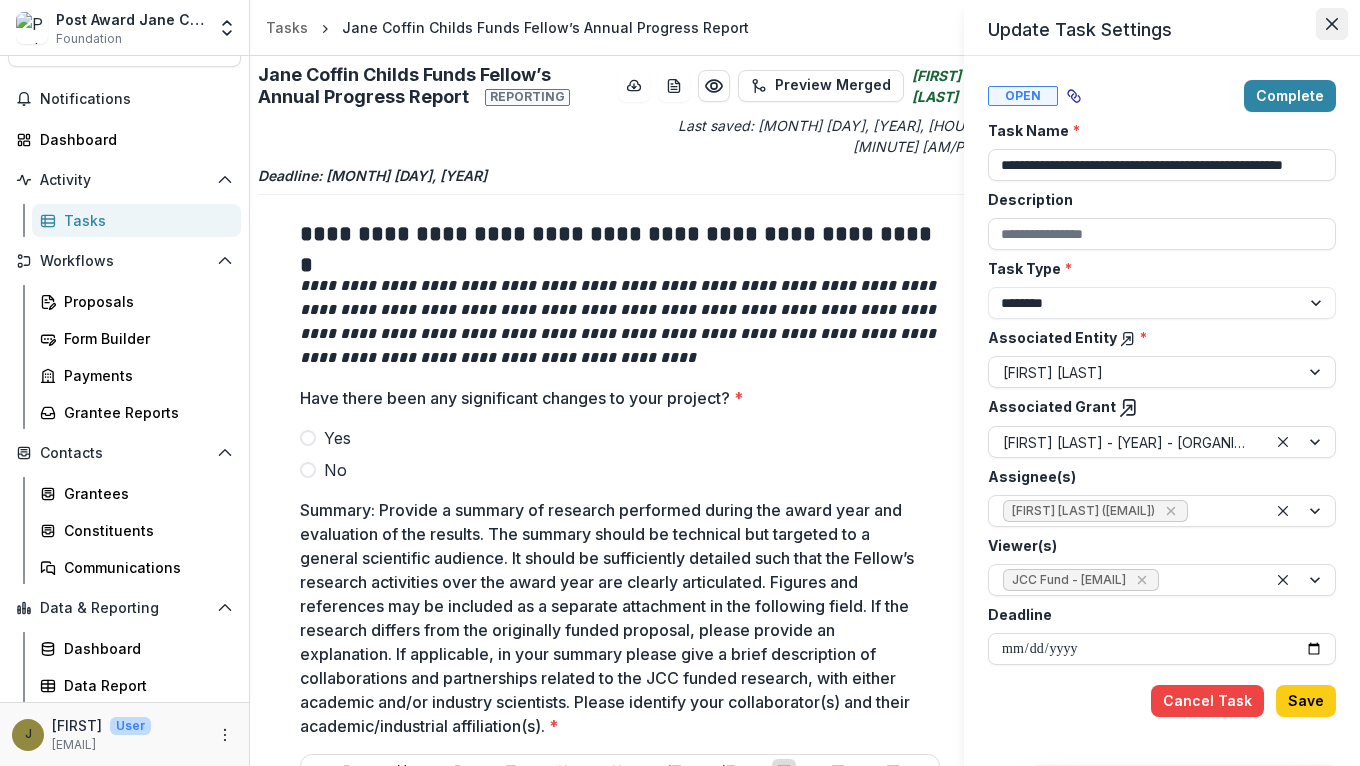 click 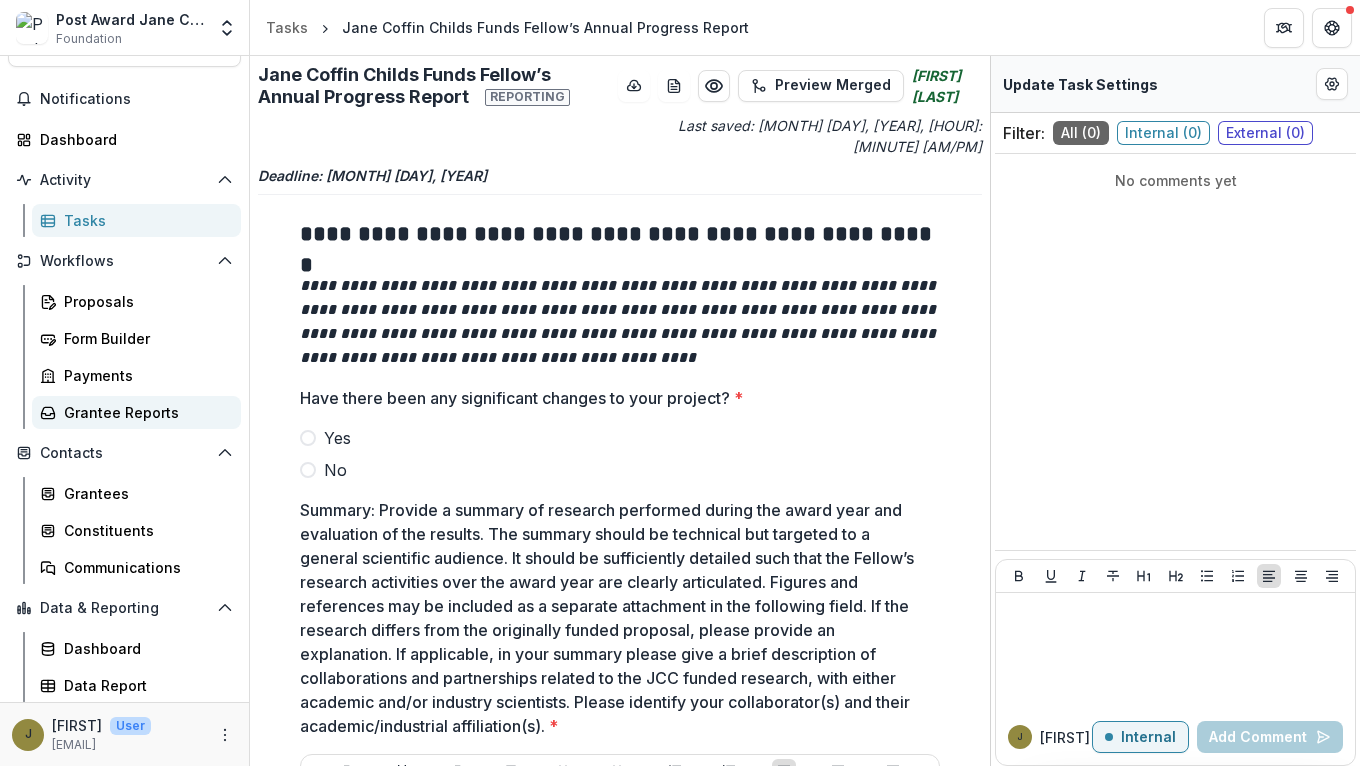 click on "Grantee Reports" at bounding box center (144, 412) 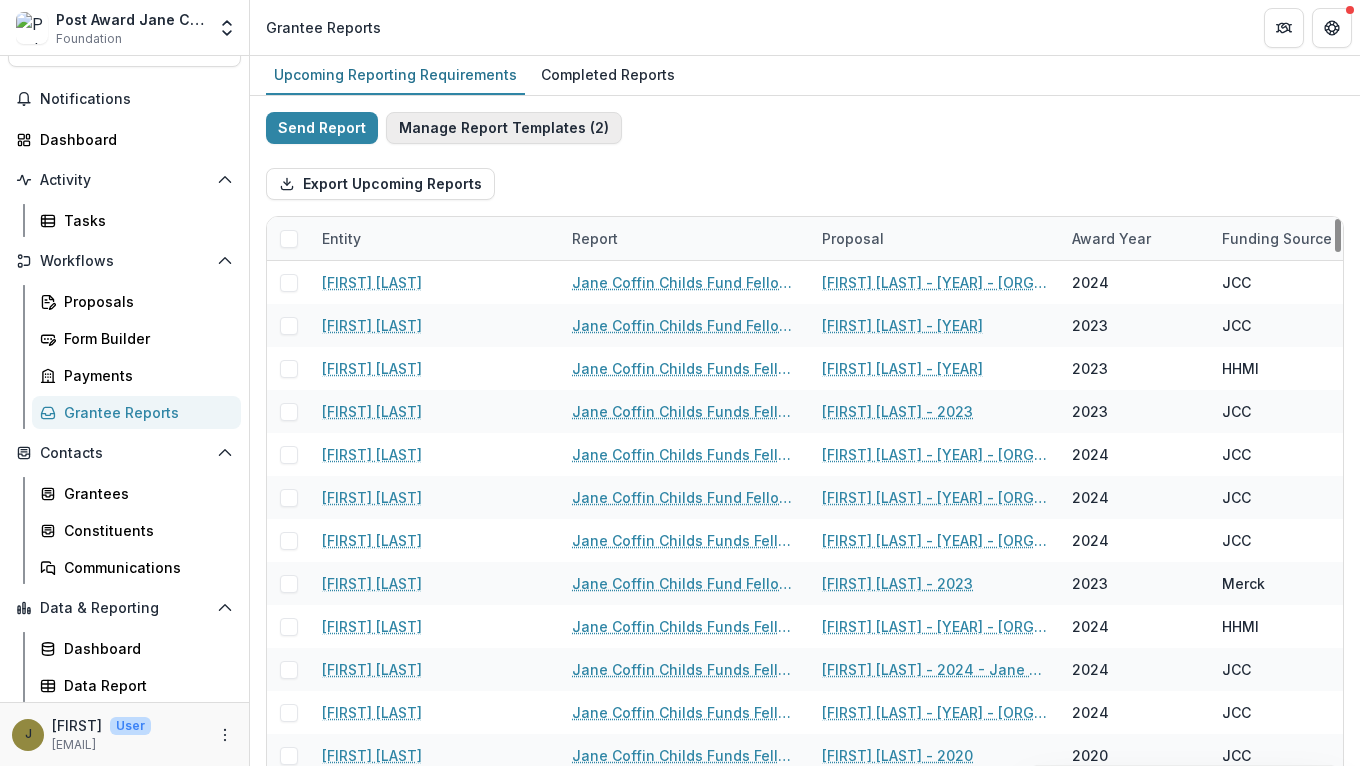 click on "Manage Report Templates ( 2 )" at bounding box center [504, 128] 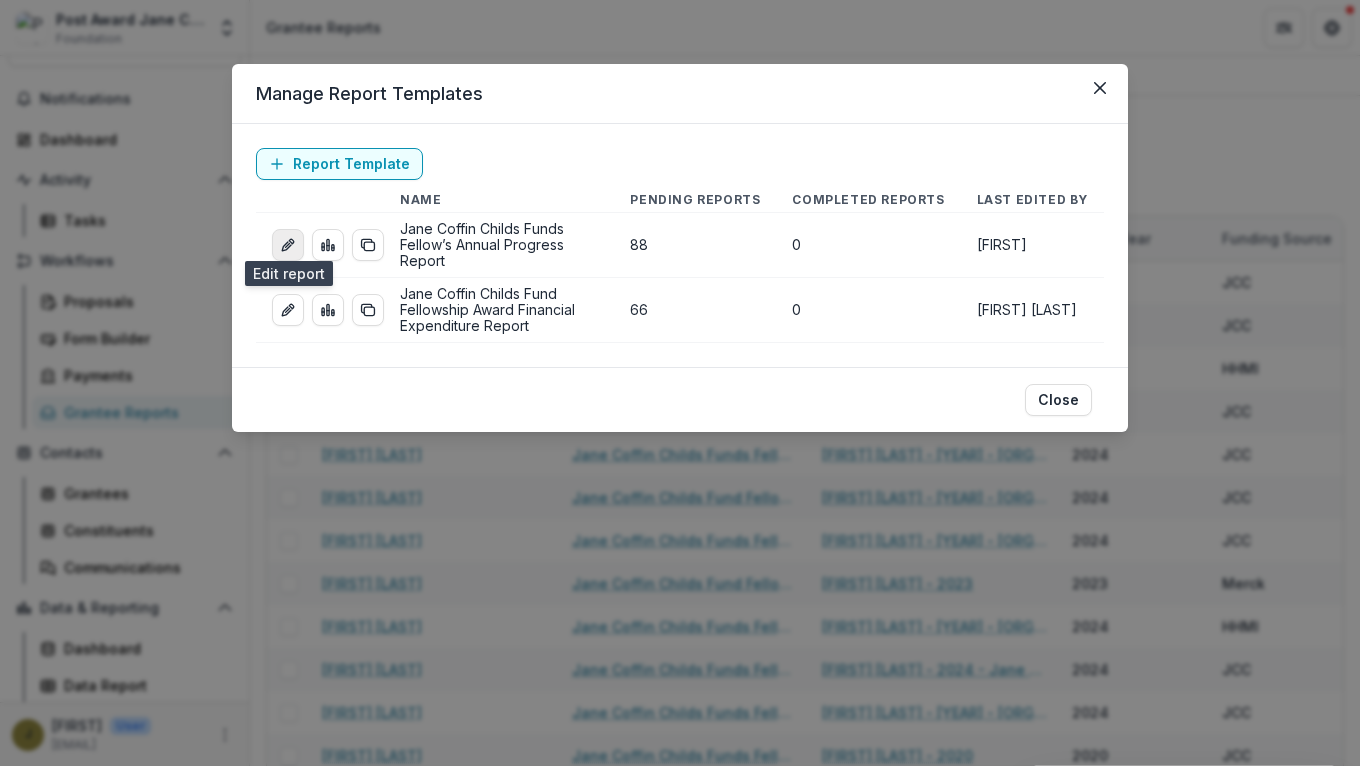 click 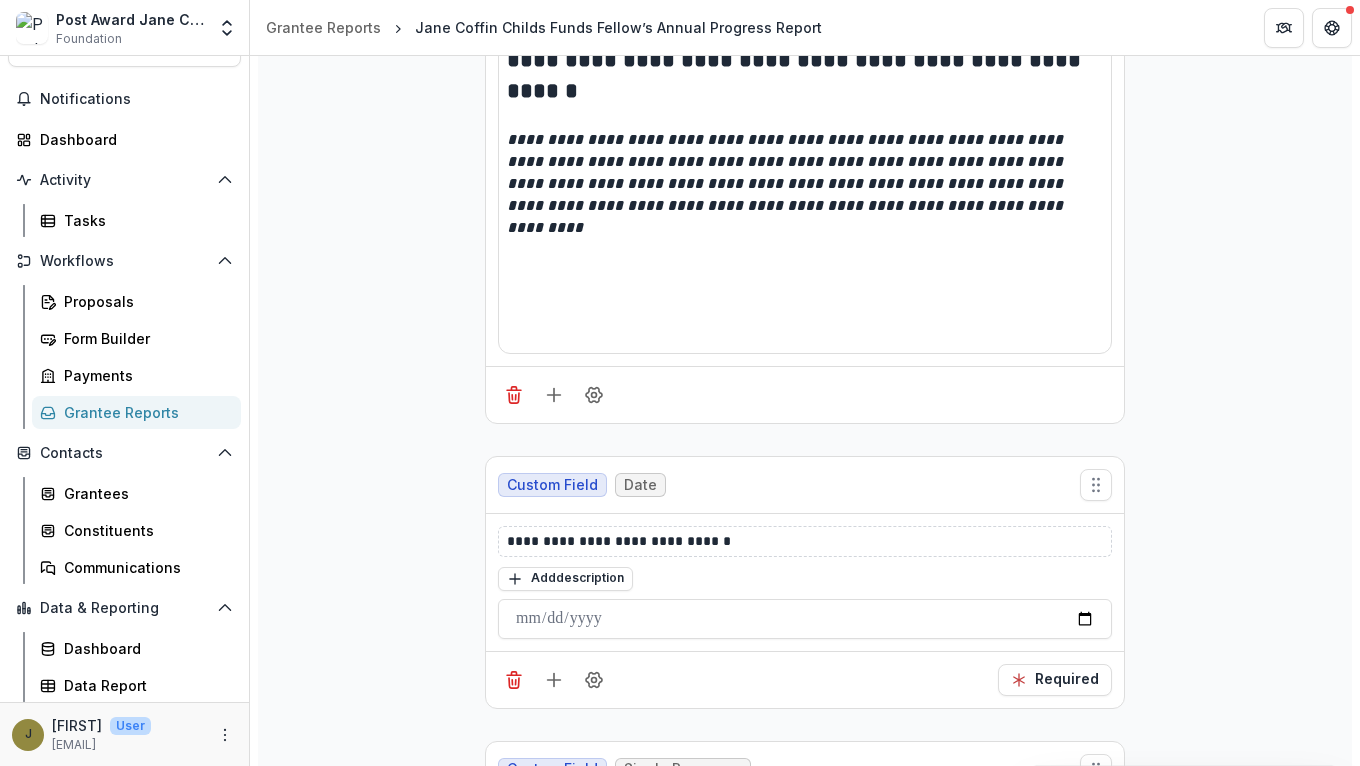 scroll, scrollTop: 0, scrollLeft: 0, axis: both 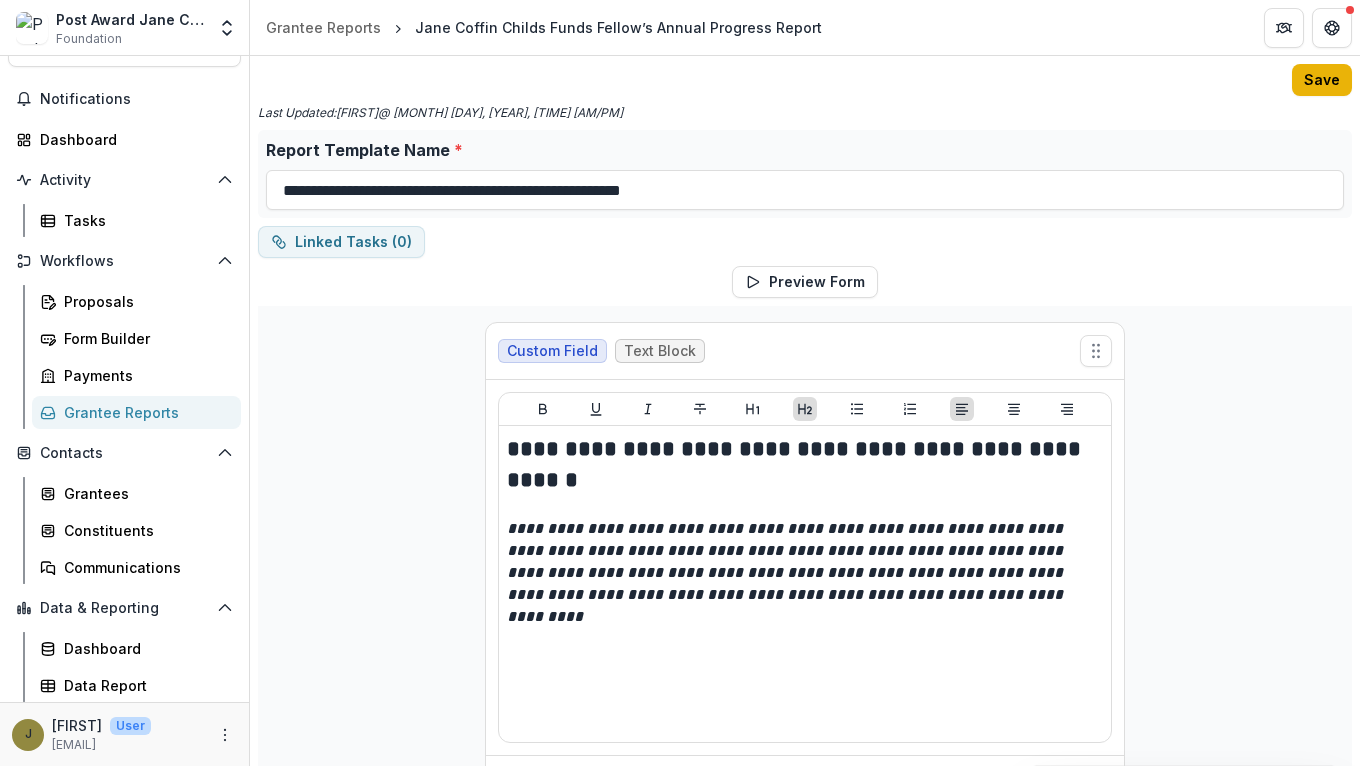 click on "Save" at bounding box center [1322, 80] 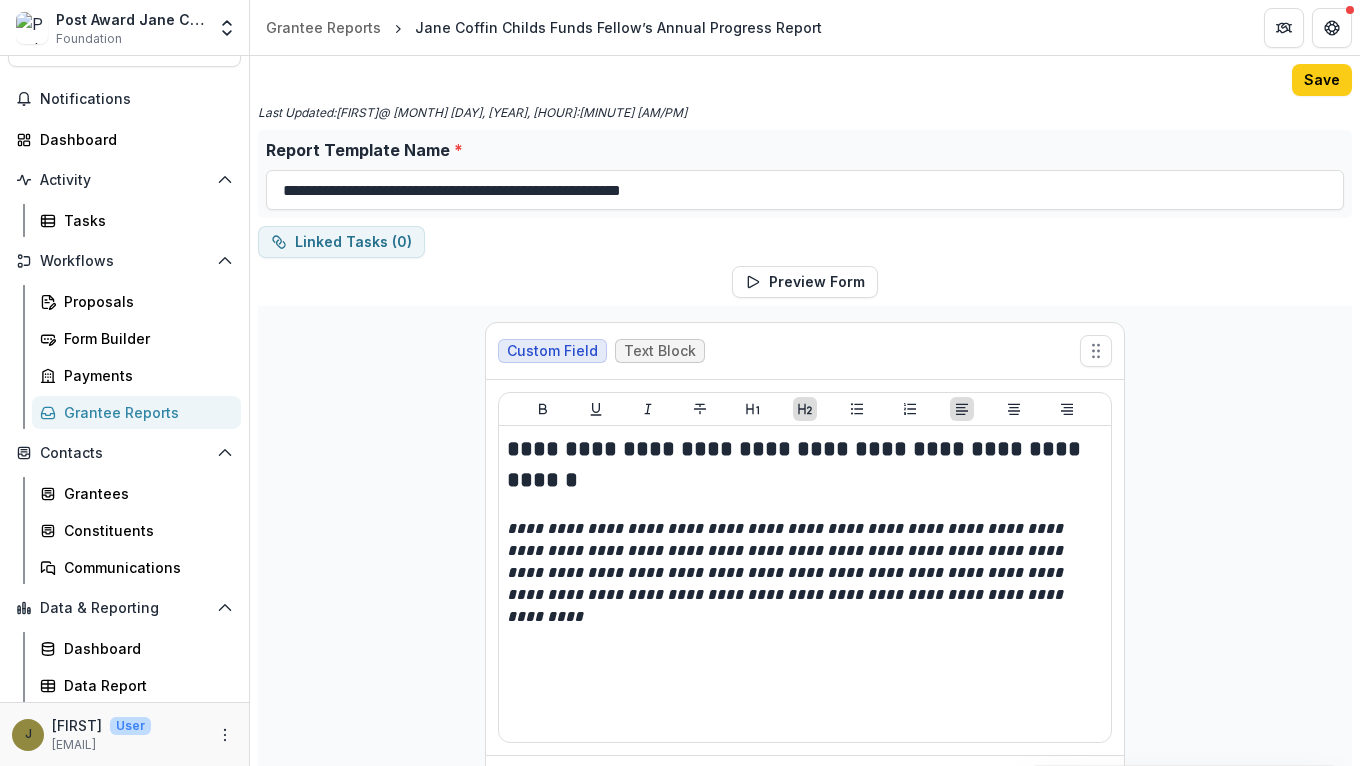 click on "Grantee Reports" at bounding box center (136, 412) 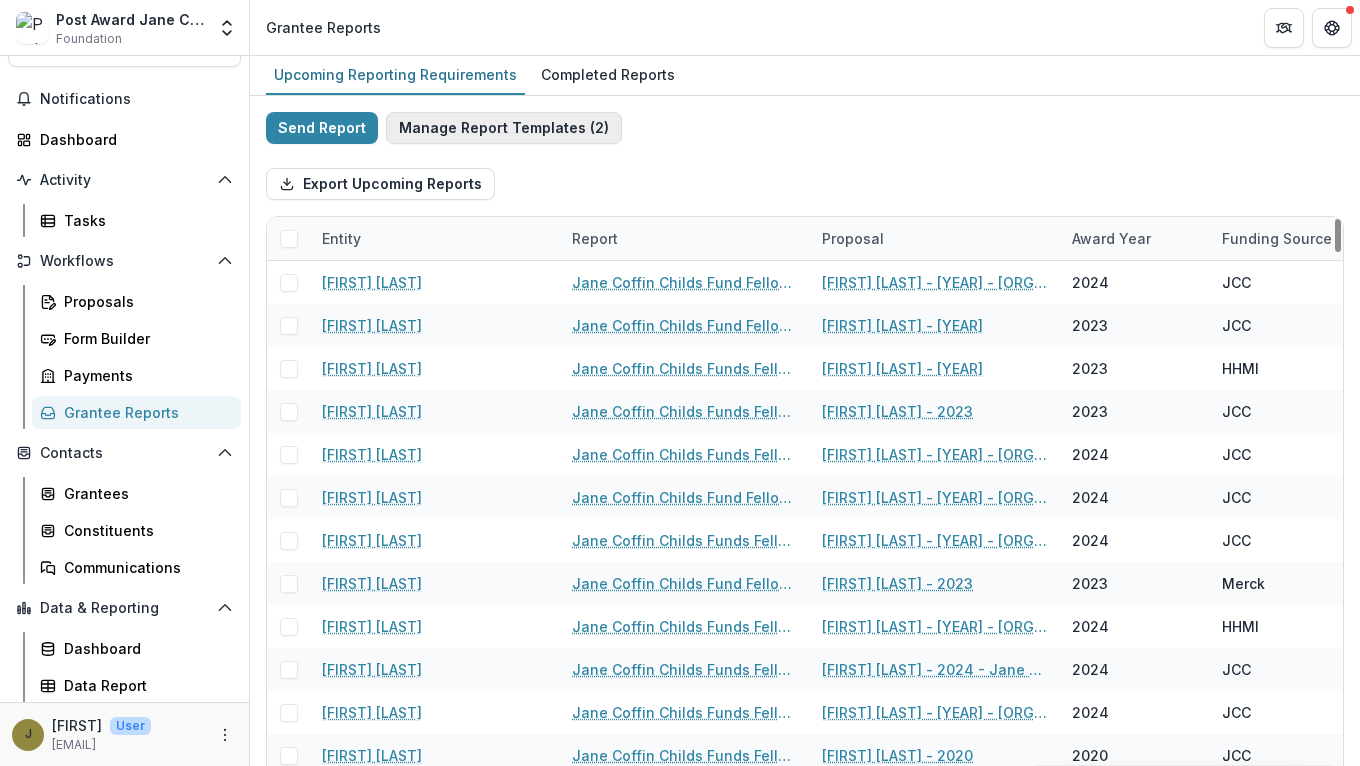 click on "Manage Report Templates ( 2 )" at bounding box center [504, 128] 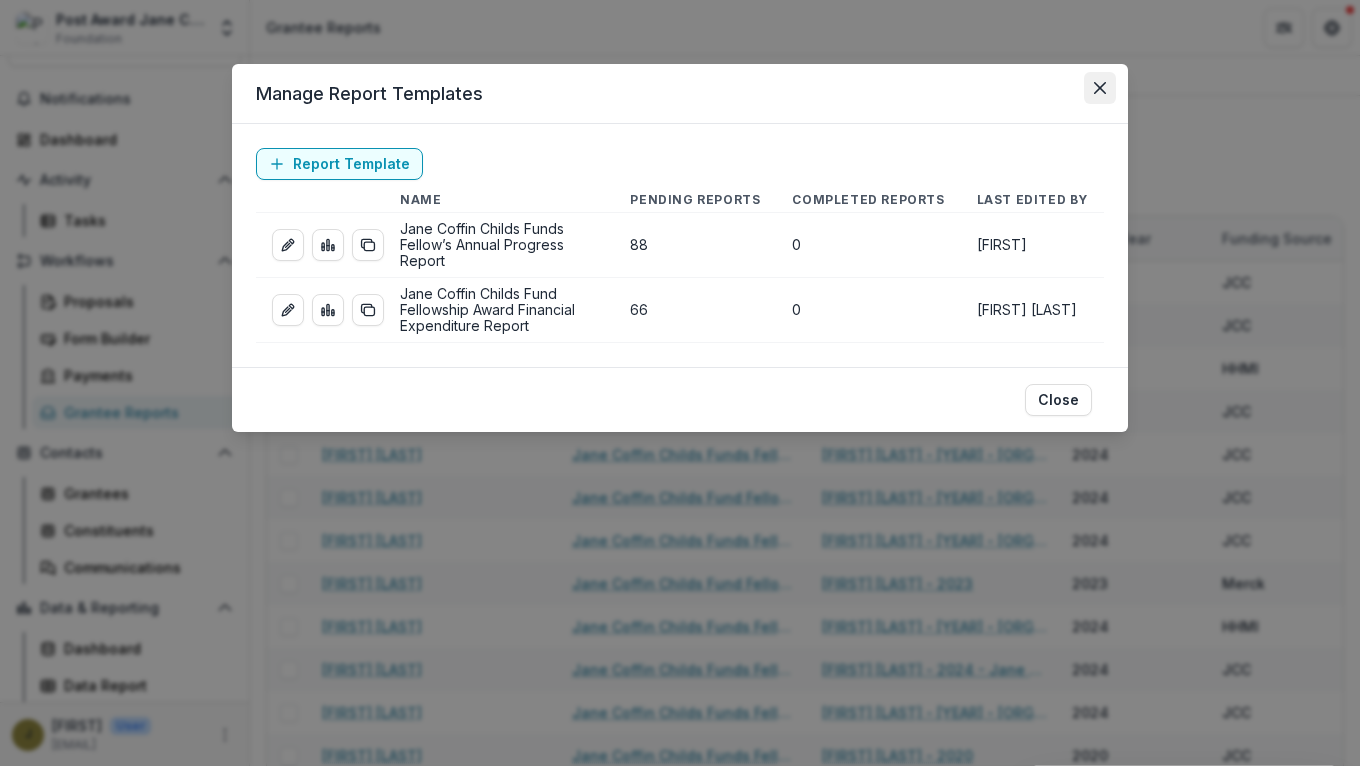 click at bounding box center (1100, 88) 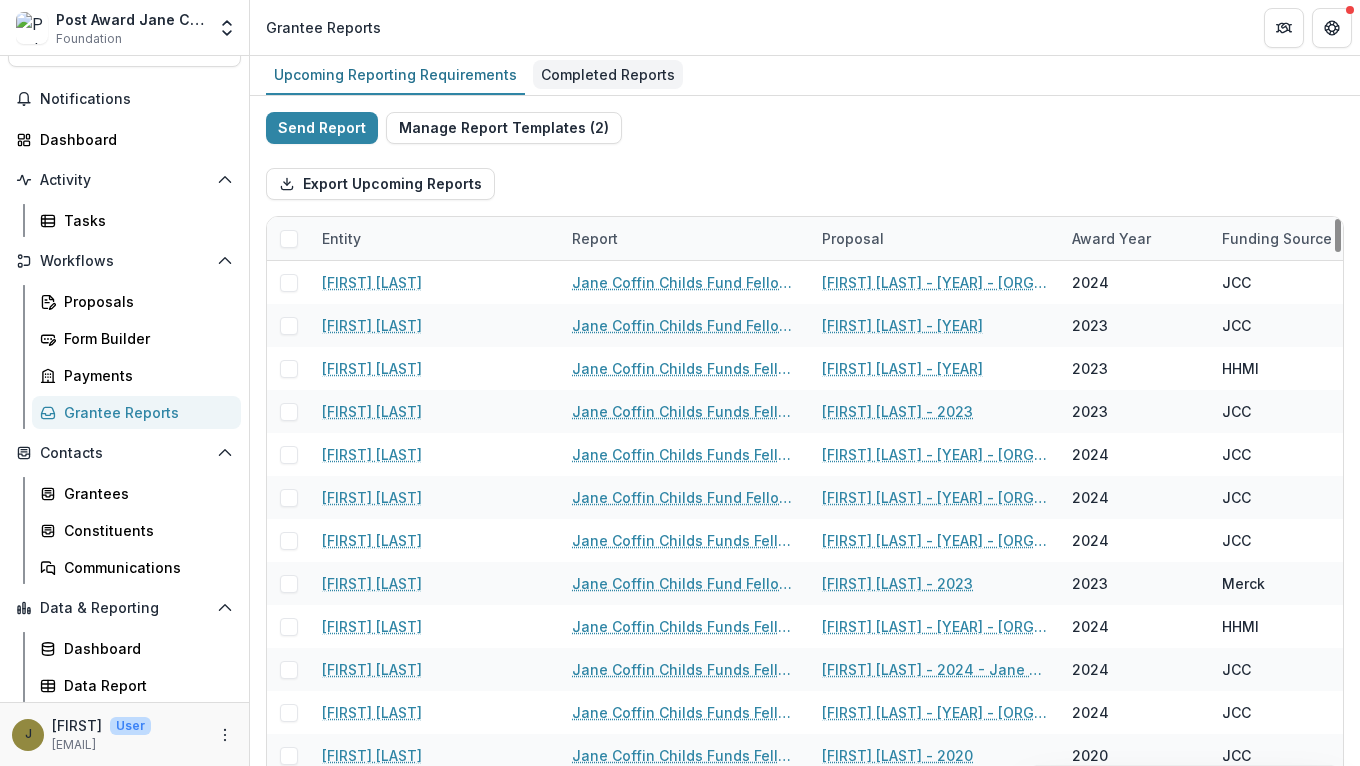 click on "Completed Reports" at bounding box center [608, 74] 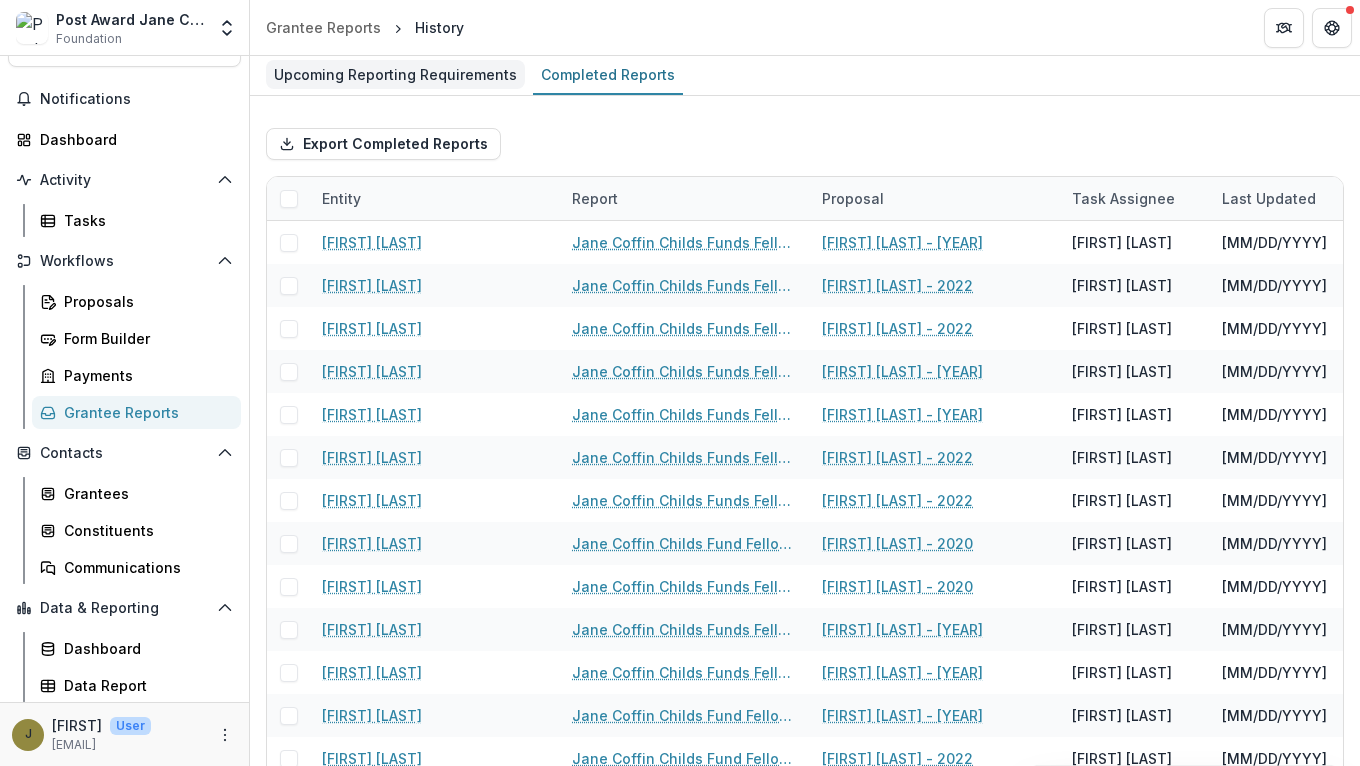 click on "Upcoming Reporting Requirements" at bounding box center [395, 74] 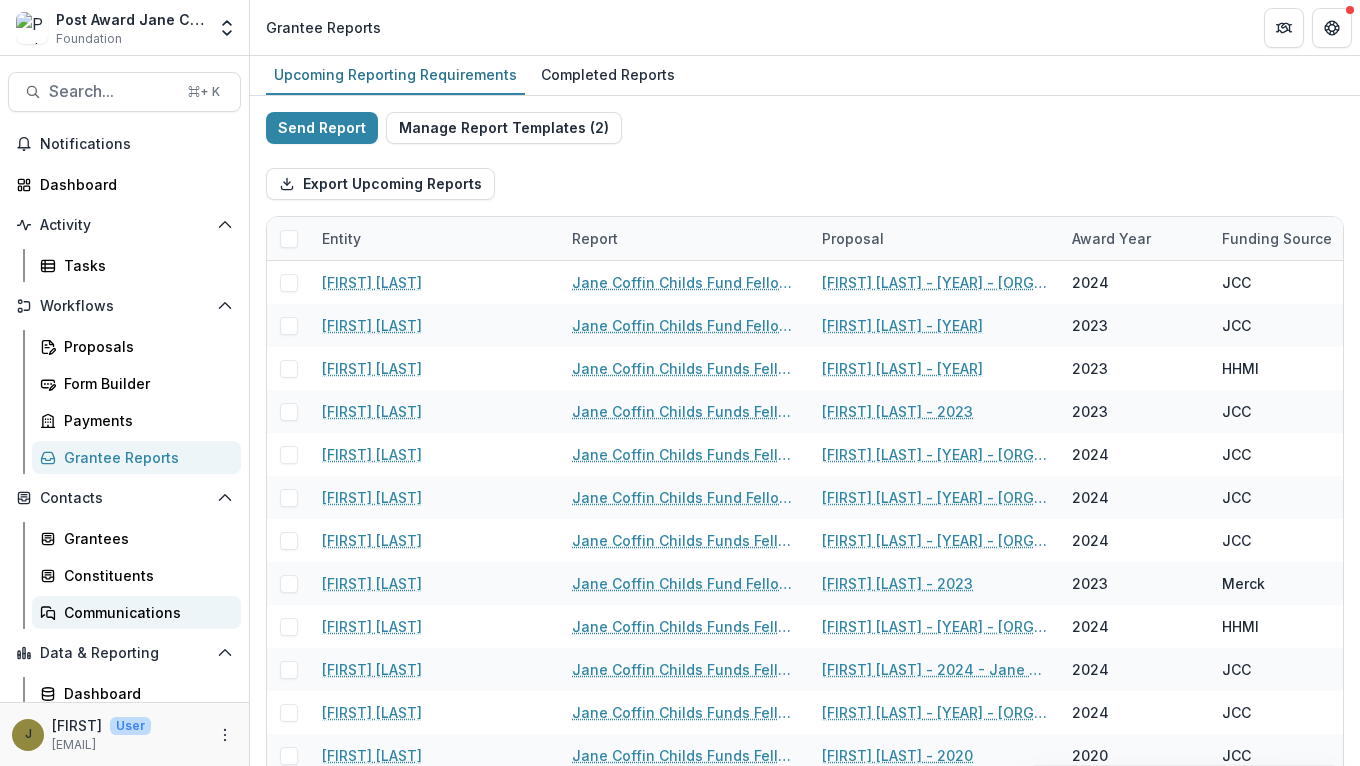 scroll, scrollTop: 45, scrollLeft: 0, axis: vertical 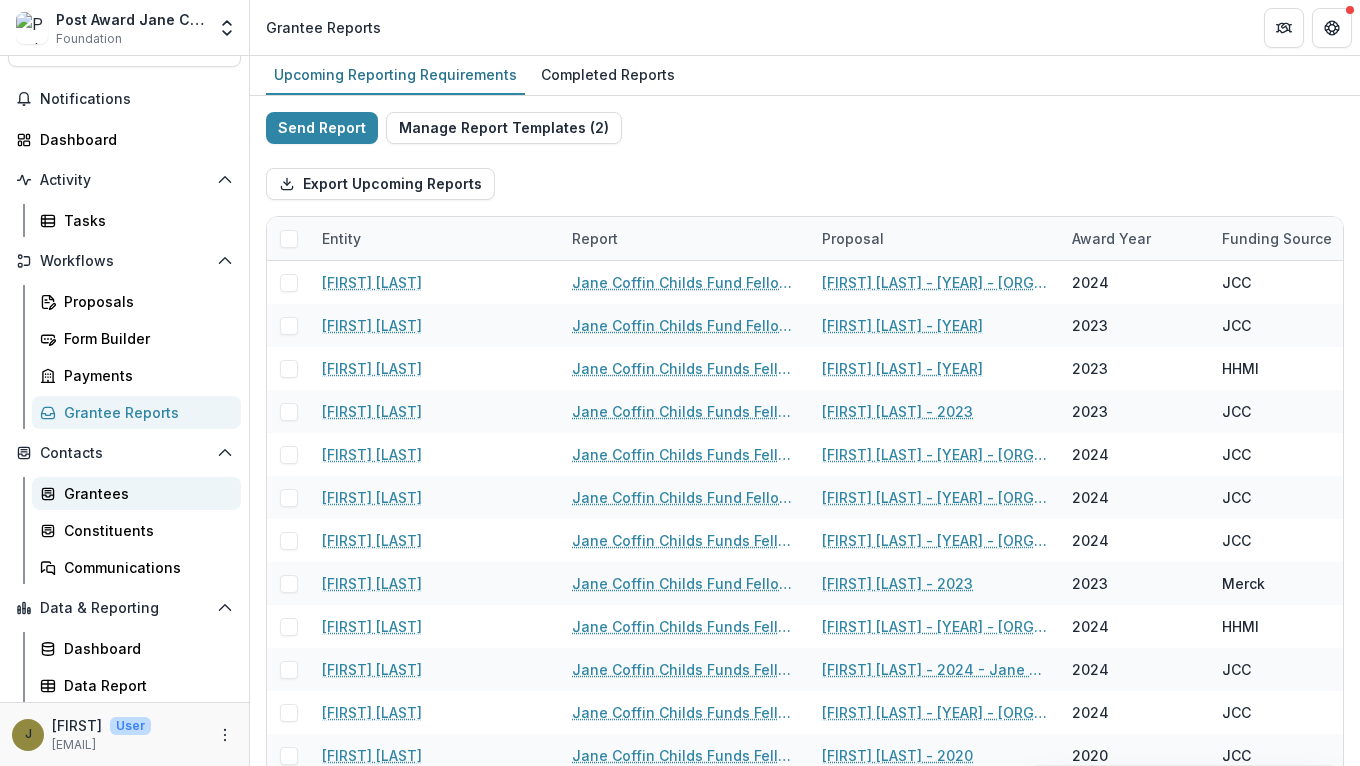click on "Grantees" at bounding box center [136, 493] 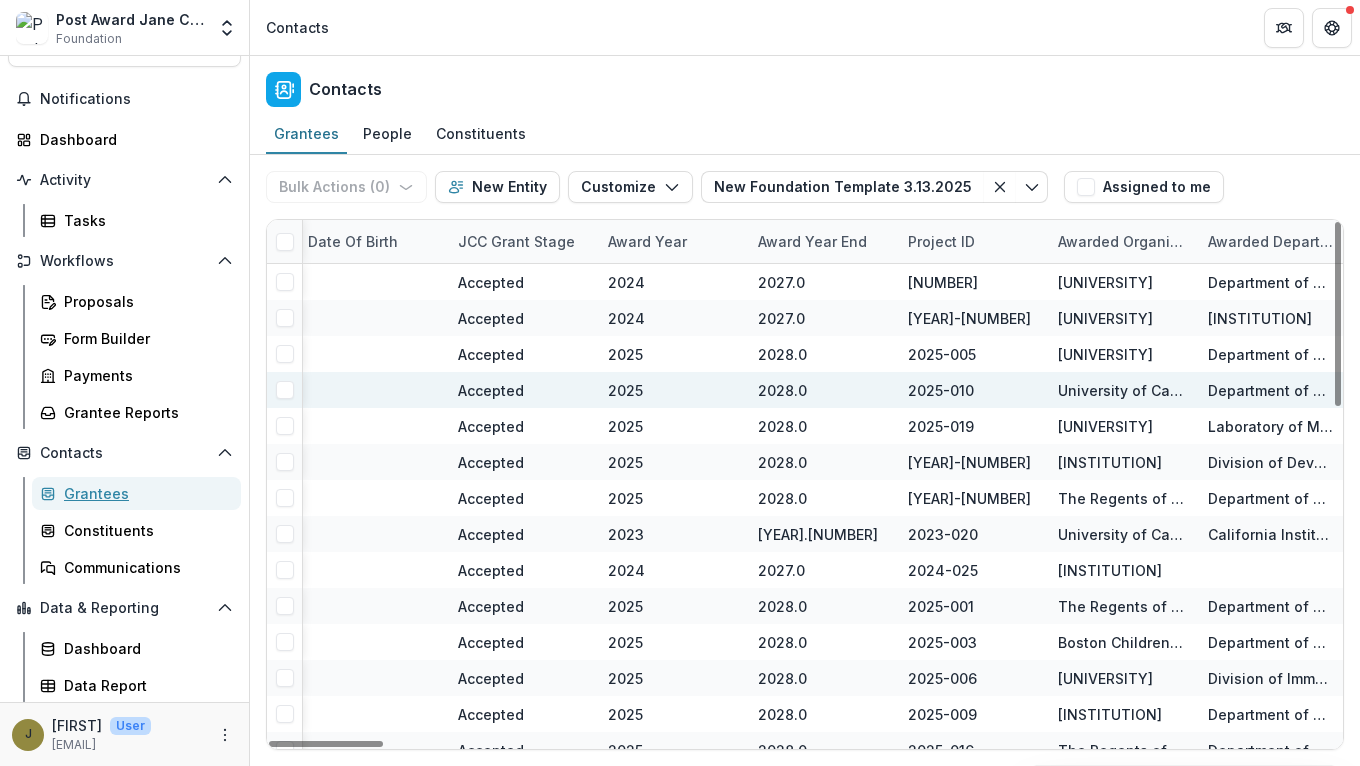 scroll, scrollTop: 0, scrollLeft: 1058, axis: horizontal 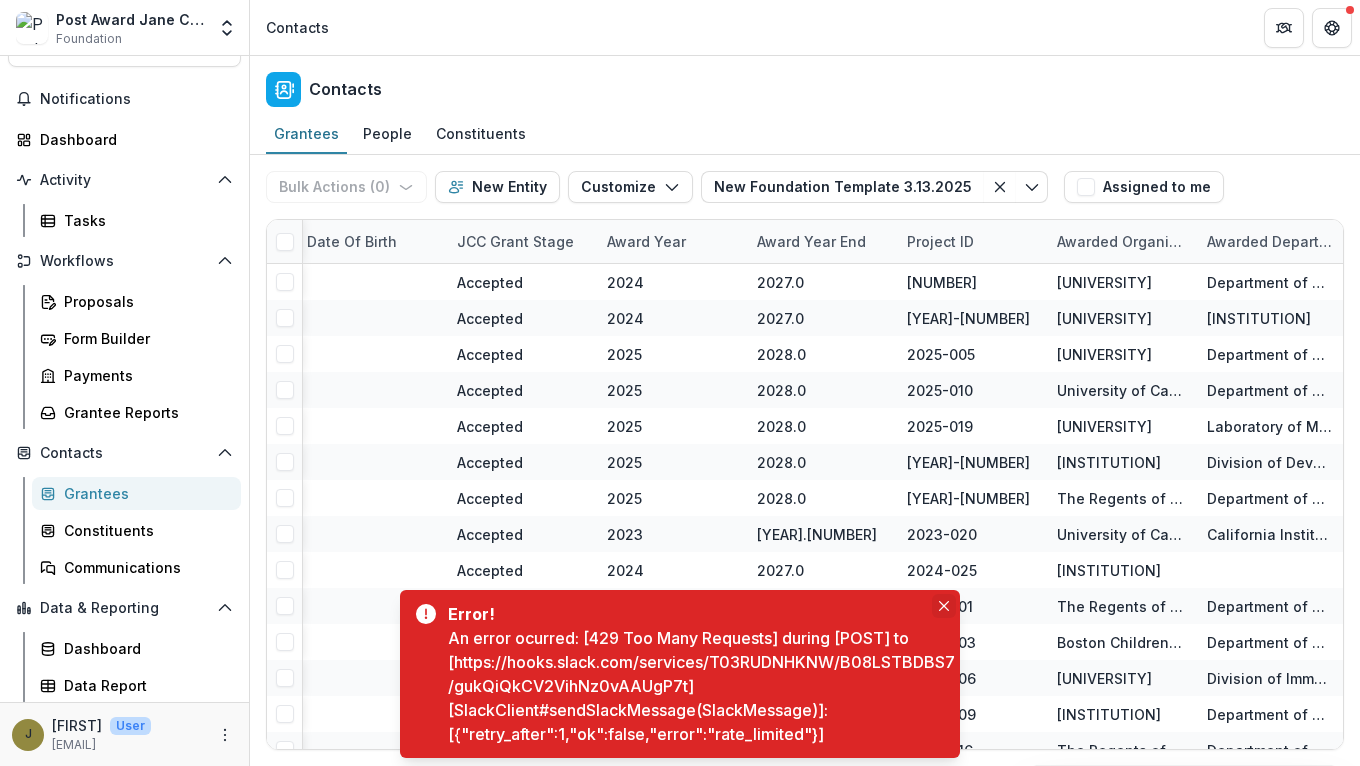 click 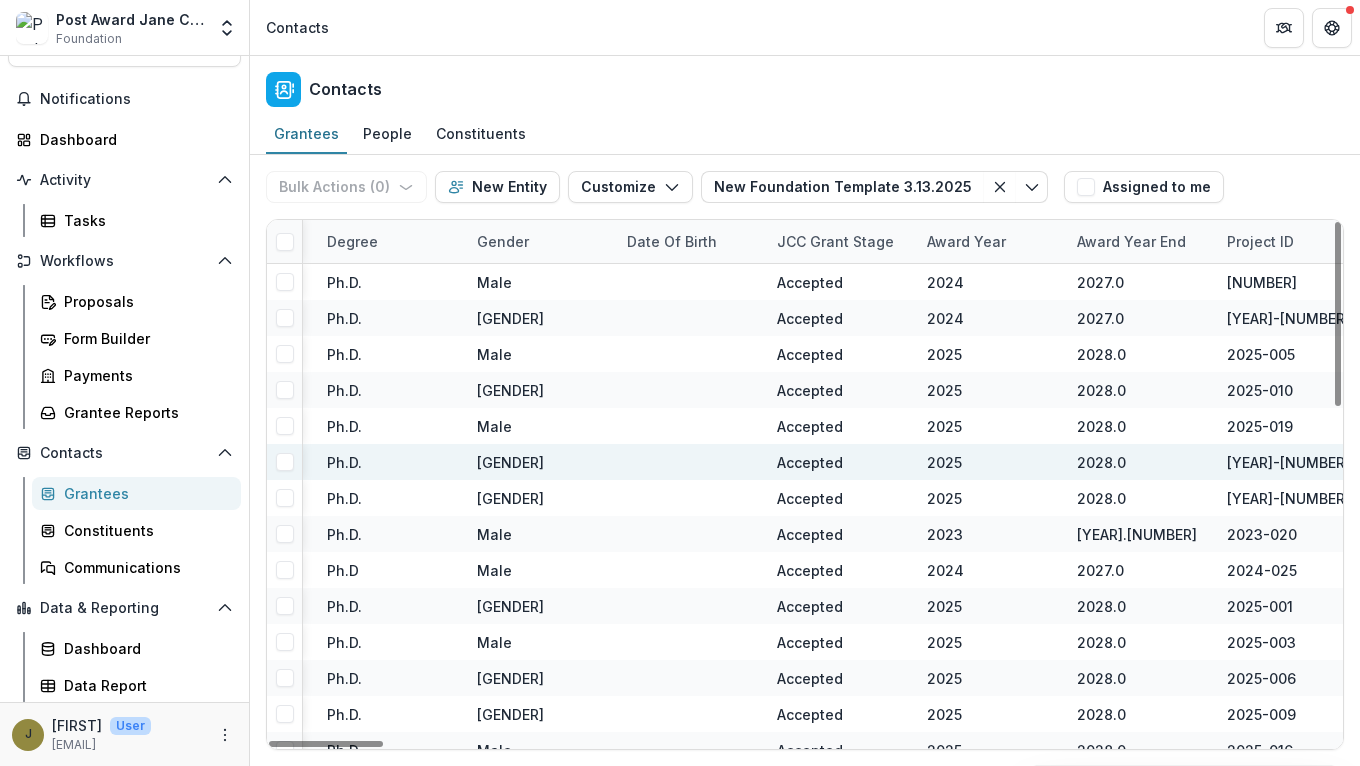 scroll, scrollTop: 0, scrollLeft: 732, axis: horizontal 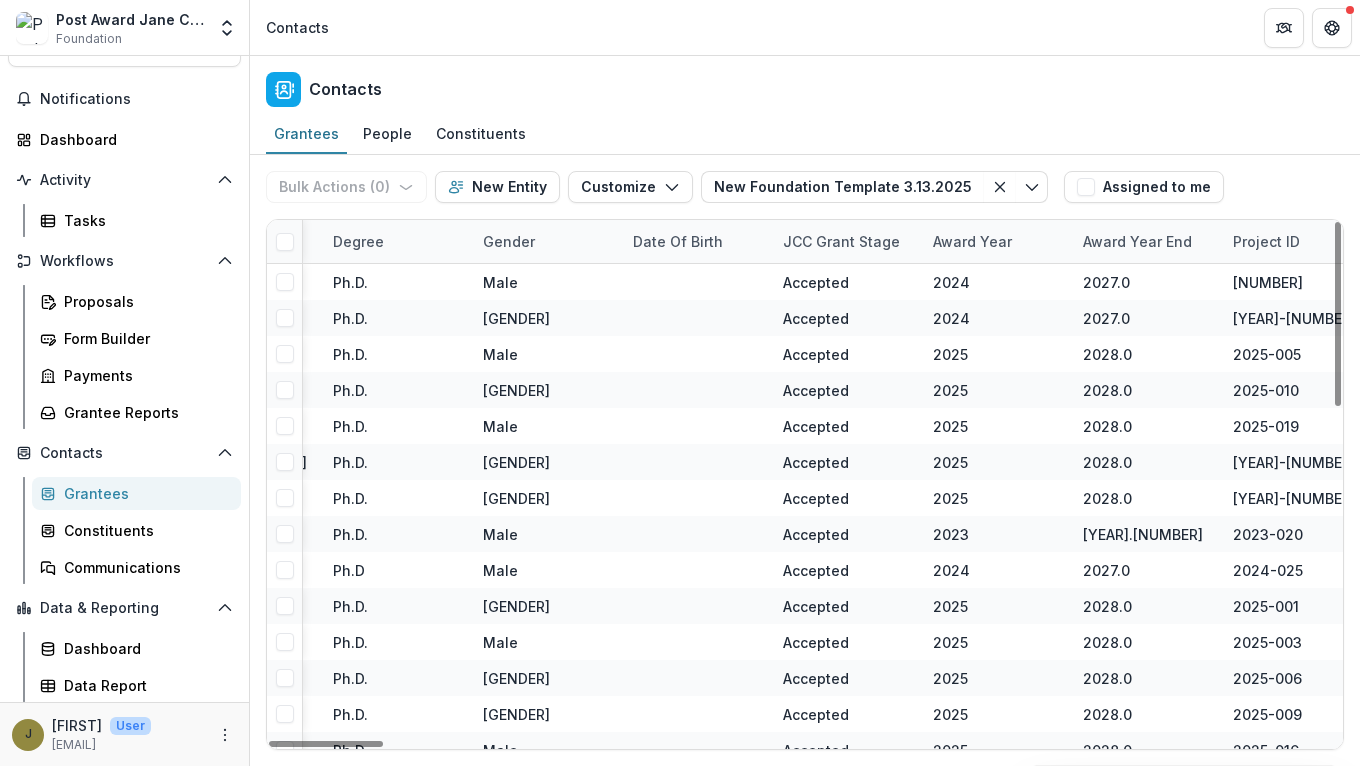 click on "Award Year" at bounding box center [972, 241] 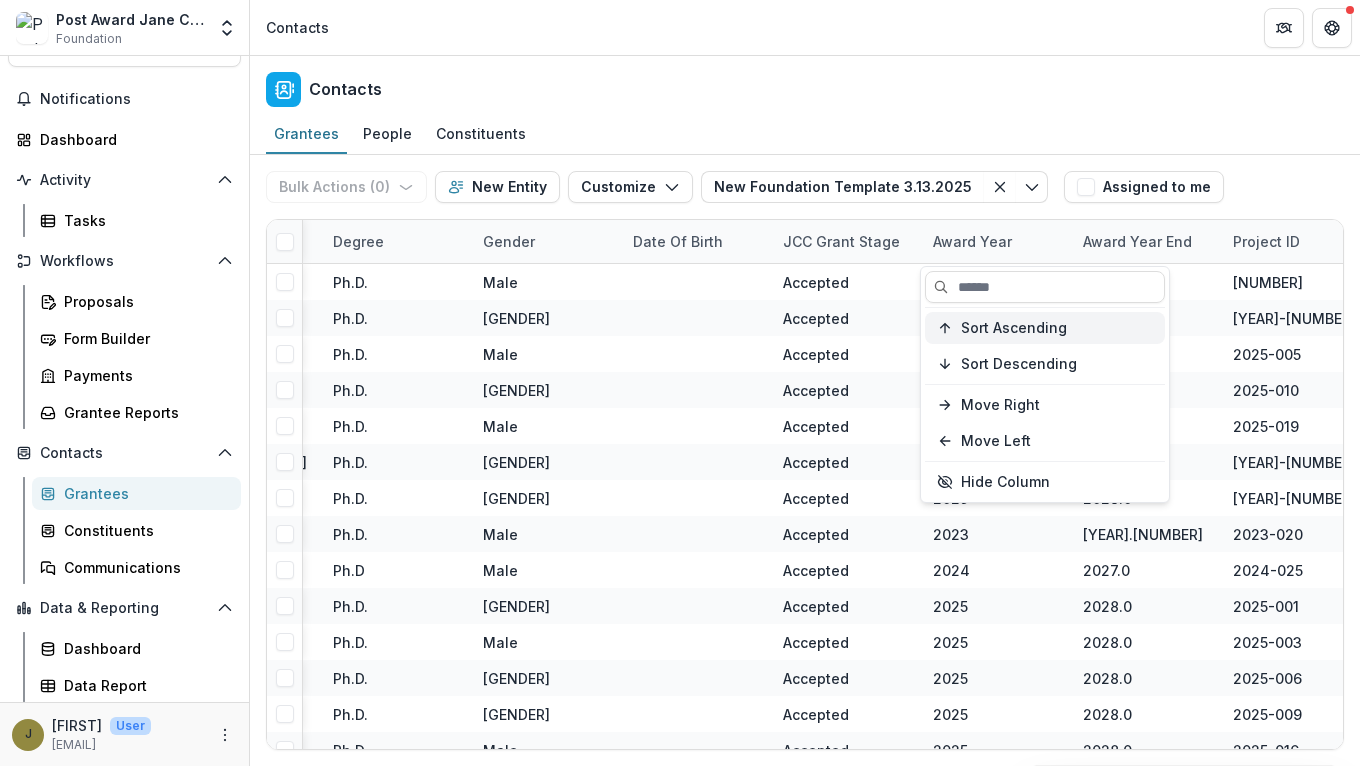 click on "Sort Ascending" at bounding box center [1014, 328] 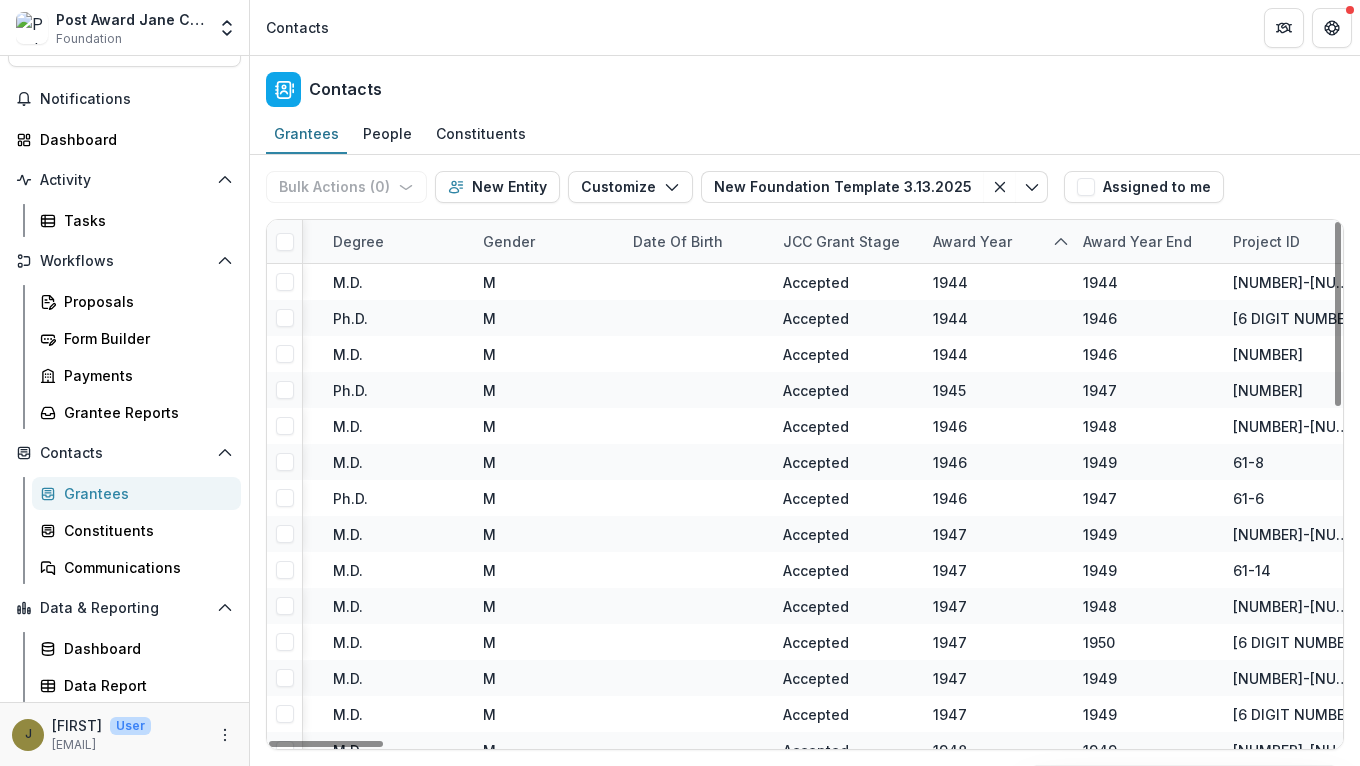 click on "Contacts" at bounding box center [805, 85] 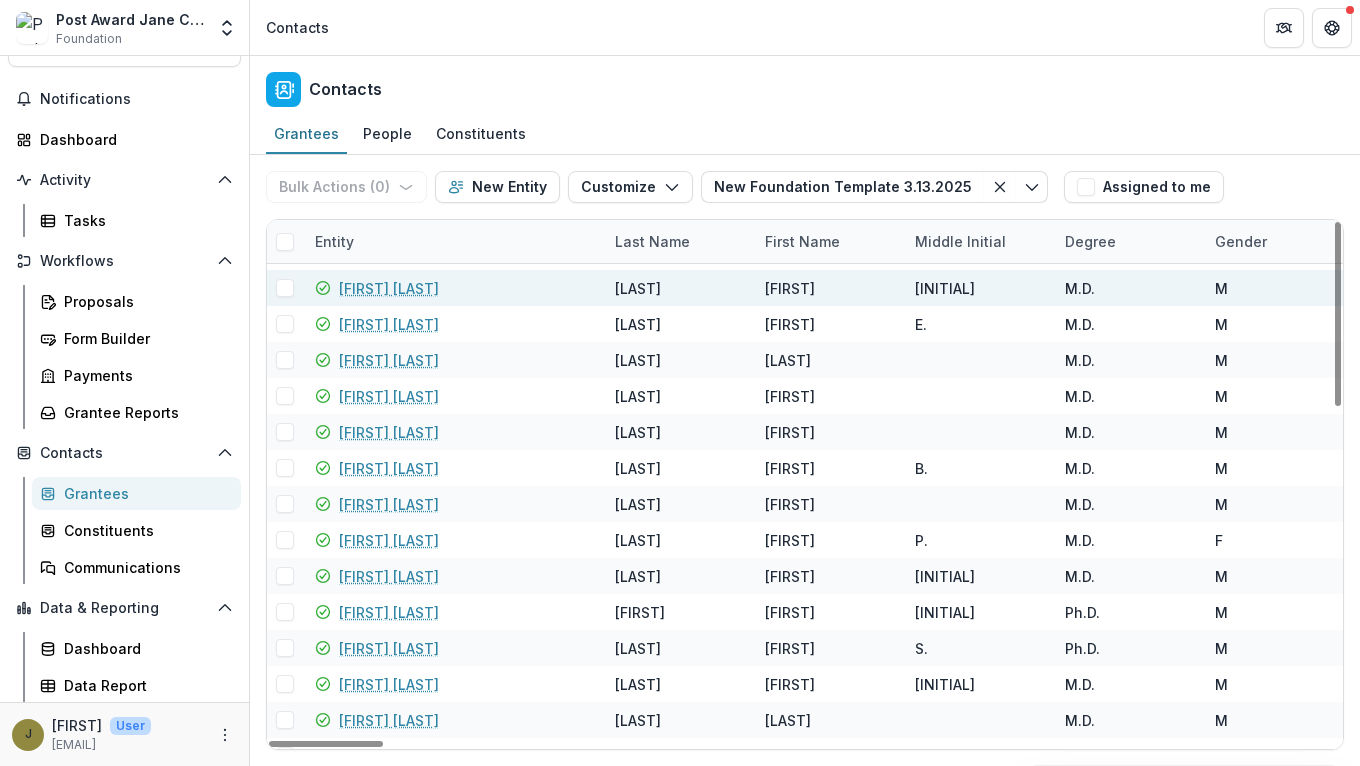 scroll, scrollTop: 322, scrollLeft: 0, axis: vertical 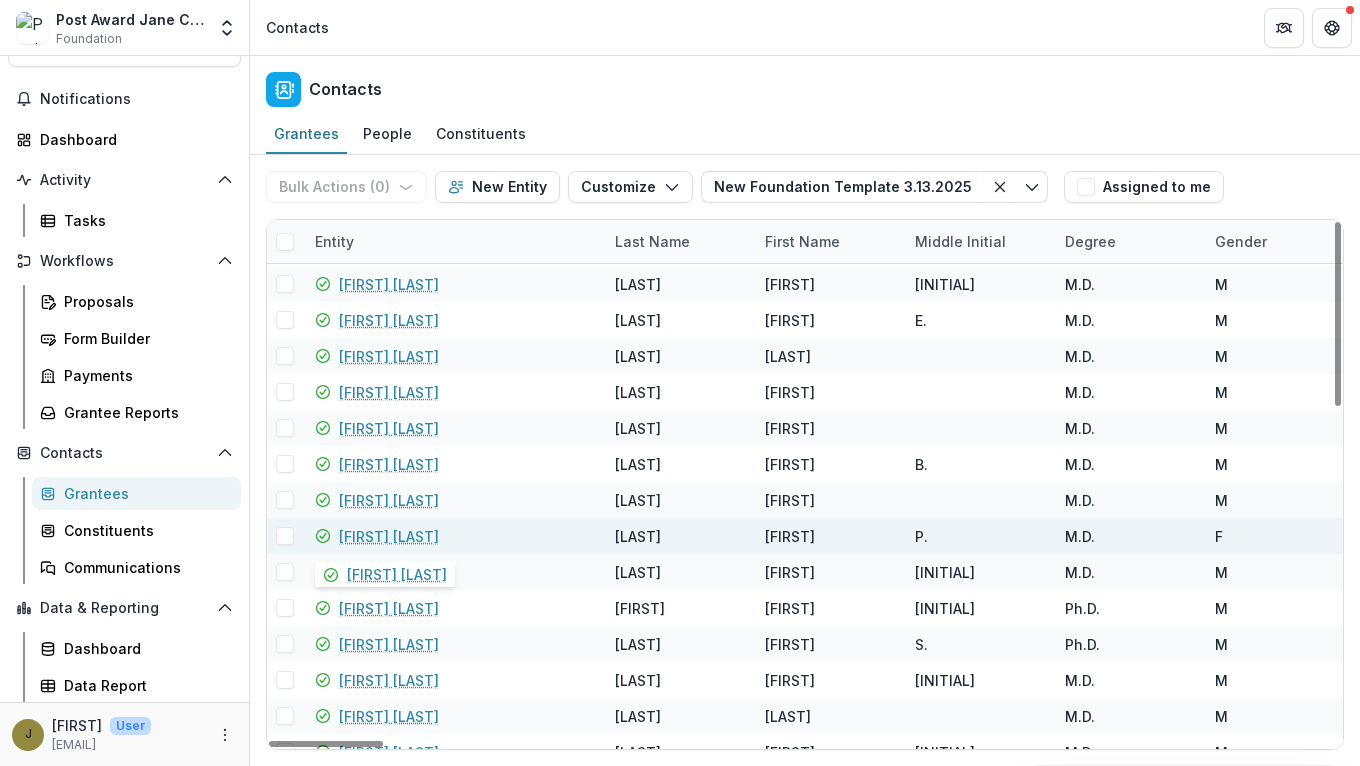 click on "[FIRST] [LAST]" at bounding box center [389, 536] 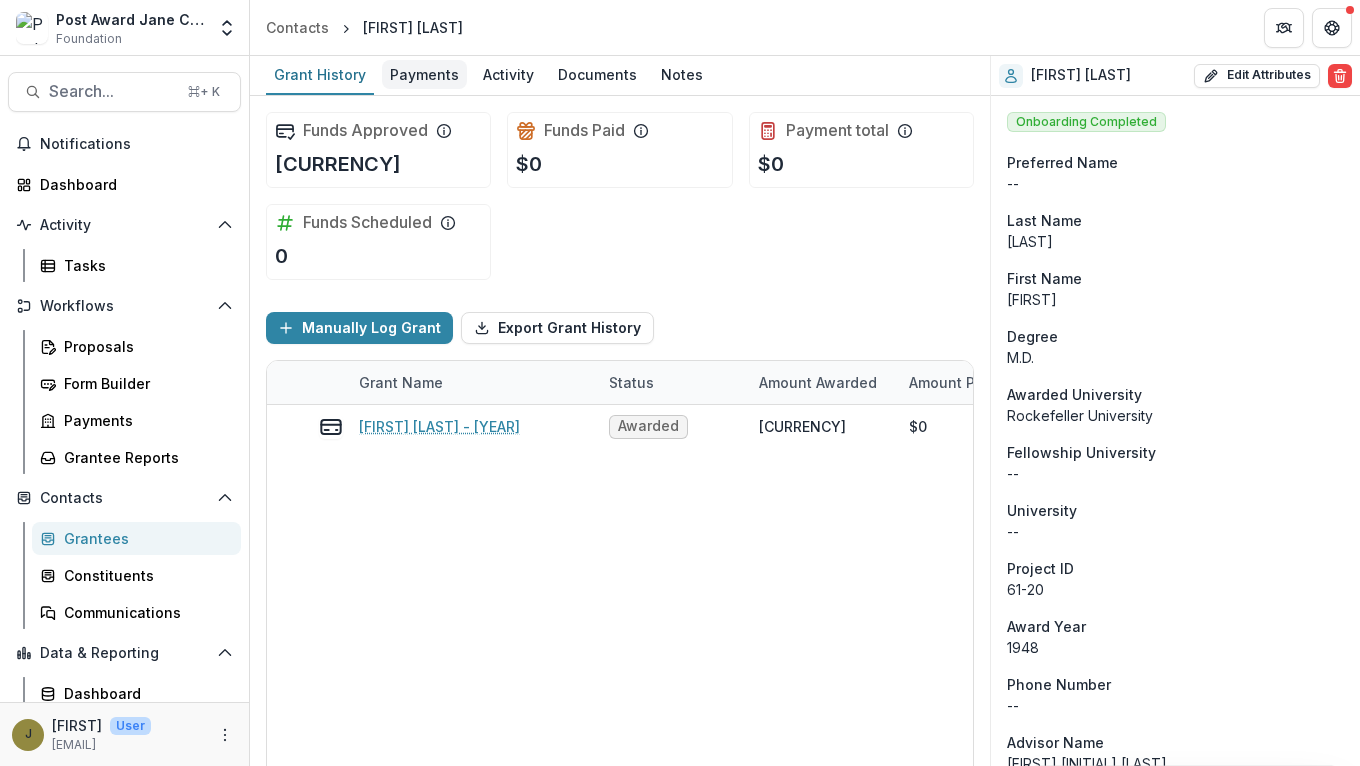 click on "Payments" at bounding box center [424, 74] 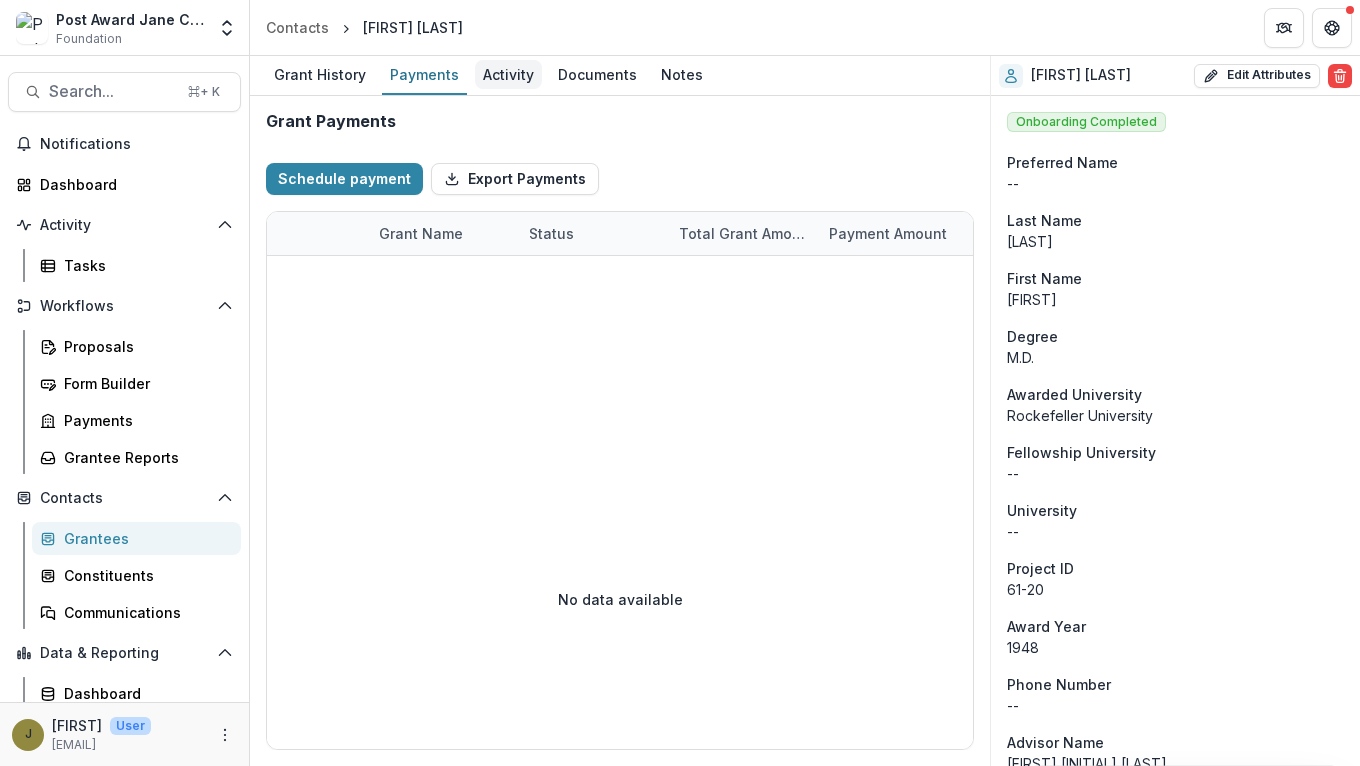 click on "Activity" at bounding box center [508, 74] 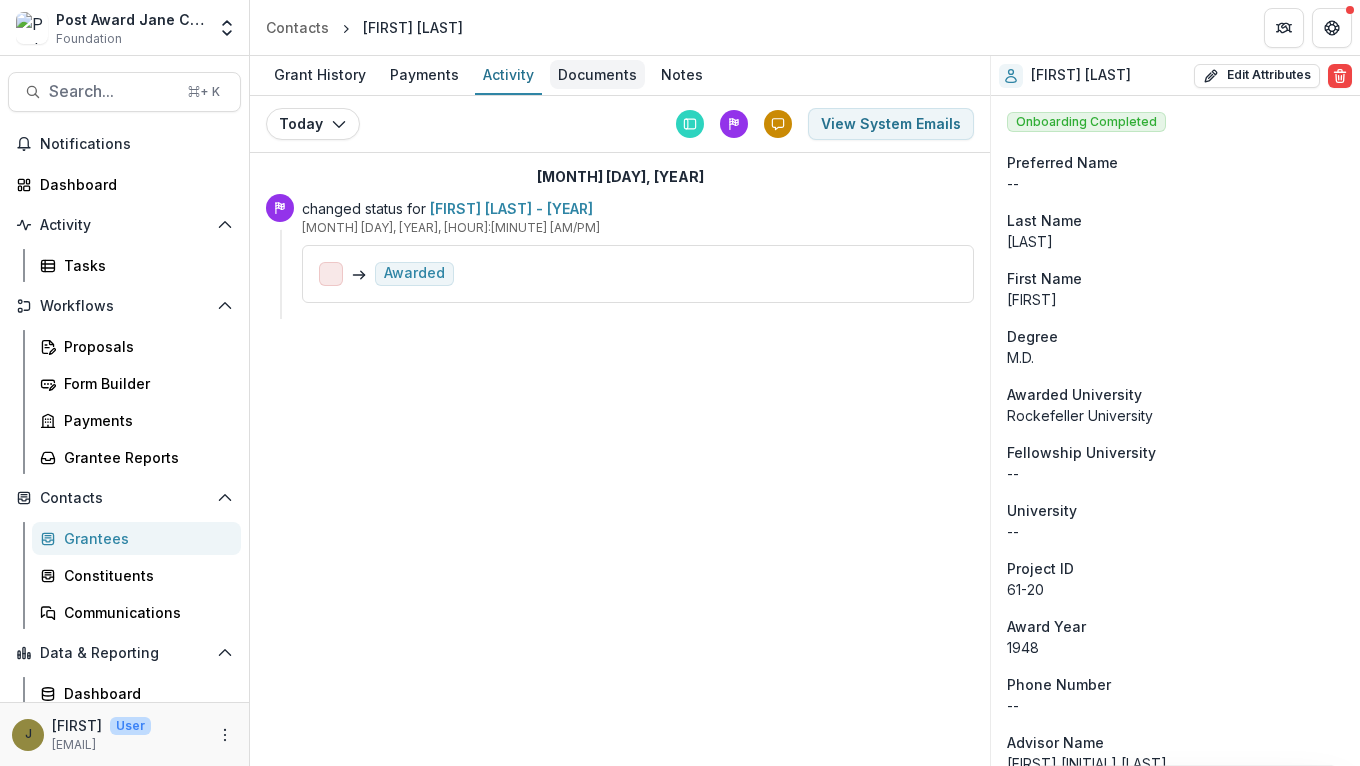 click on "Documents" at bounding box center (597, 74) 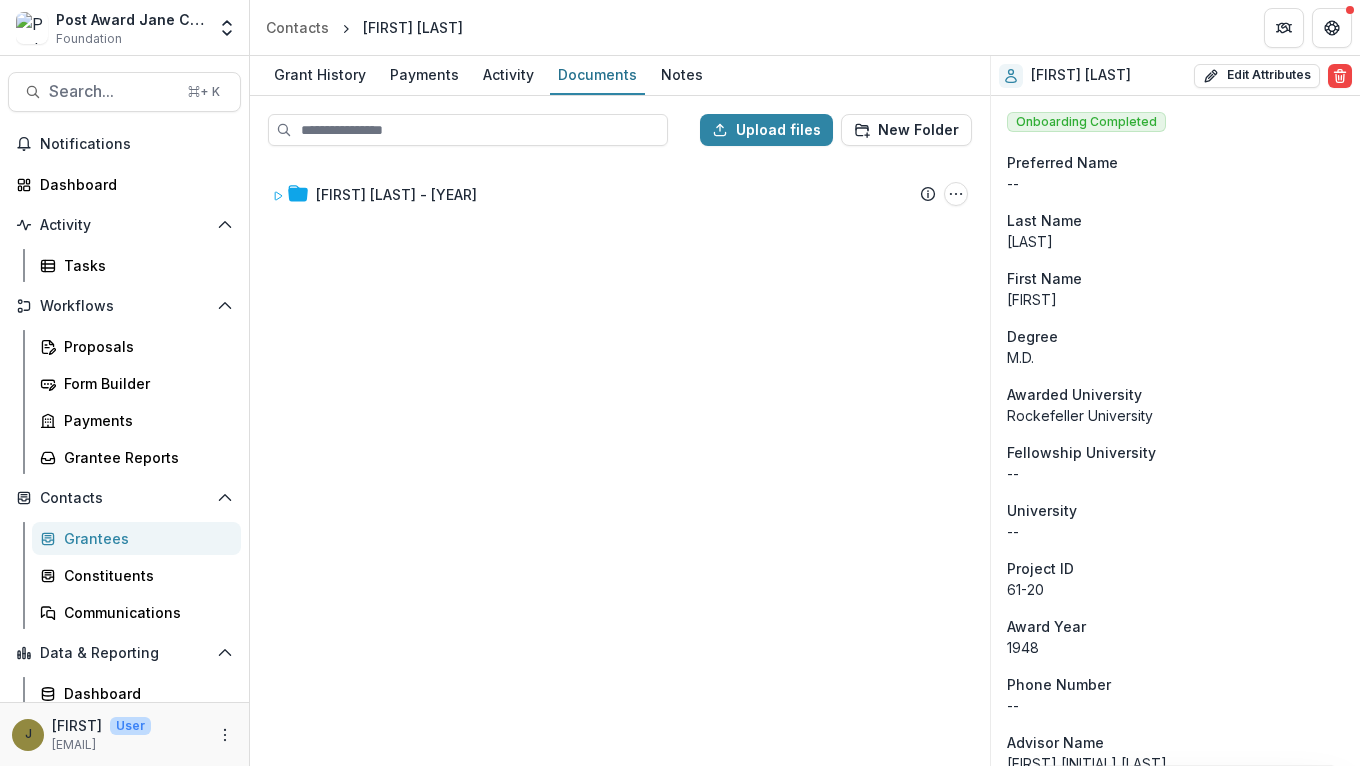 click on "Grant History Payments Activity Documents Notes" at bounding box center [620, 76] 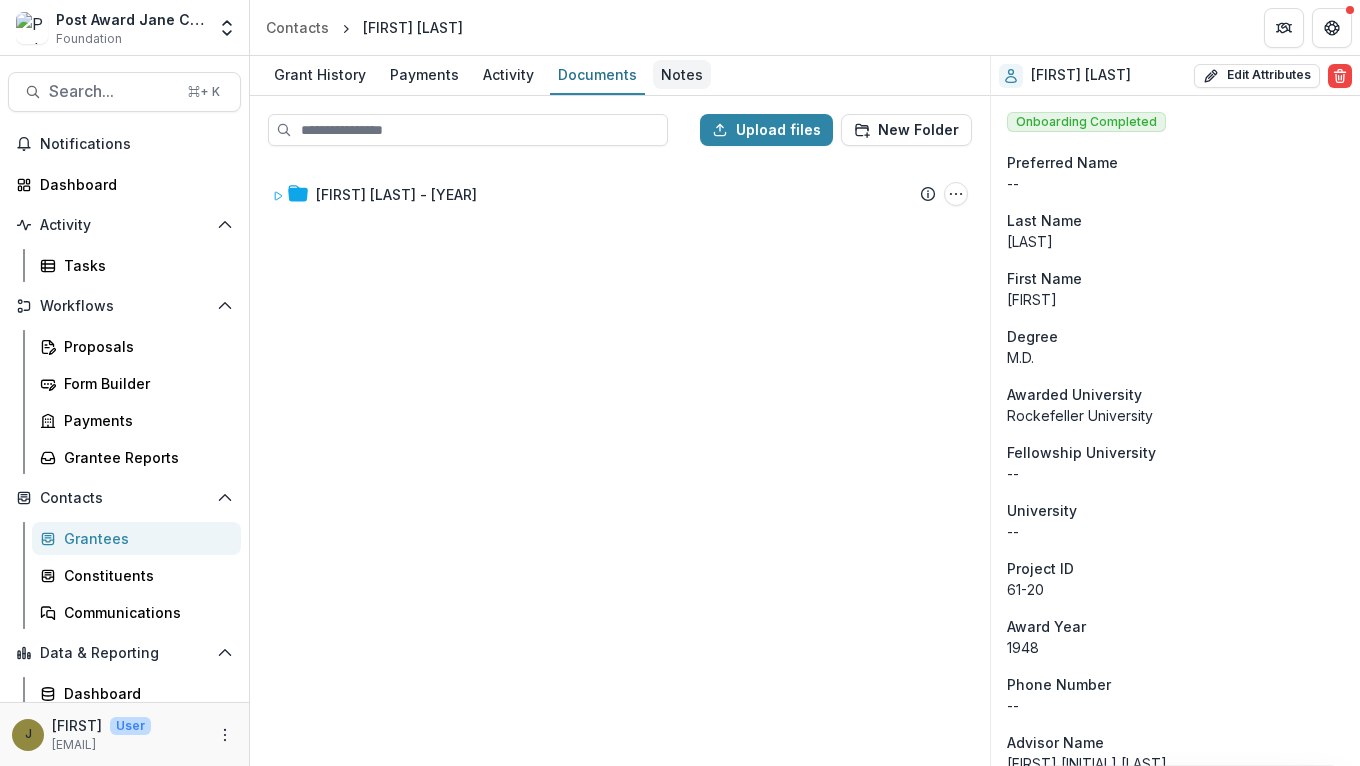 click on "Notes" at bounding box center [682, 74] 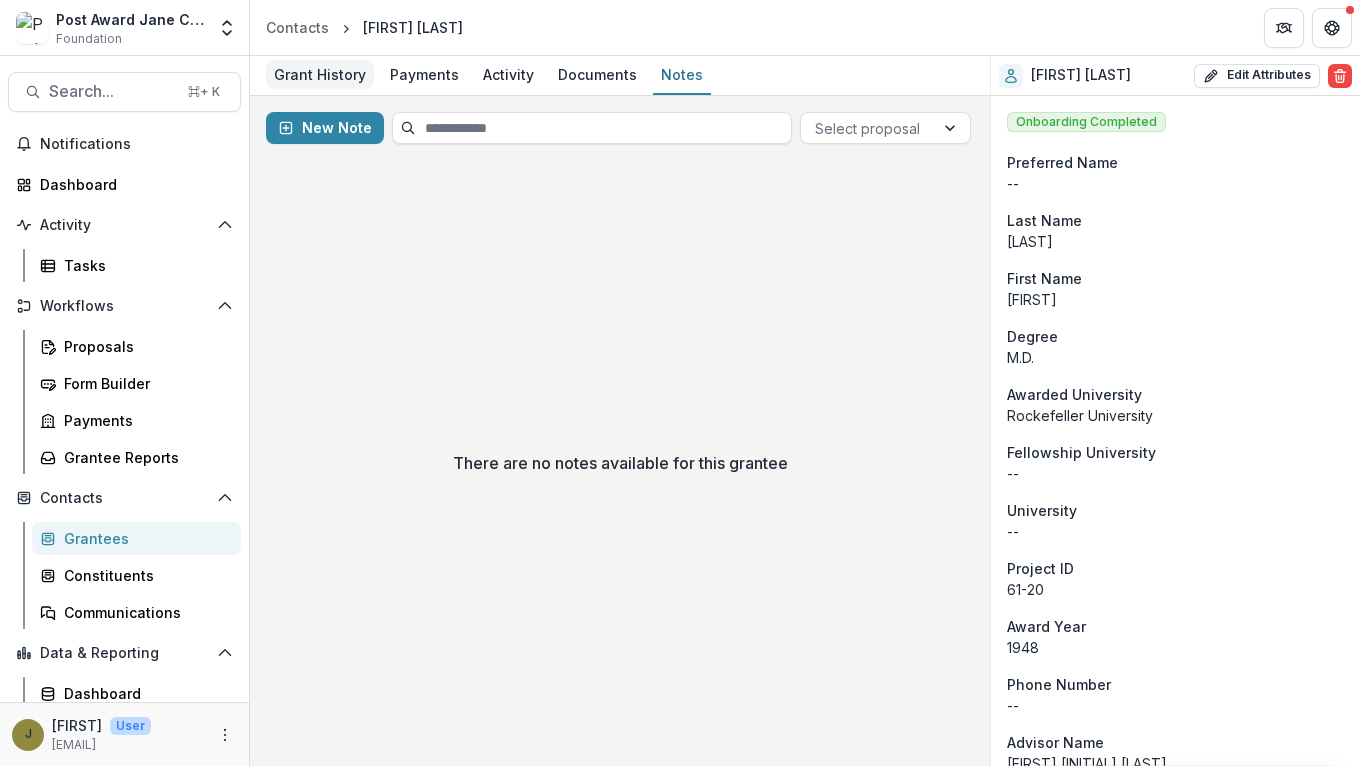 click on "Grant History" at bounding box center (320, 74) 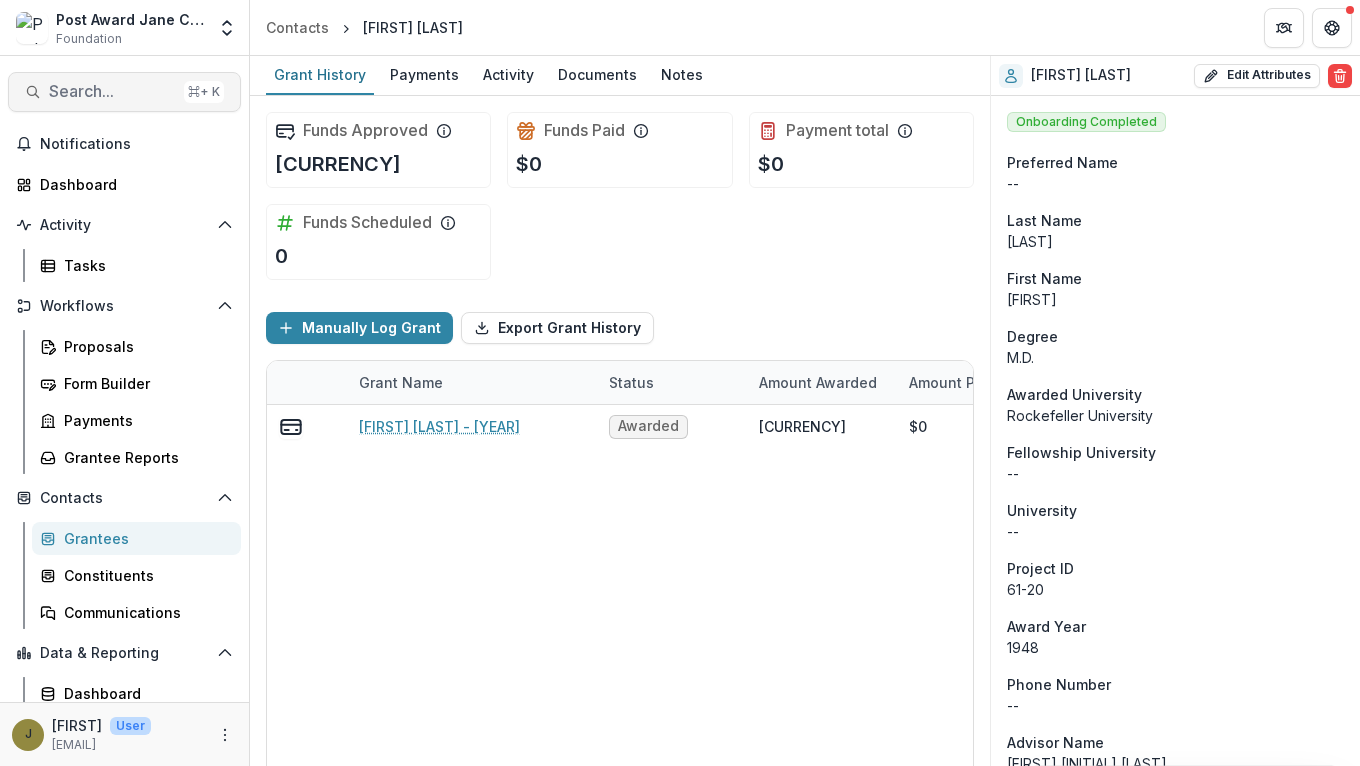 click on "Search..." at bounding box center [112, 91] 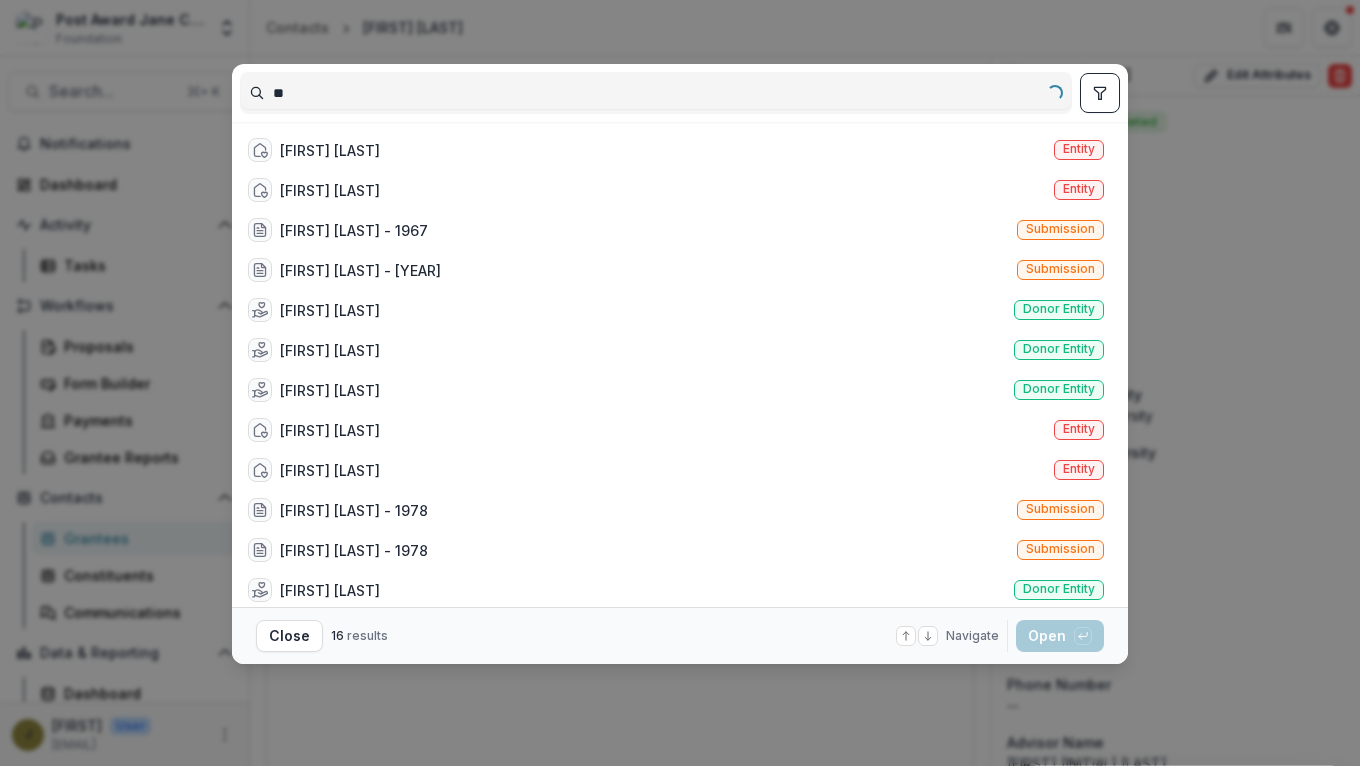 type on "*" 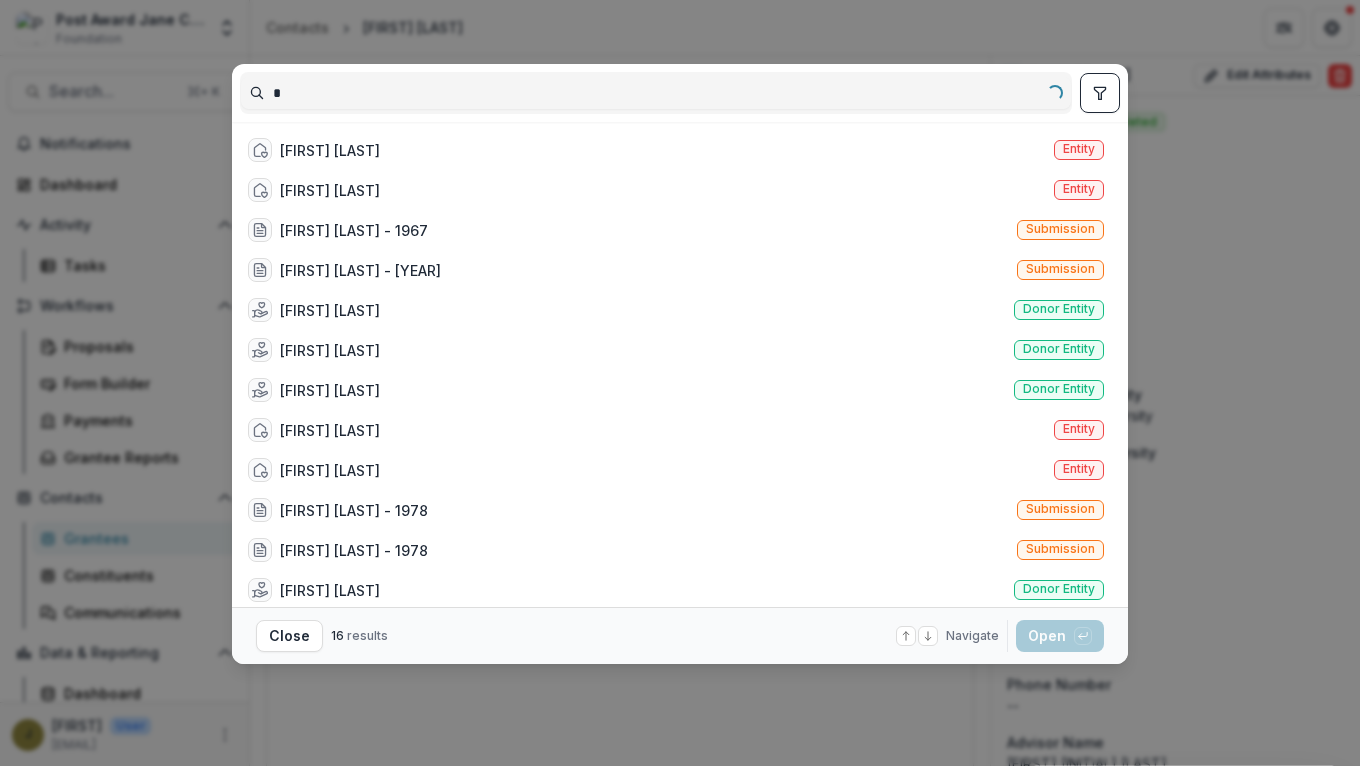type 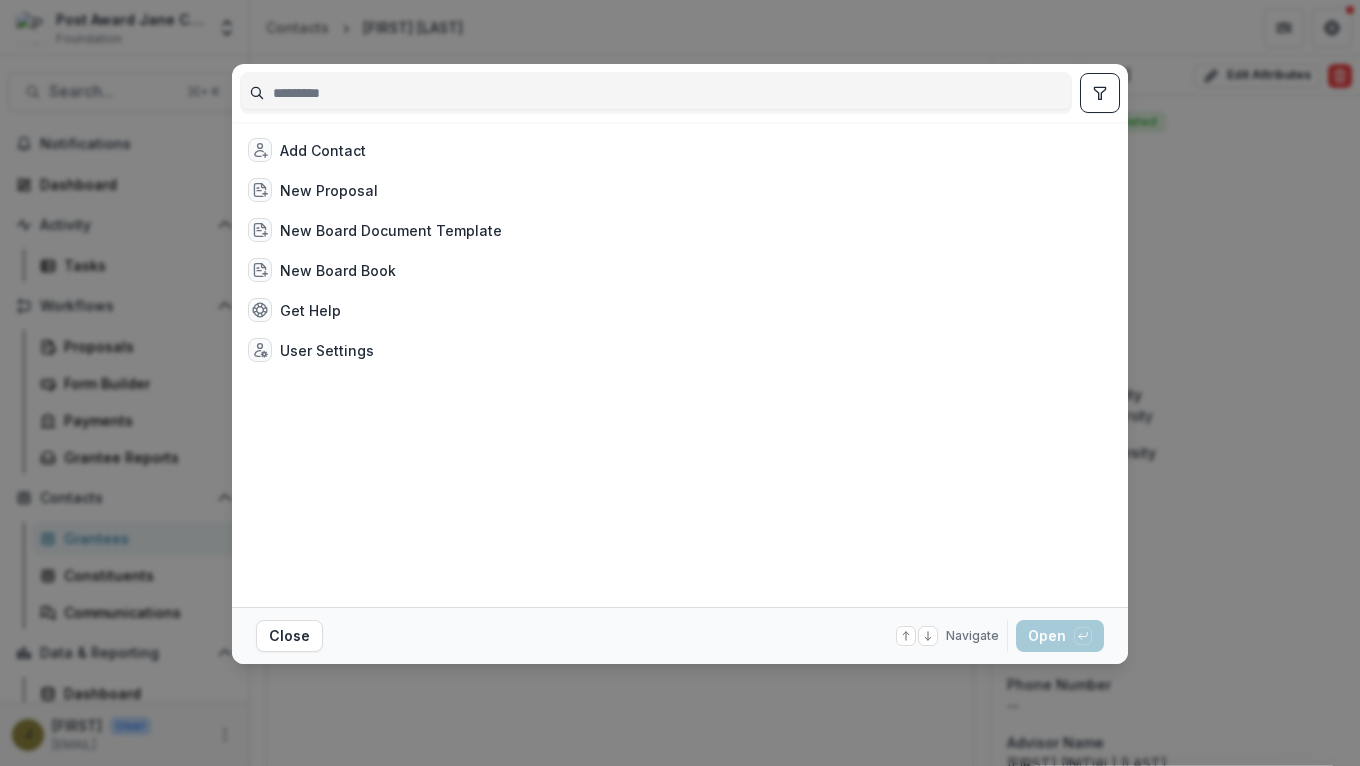 click on "Add Contact New Proposal New Board Document Template New Board Book Get Help User Settings Close Navigate up and down with arrow keys Open with enter key" at bounding box center (680, 383) 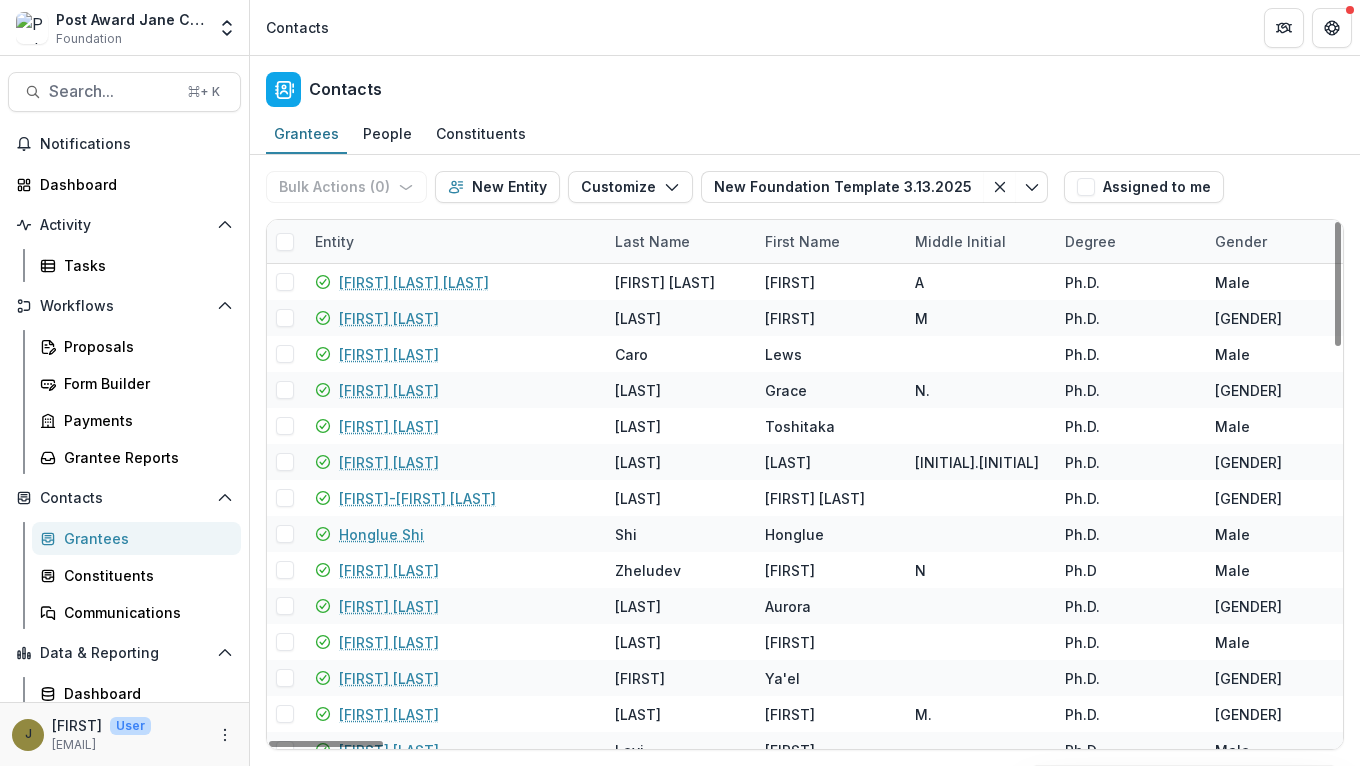 click on "Entity" at bounding box center (334, 241) 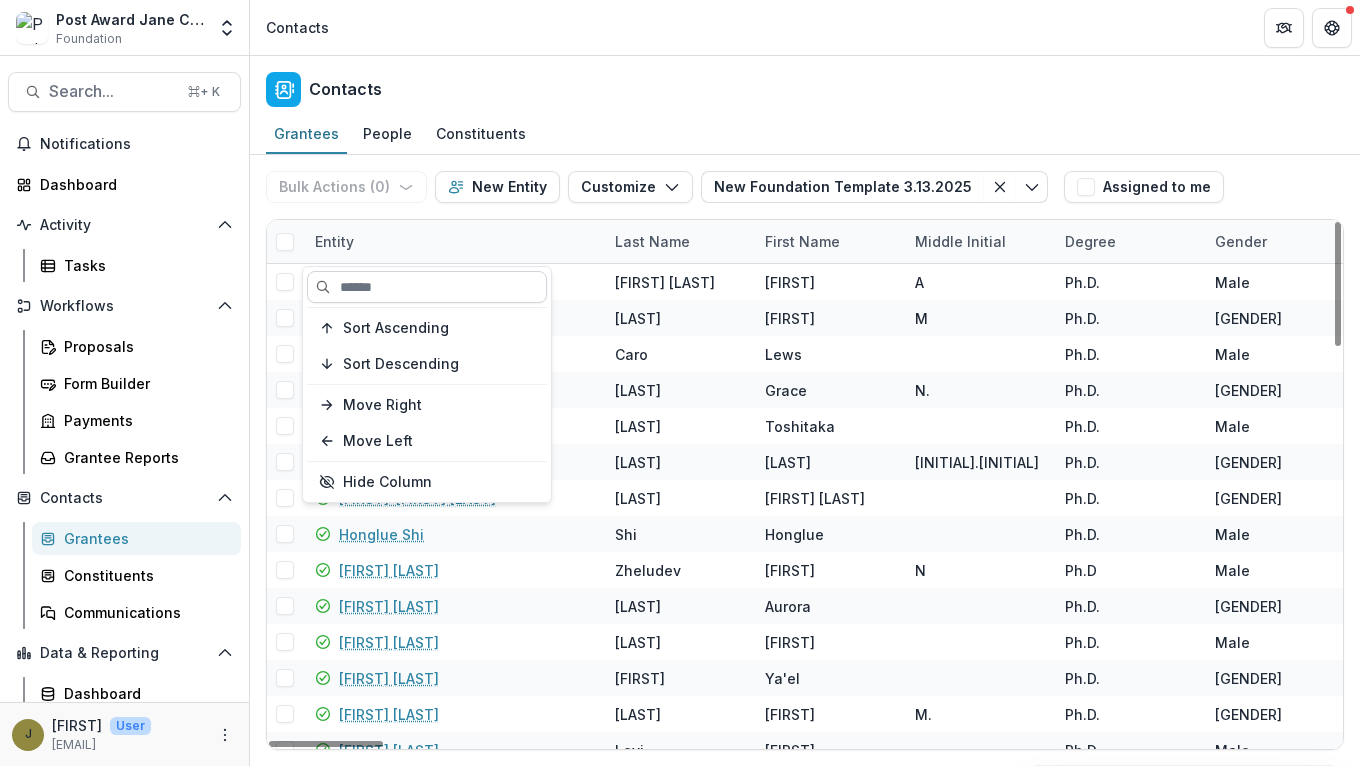 click at bounding box center (427, 287) 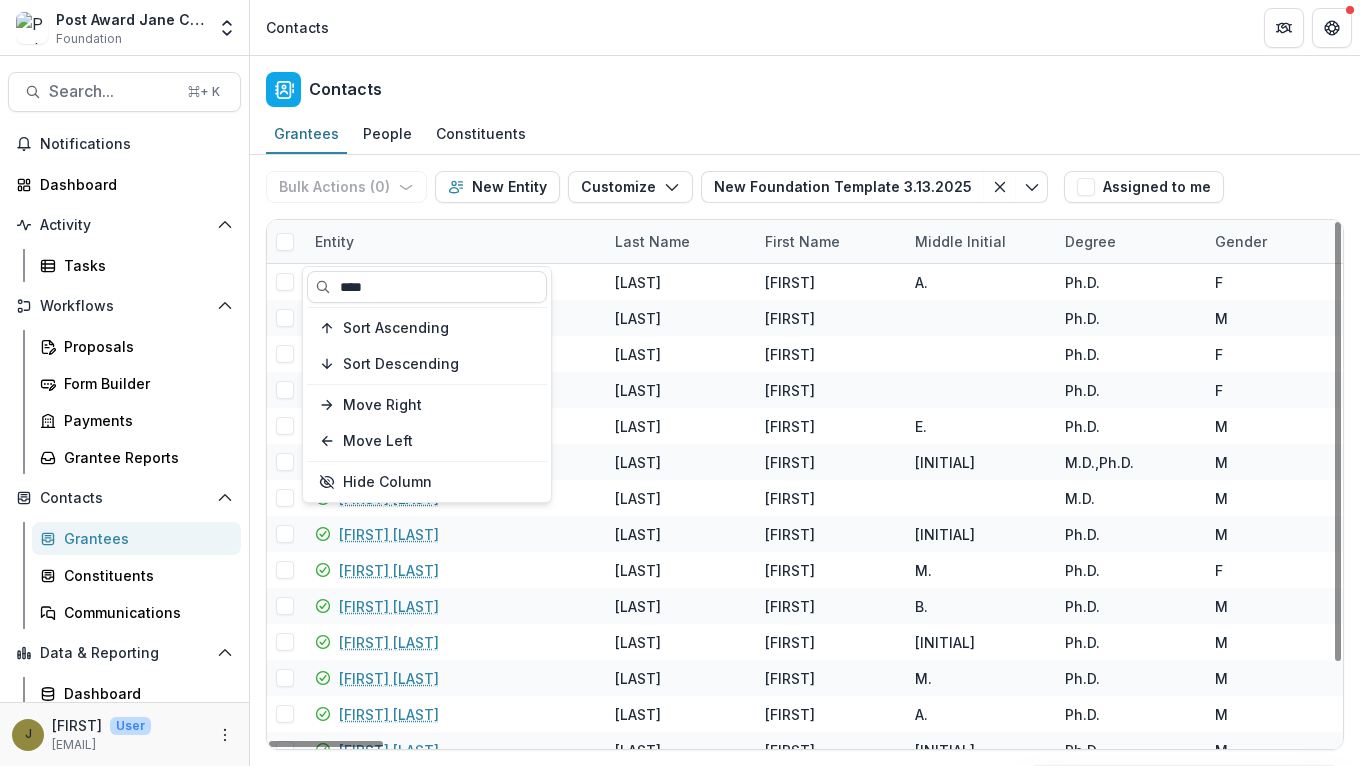 type on "****" 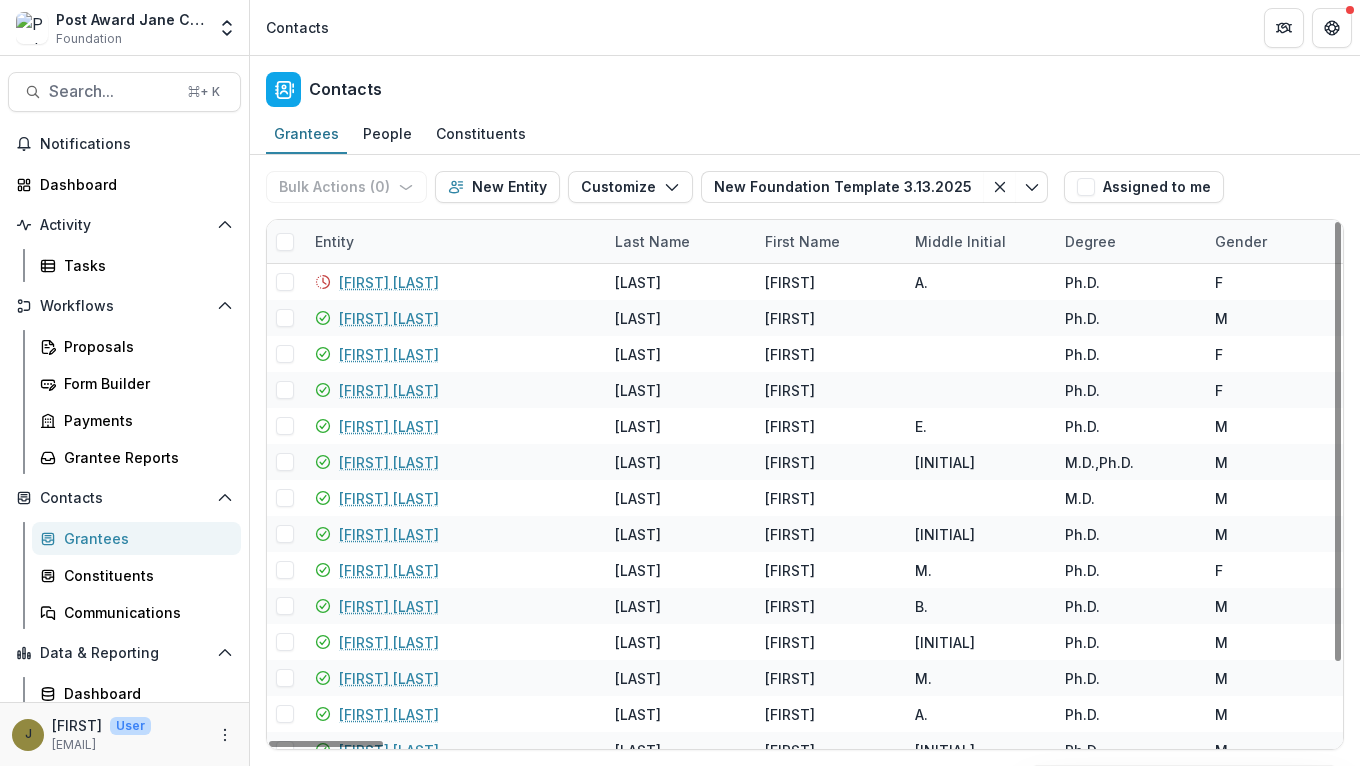 click on "Contacts" at bounding box center (805, 85) 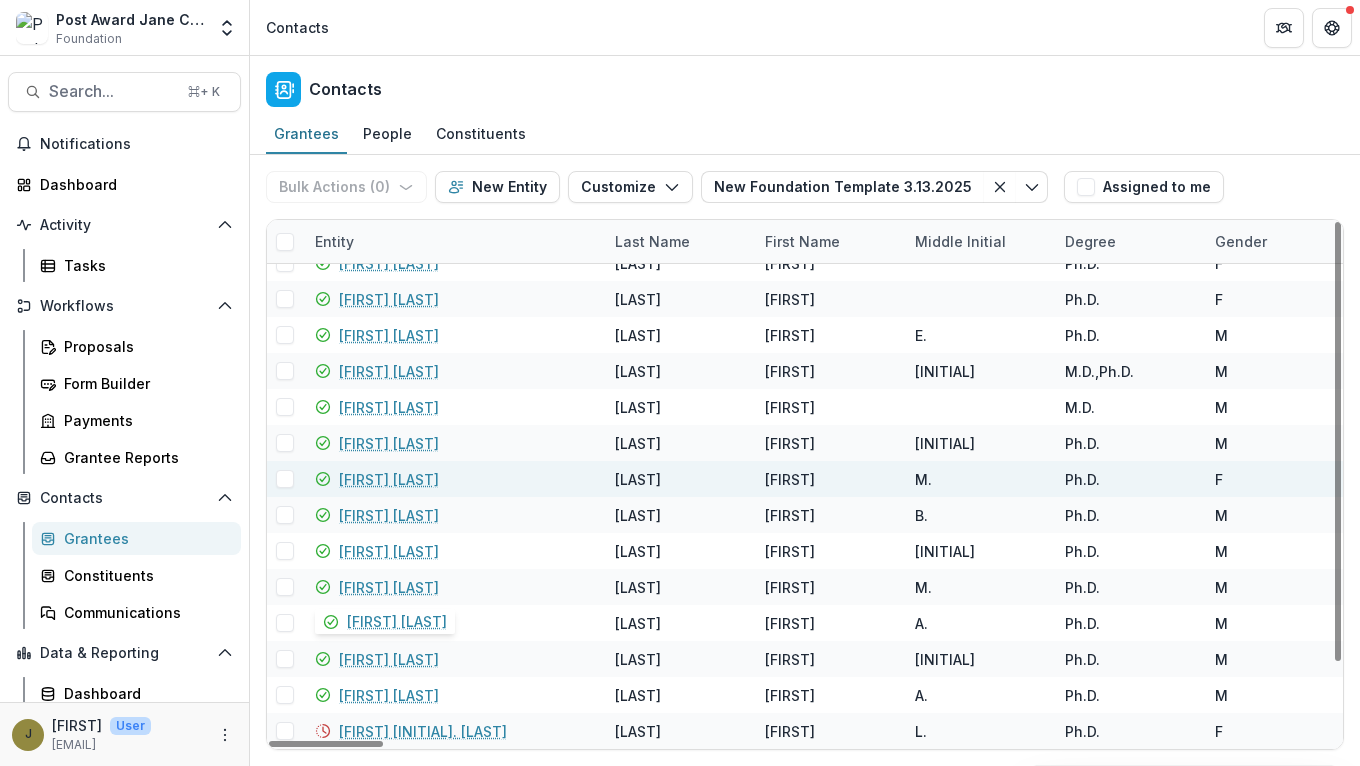 scroll, scrollTop: 0, scrollLeft: 0, axis: both 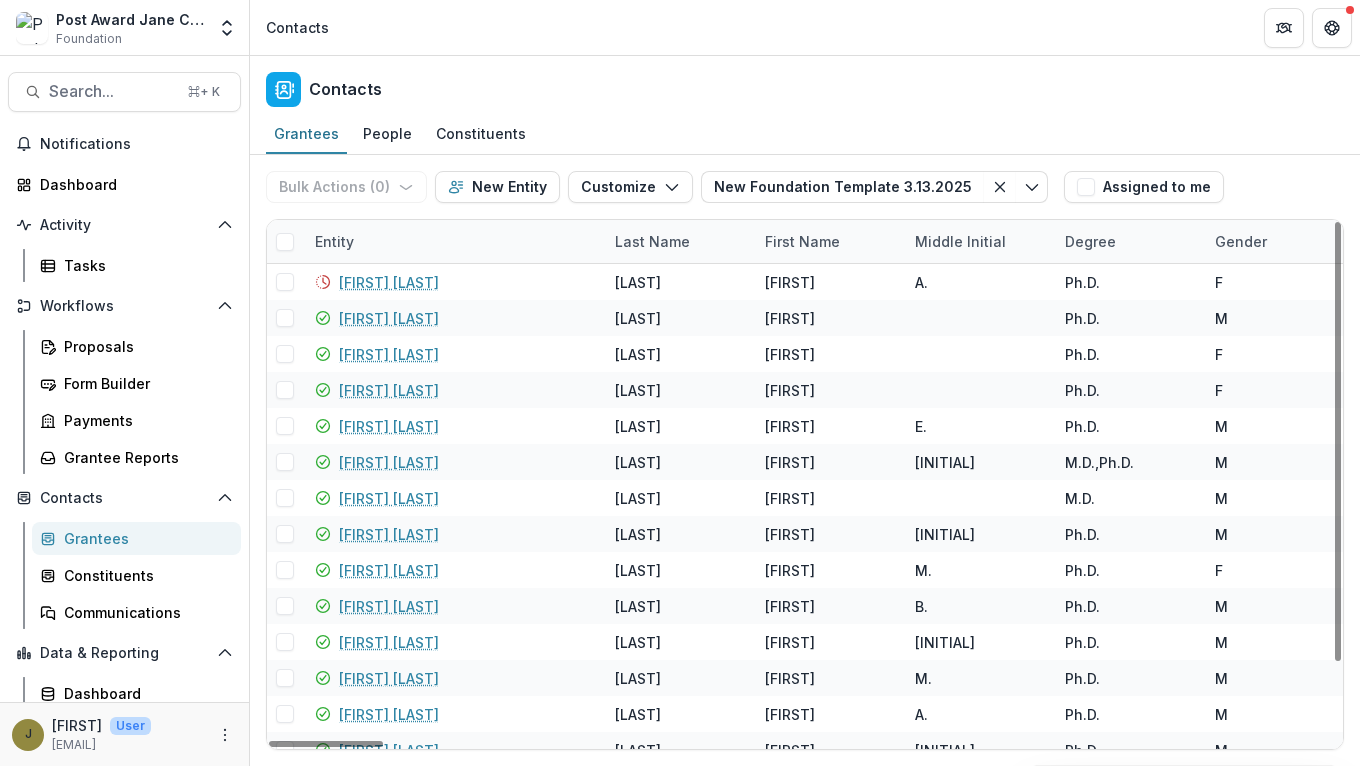 click on "Entity" at bounding box center (334, 241) 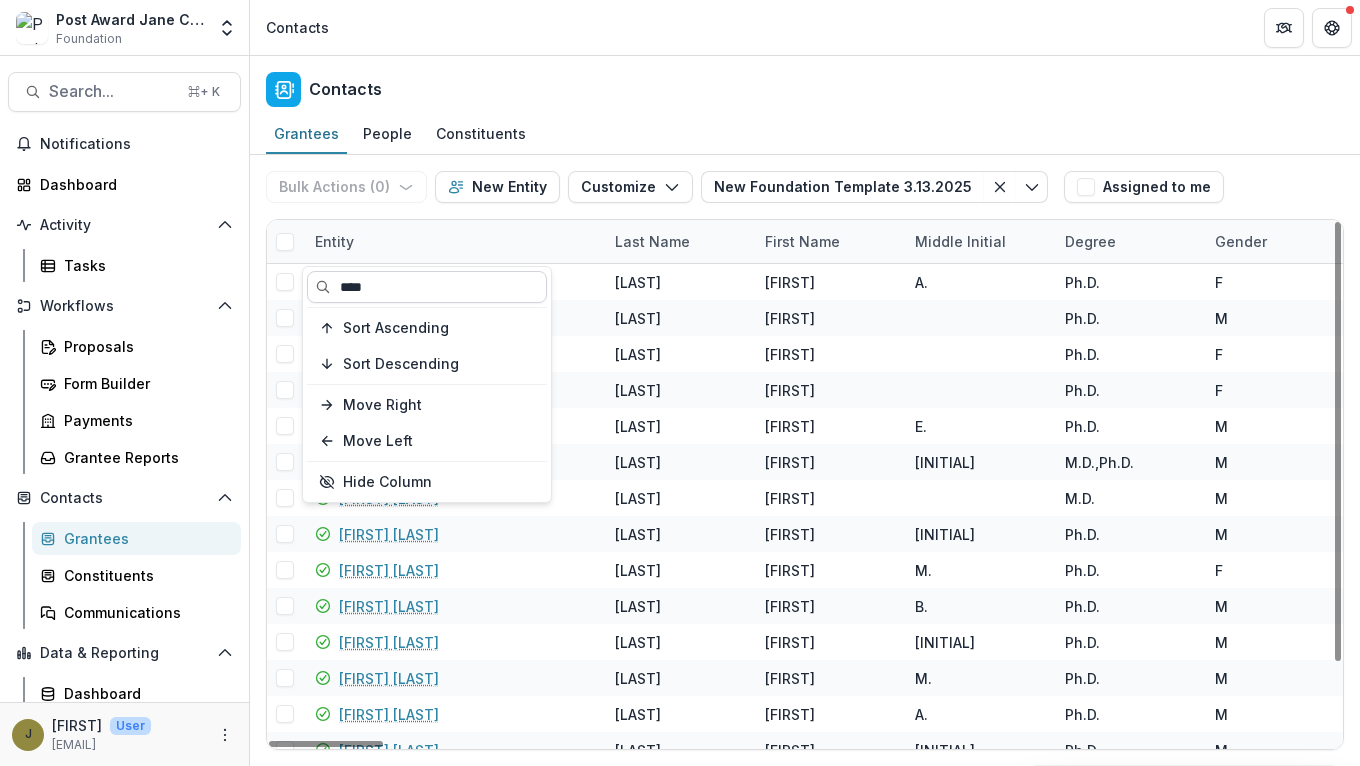 click on "****" at bounding box center [427, 287] 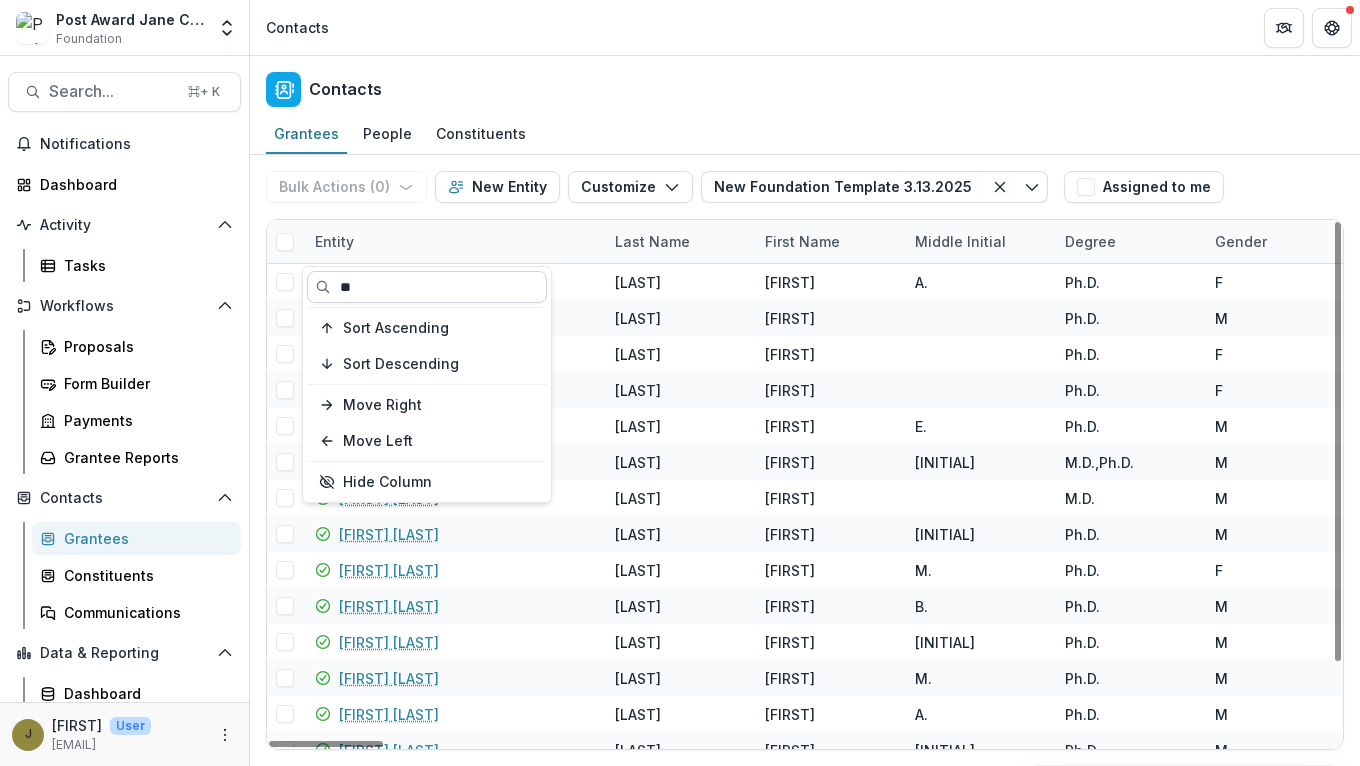 type on "*" 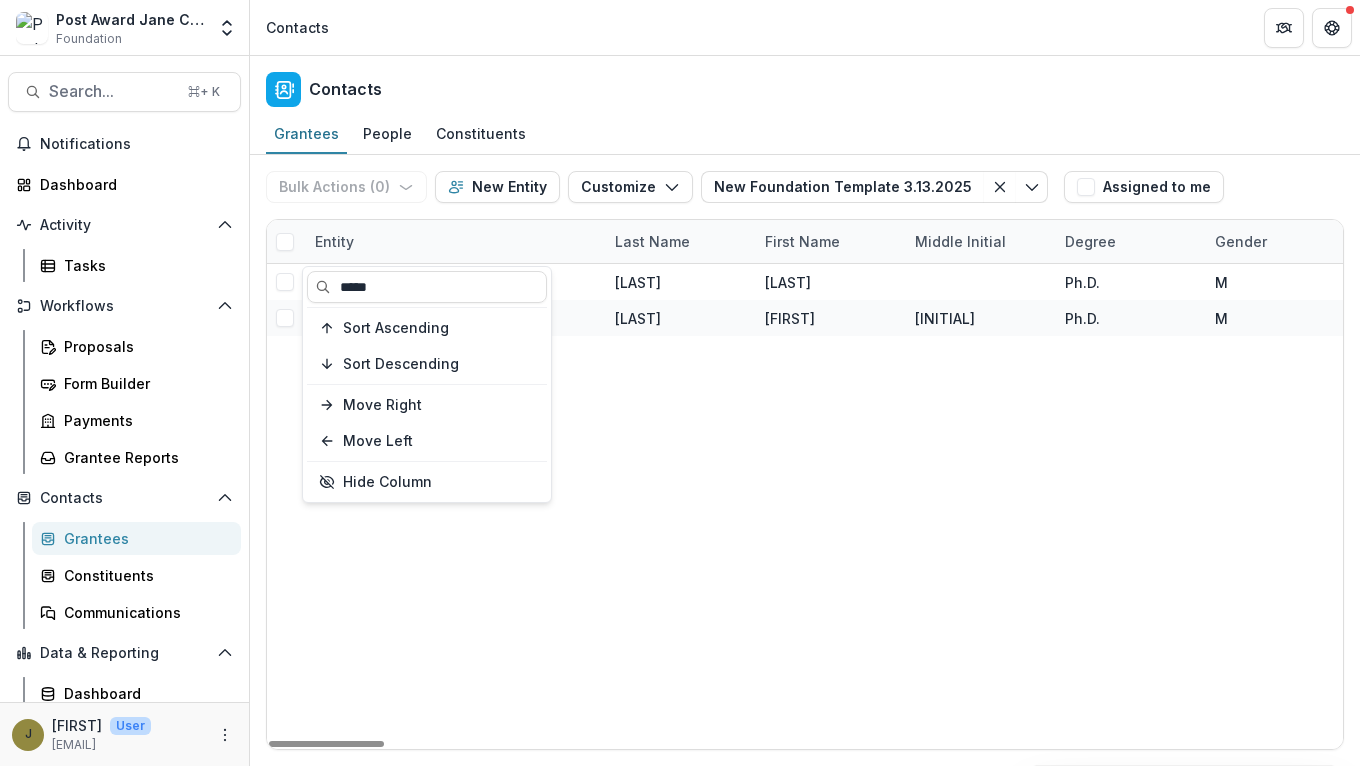 type on "*****" 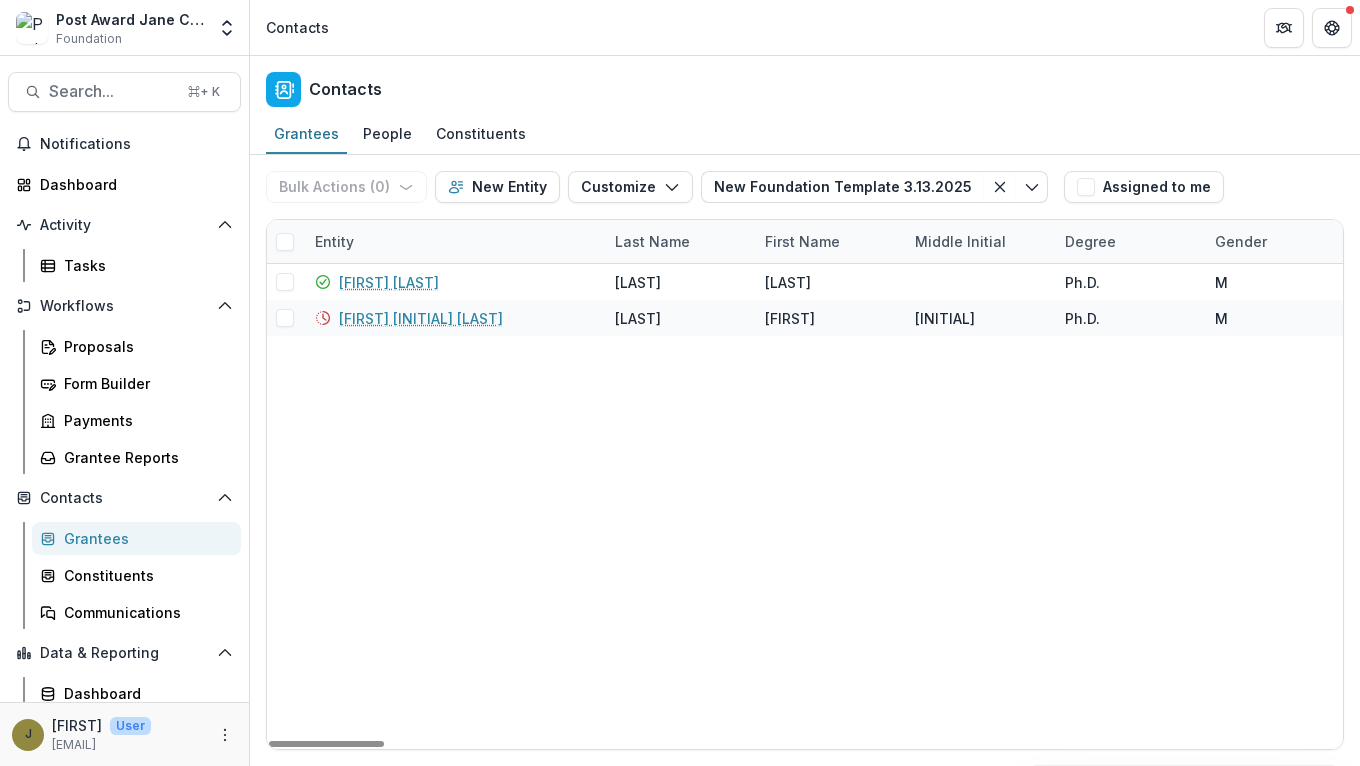 click on "Contacts" at bounding box center (805, 85) 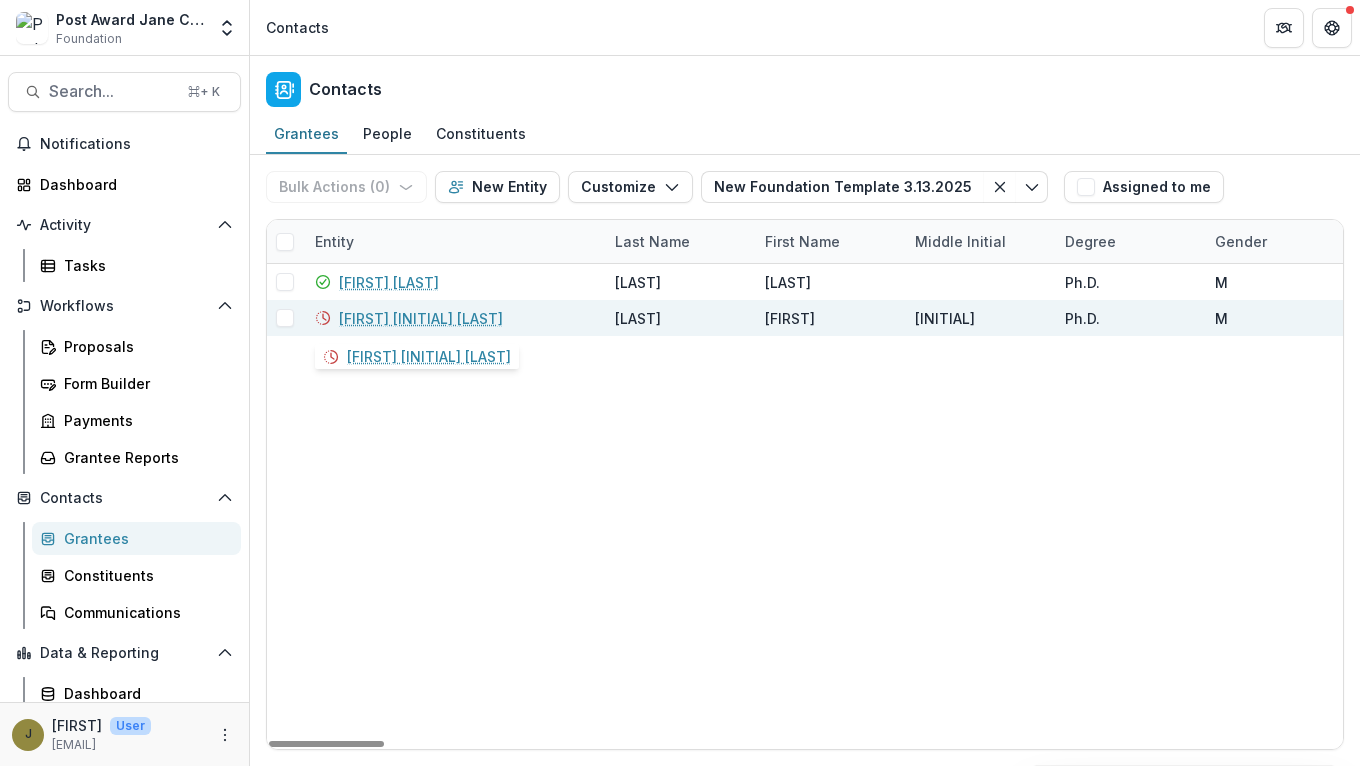 click on "[FIRST] [INITIAL] [LAST]" at bounding box center (421, 318) 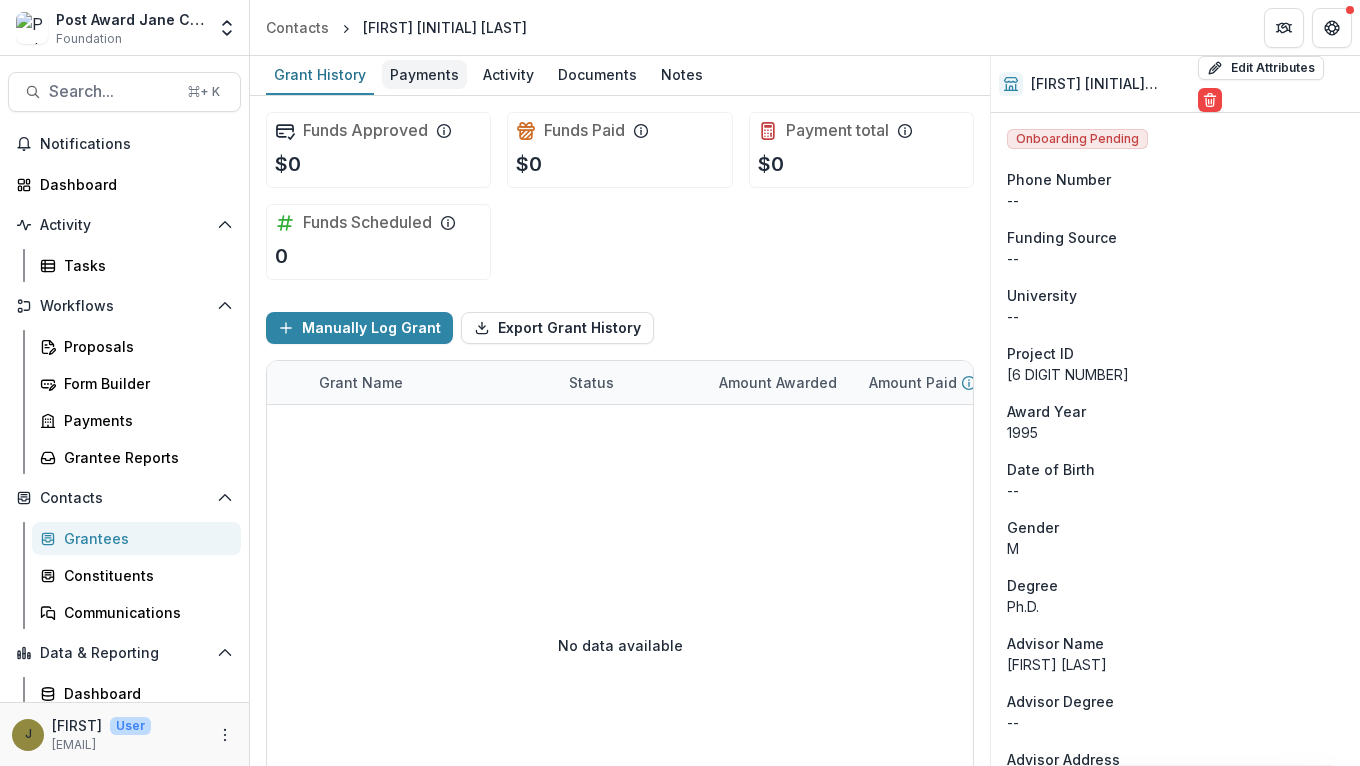 click on "Payments" at bounding box center [424, 74] 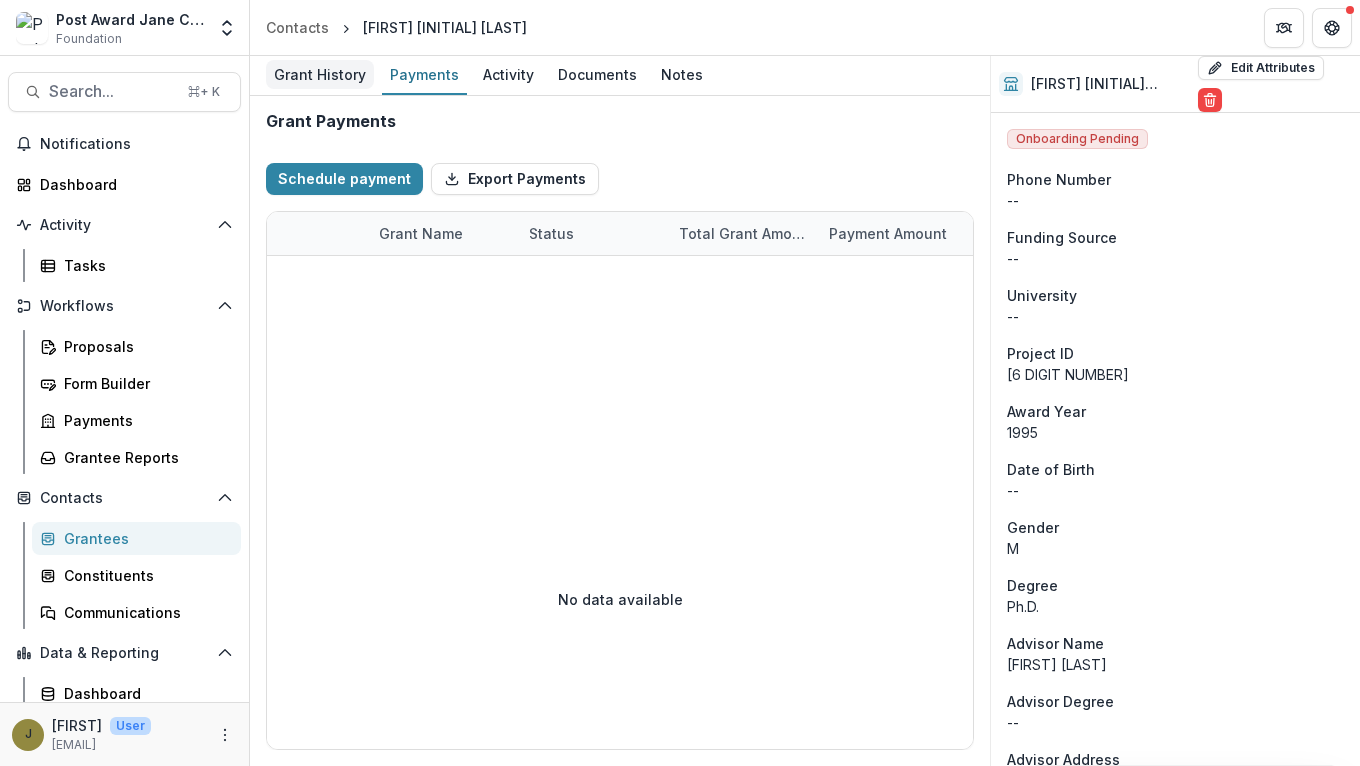 click on "Grant History" at bounding box center [320, 74] 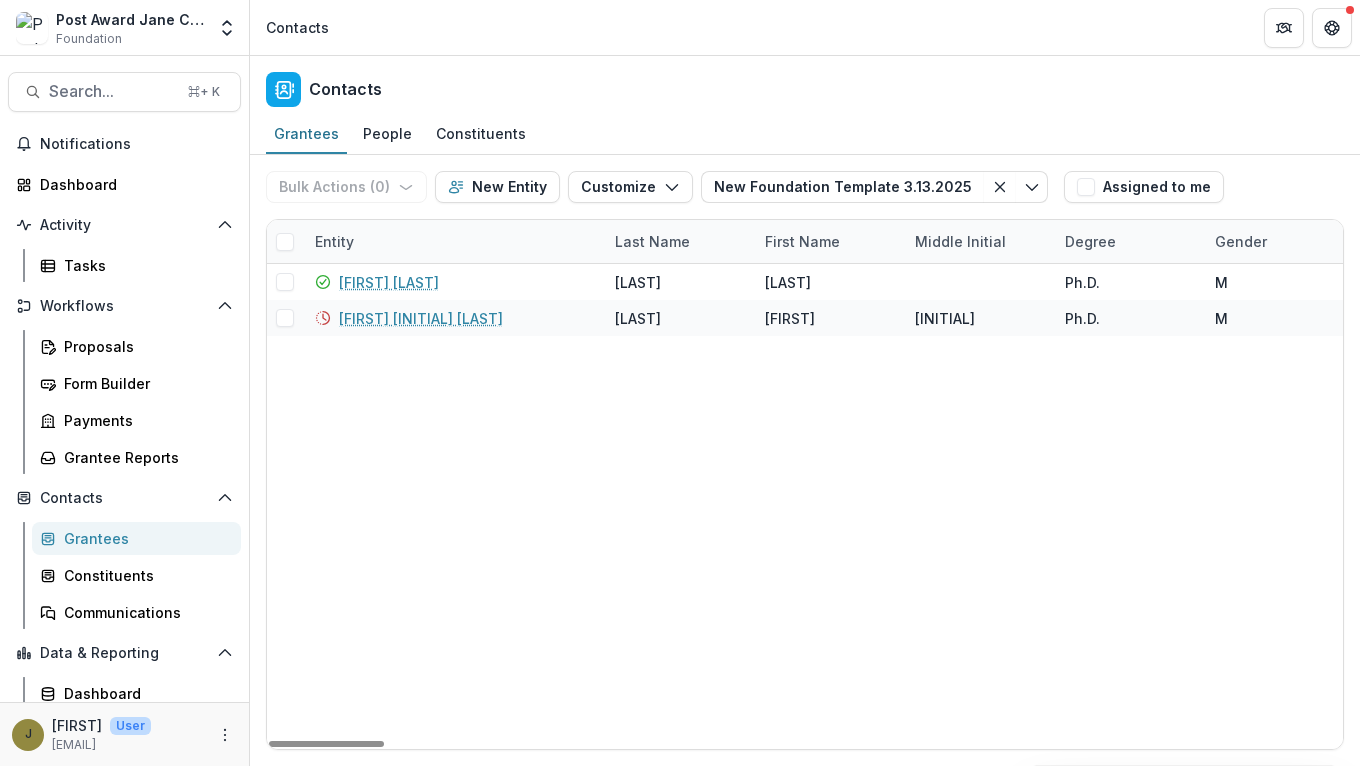 click on "Entity" at bounding box center [334, 241] 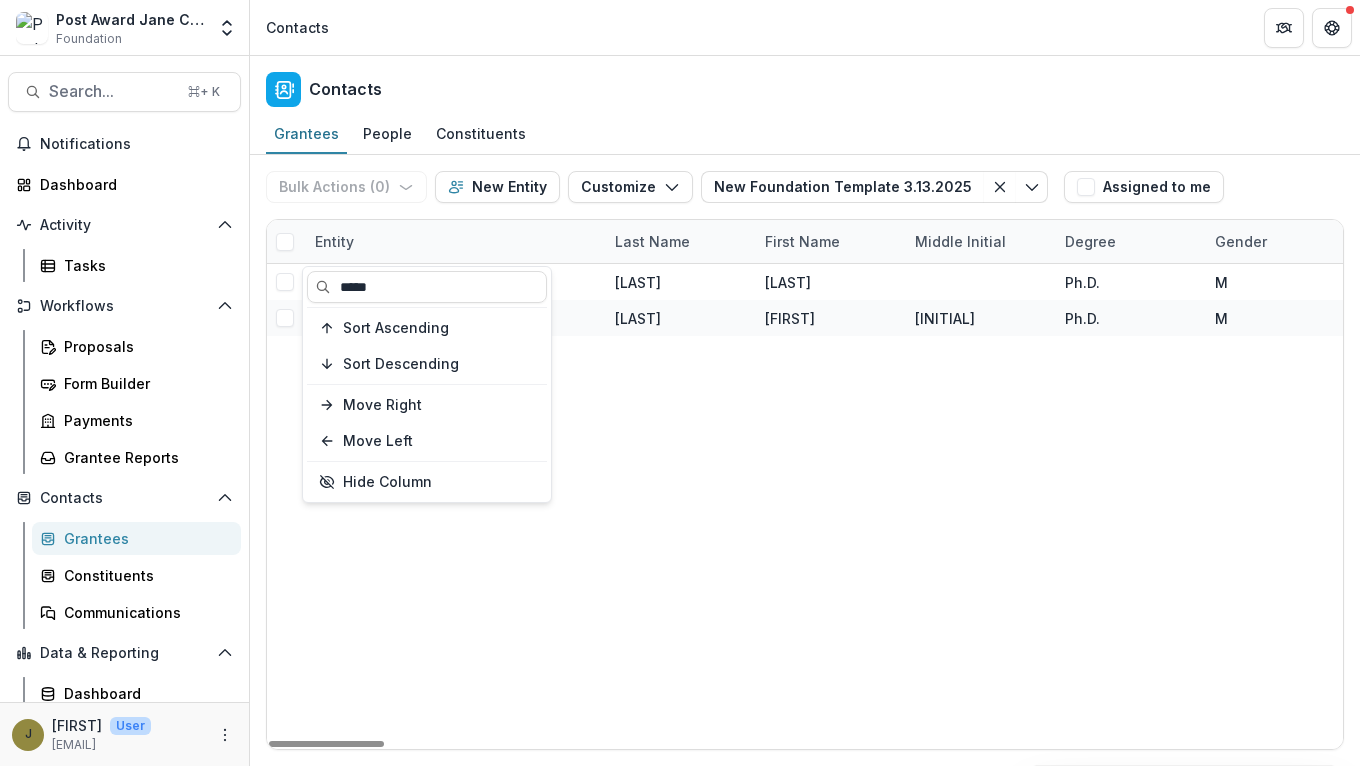 drag, startPoint x: 372, startPoint y: 289, endPoint x: 304, endPoint y: 289, distance: 68 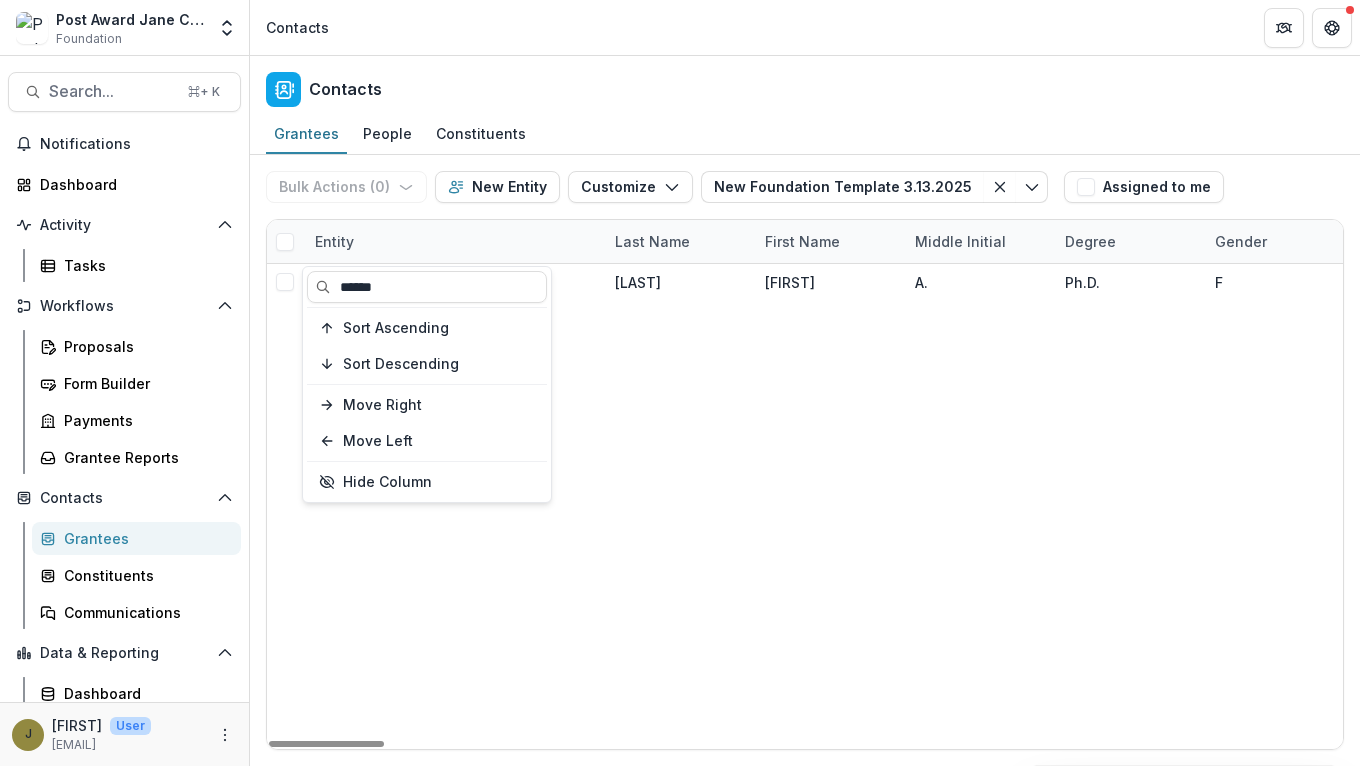 type on "******" 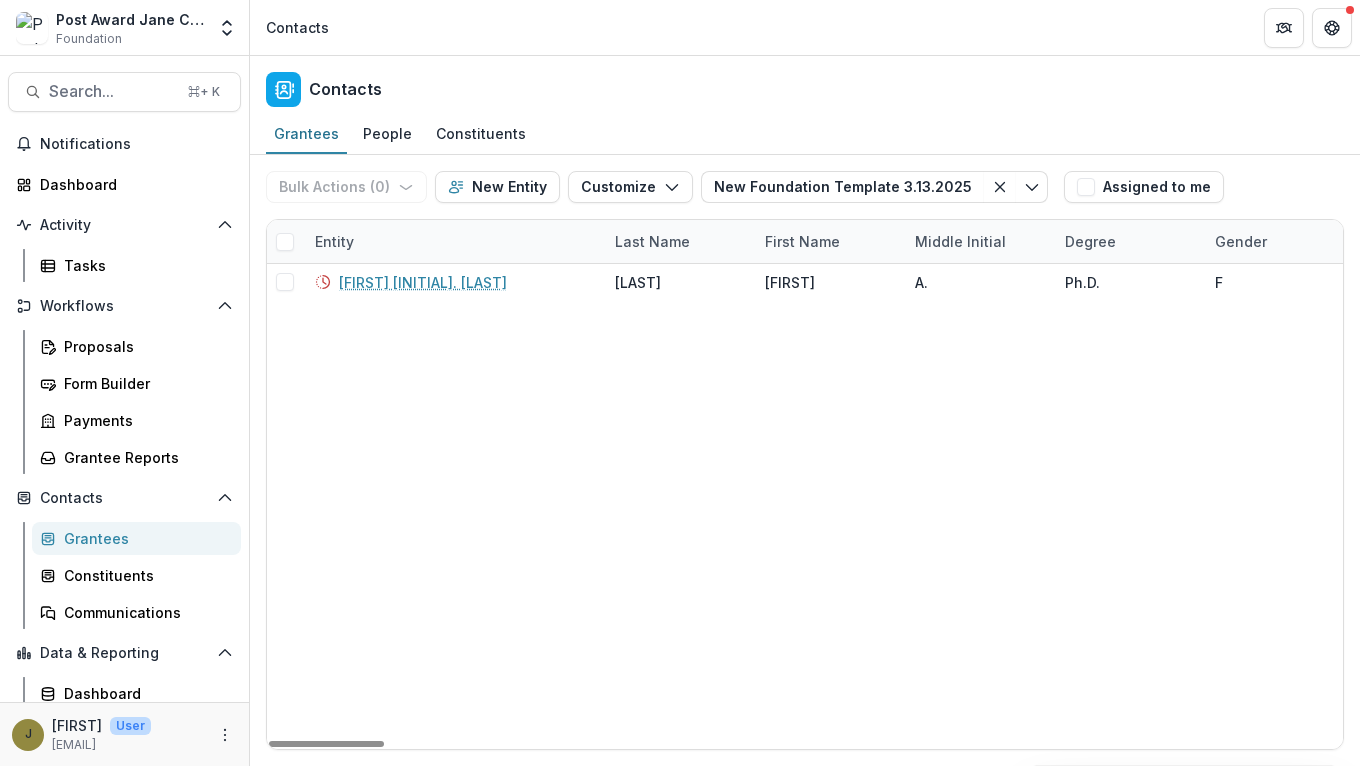click on "[FIRST] [LAST] [LAST] [FIRST] [LAST] Ph.D. F Accepted 1995 1998 61-999" at bounding box center (5275, 506) 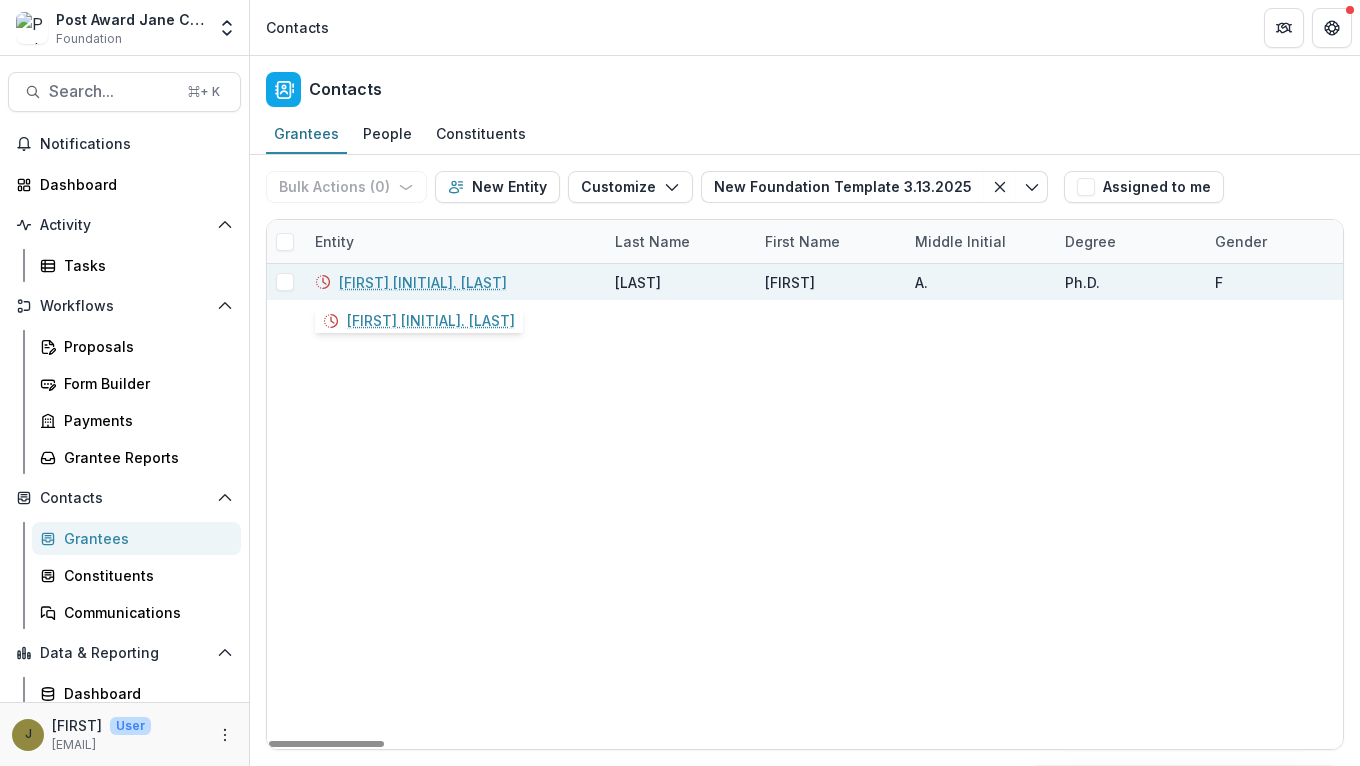 click on "[FIRST] [INITIAL]. [LAST]" at bounding box center (423, 282) 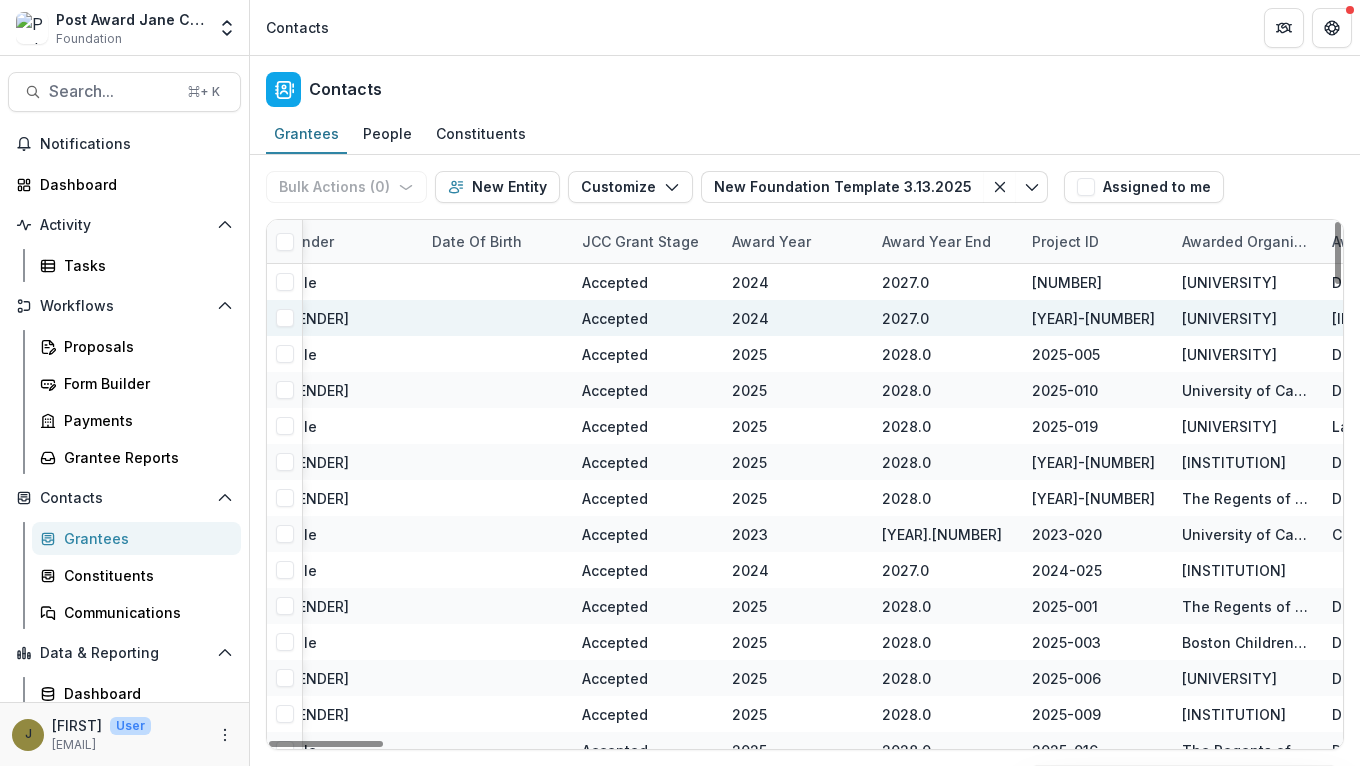 scroll, scrollTop: 0, scrollLeft: 960, axis: horizontal 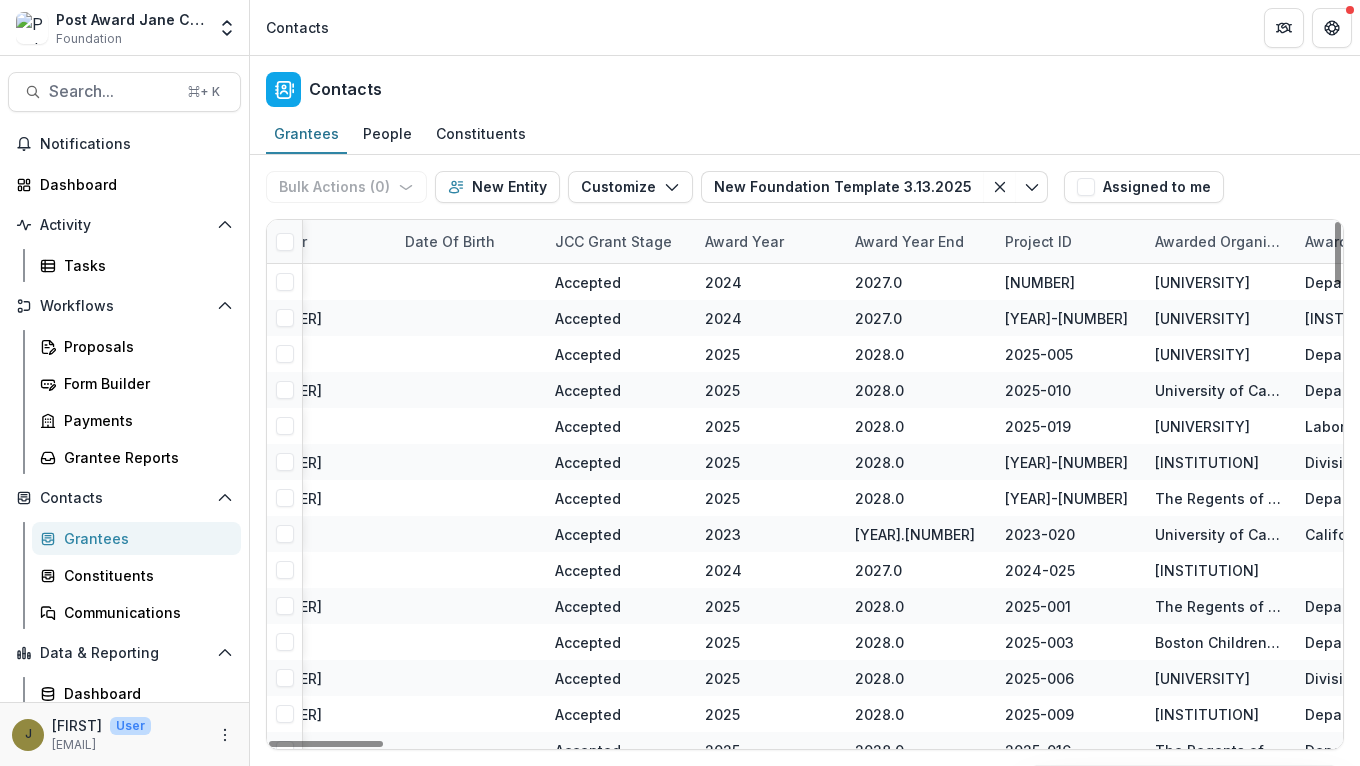 click on "Award Year" at bounding box center (744, 241) 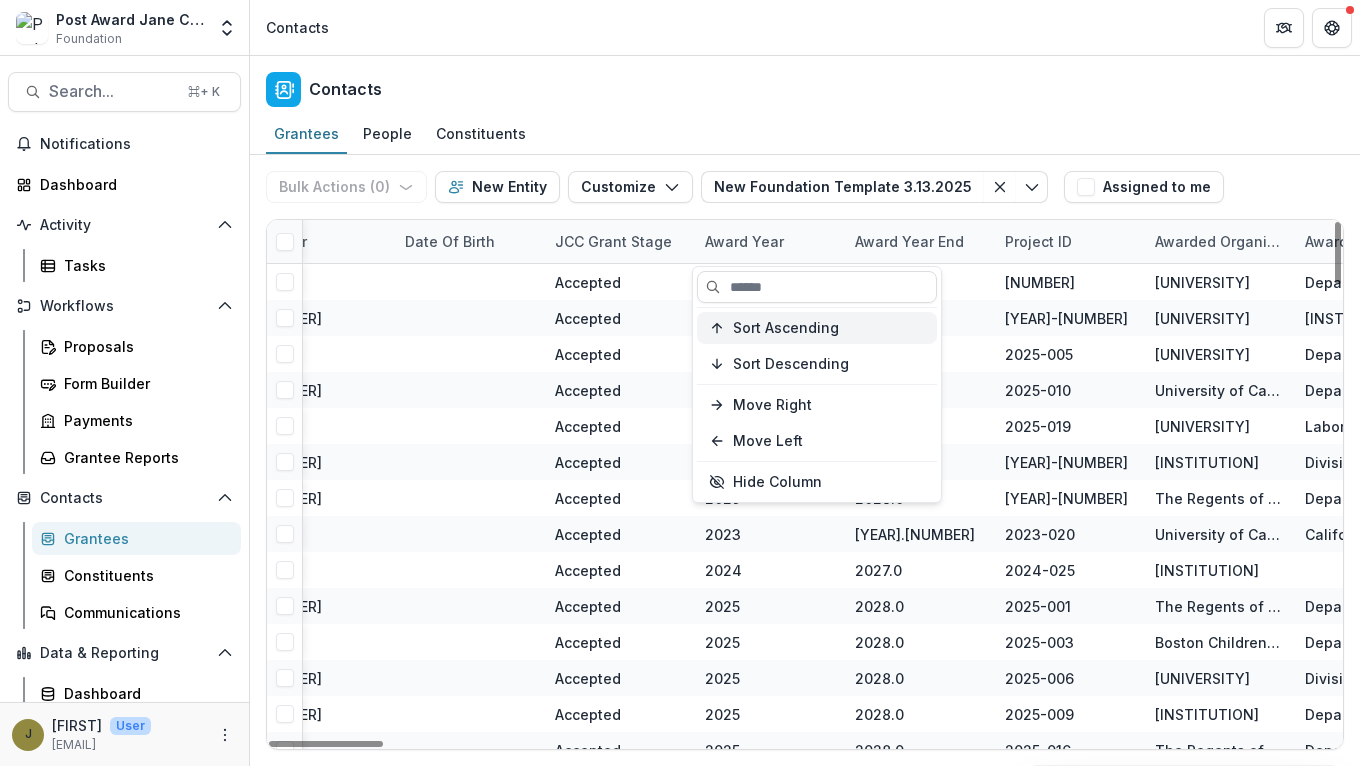 click on "Sort Ascending" at bounding box center [786, 328] 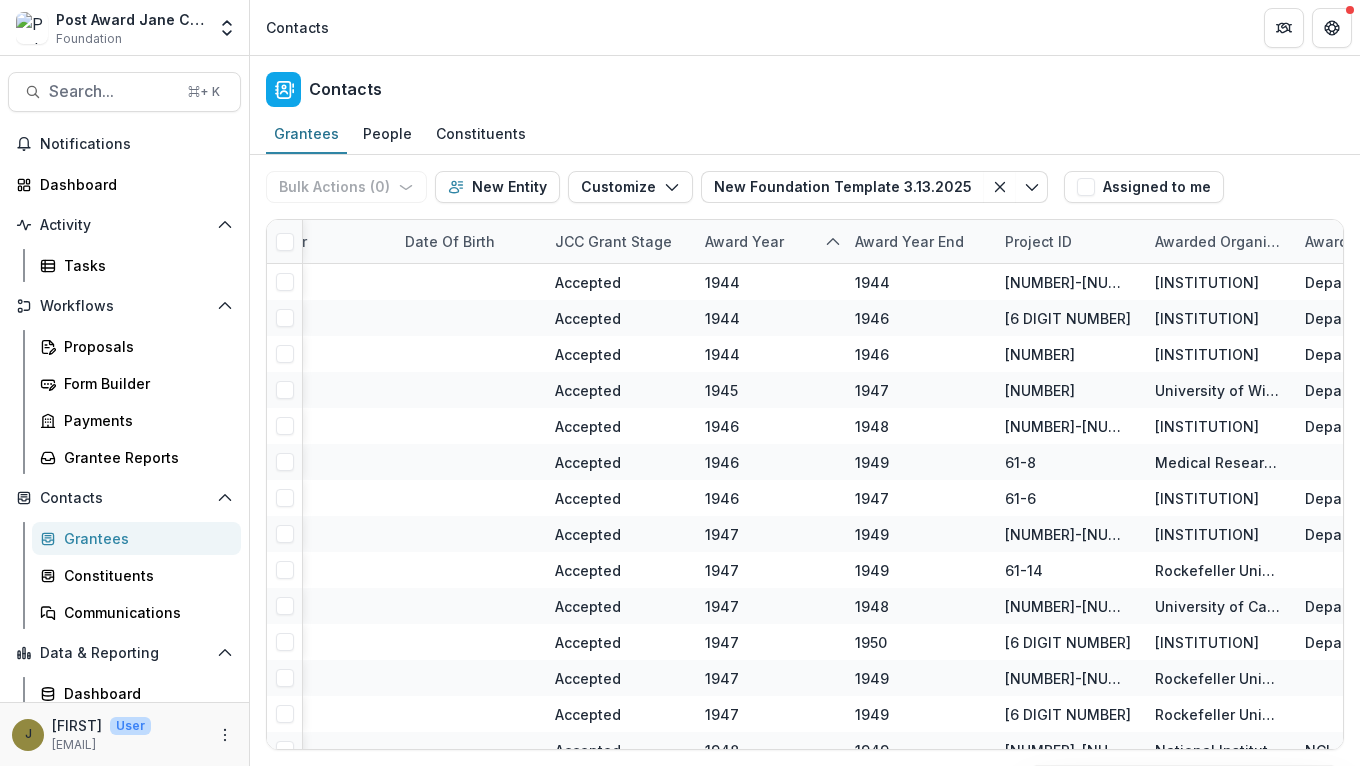 click on "Grantees People Constituents" at bounding box center (805, 135) 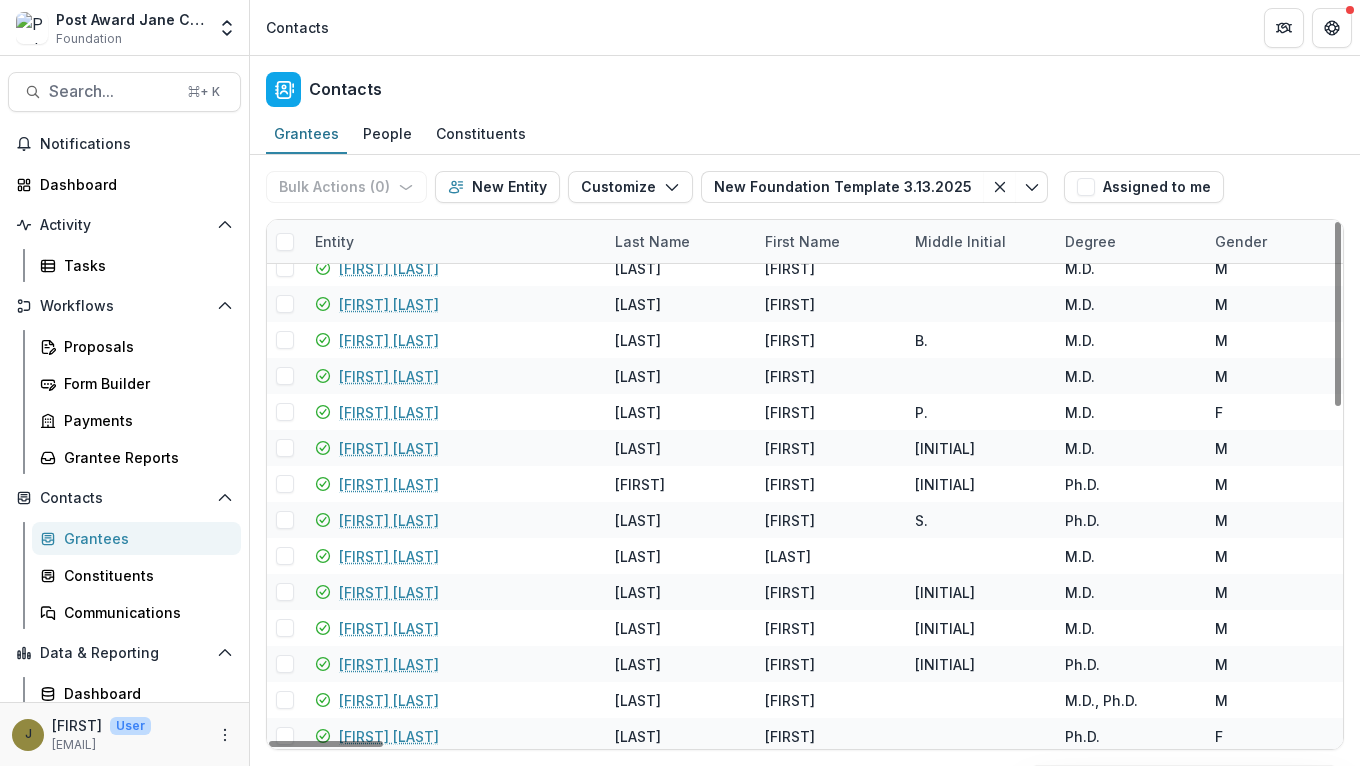 scroll, scrollTop: 449, scrollLeft: 0, axis: vertical 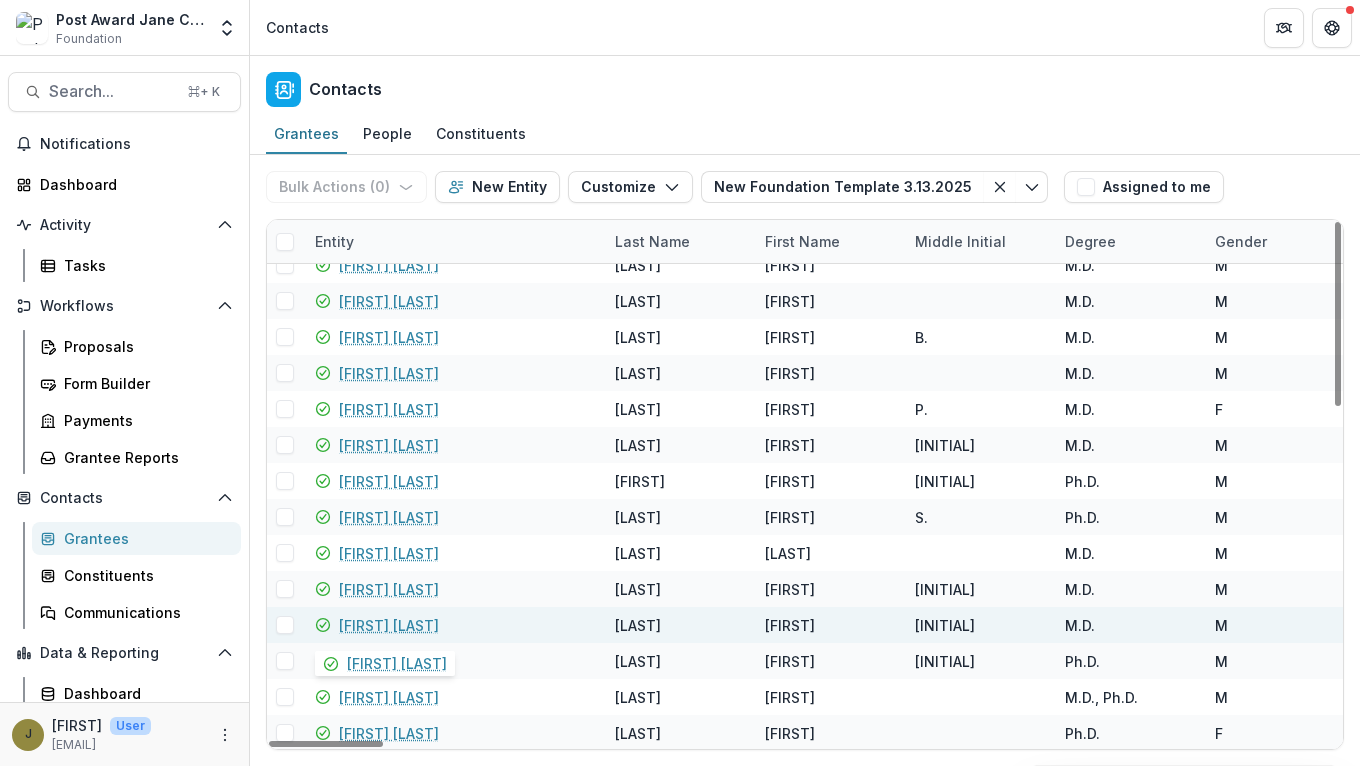 click on "[FIRST] [LAST]" at bounding box center (389, 625) 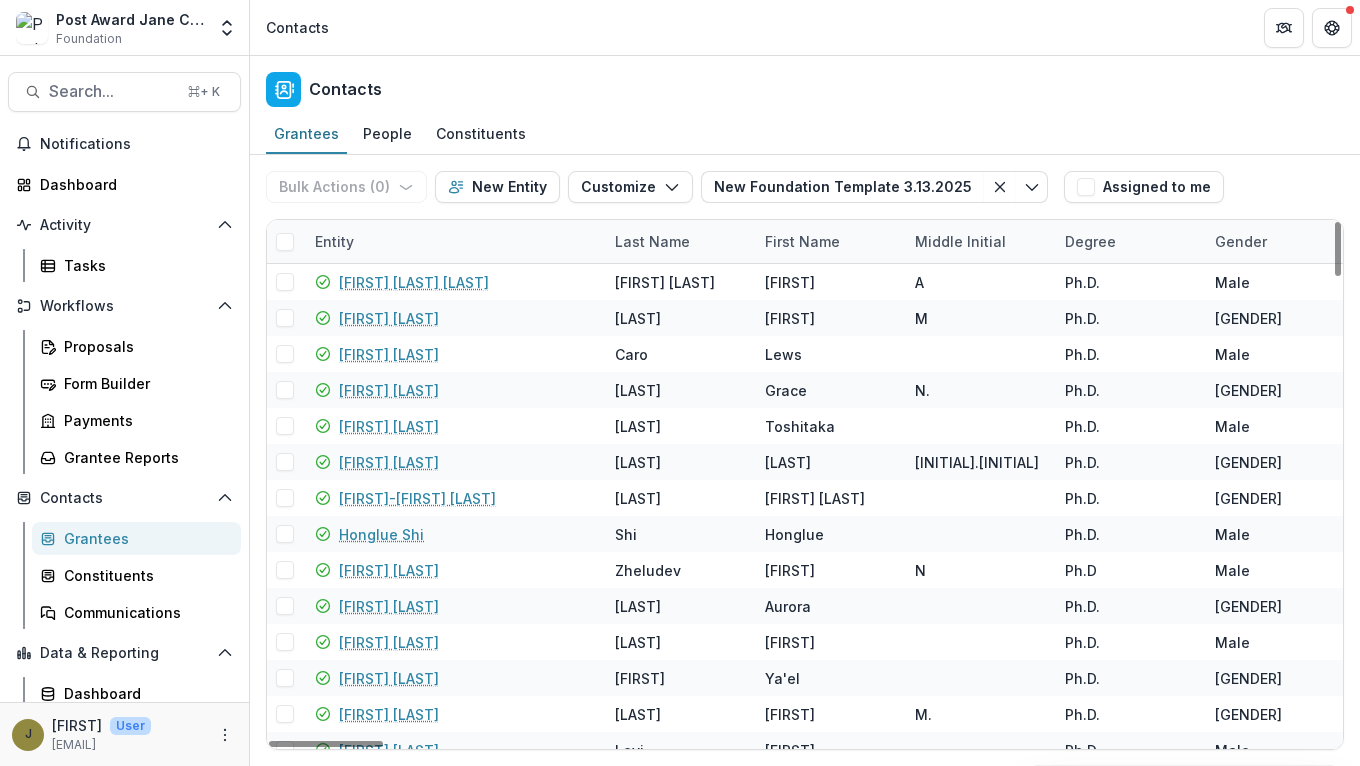 click on "Entity" at bounding box center (334, 241) 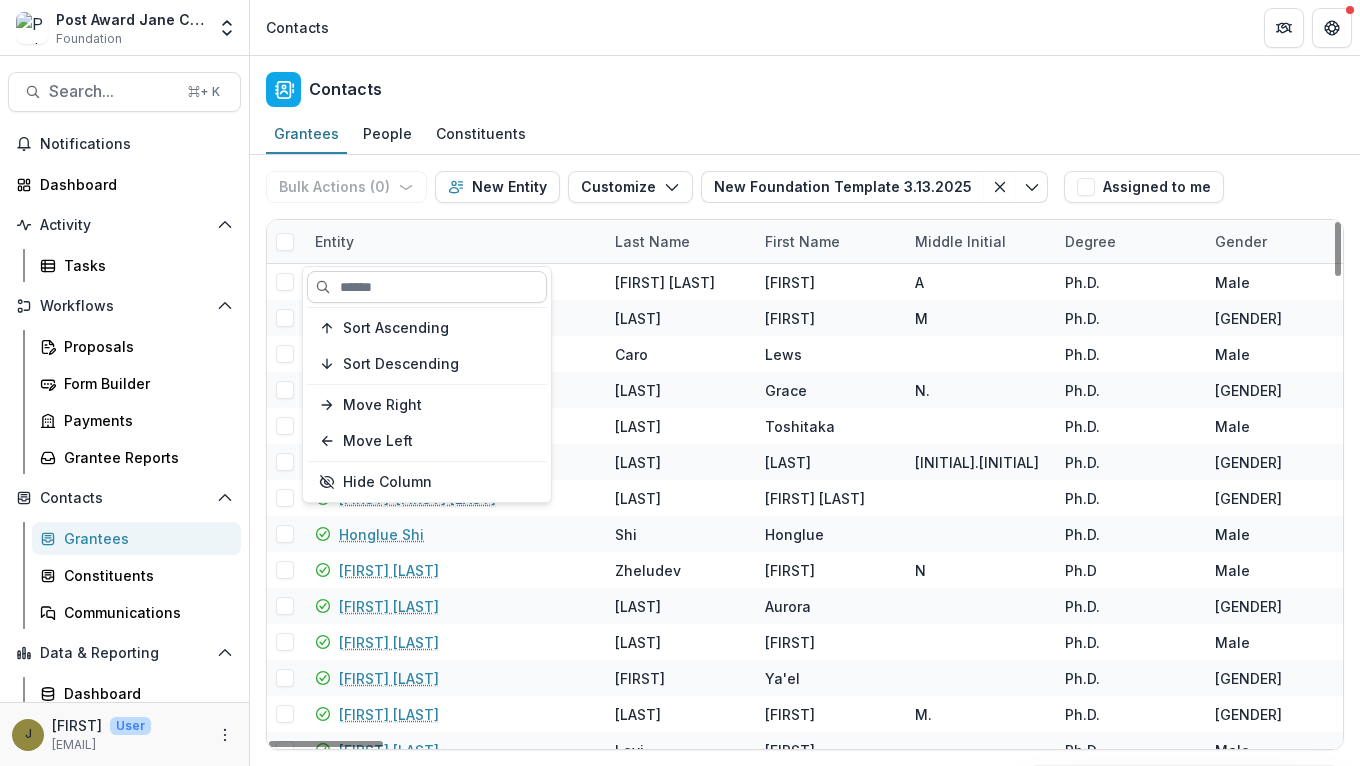 click at bounding box center (427, 287) 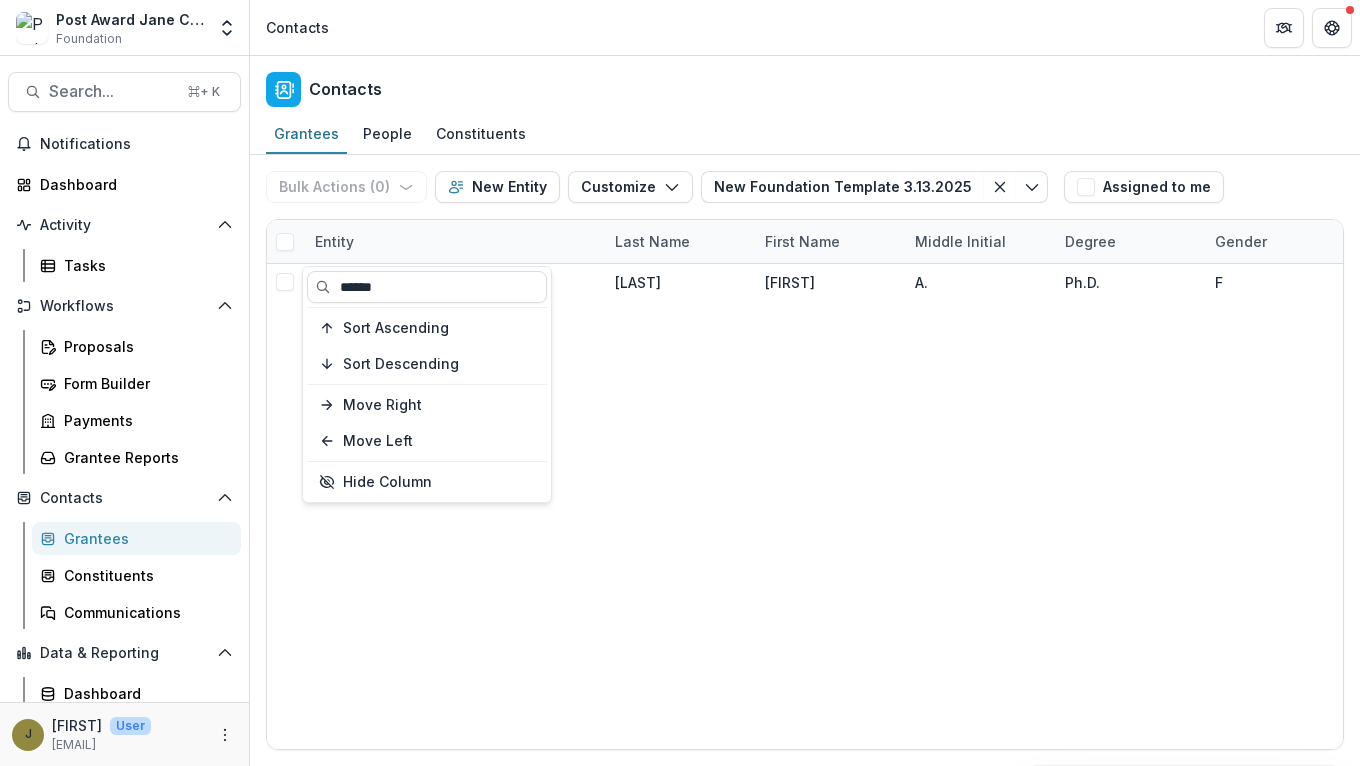 type on "******" 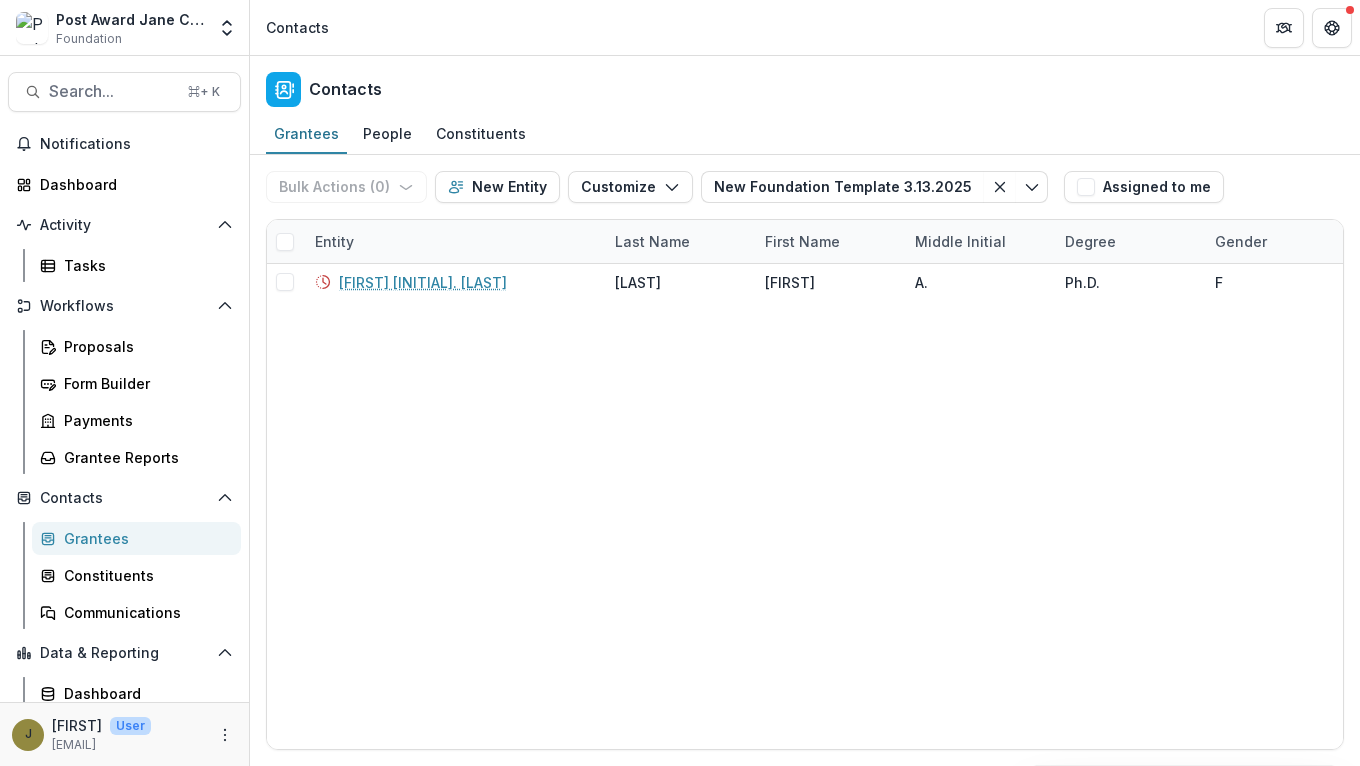 click on "Contacts" at bounding box center [805, 85] 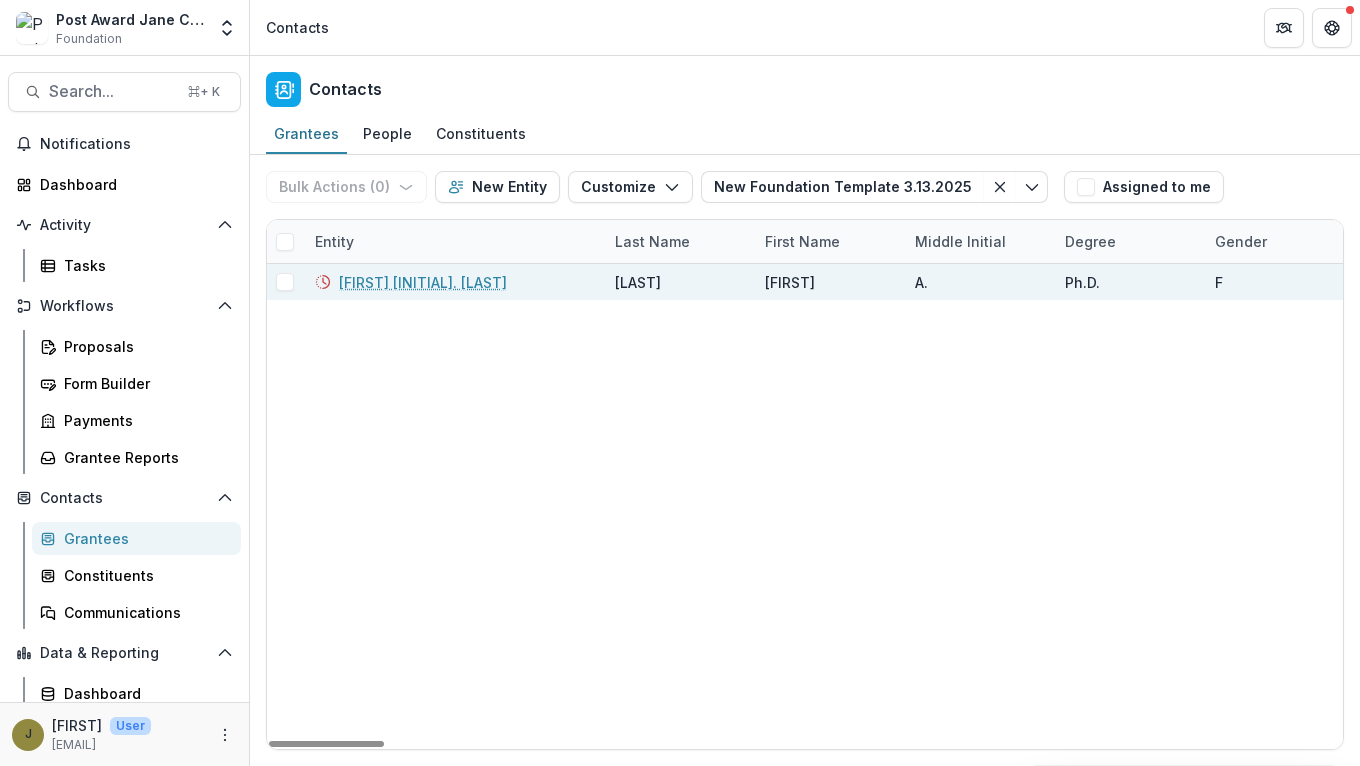 click on "[FIRST] [INITIAL]. [LAST]" at bounding box center [423, 282] 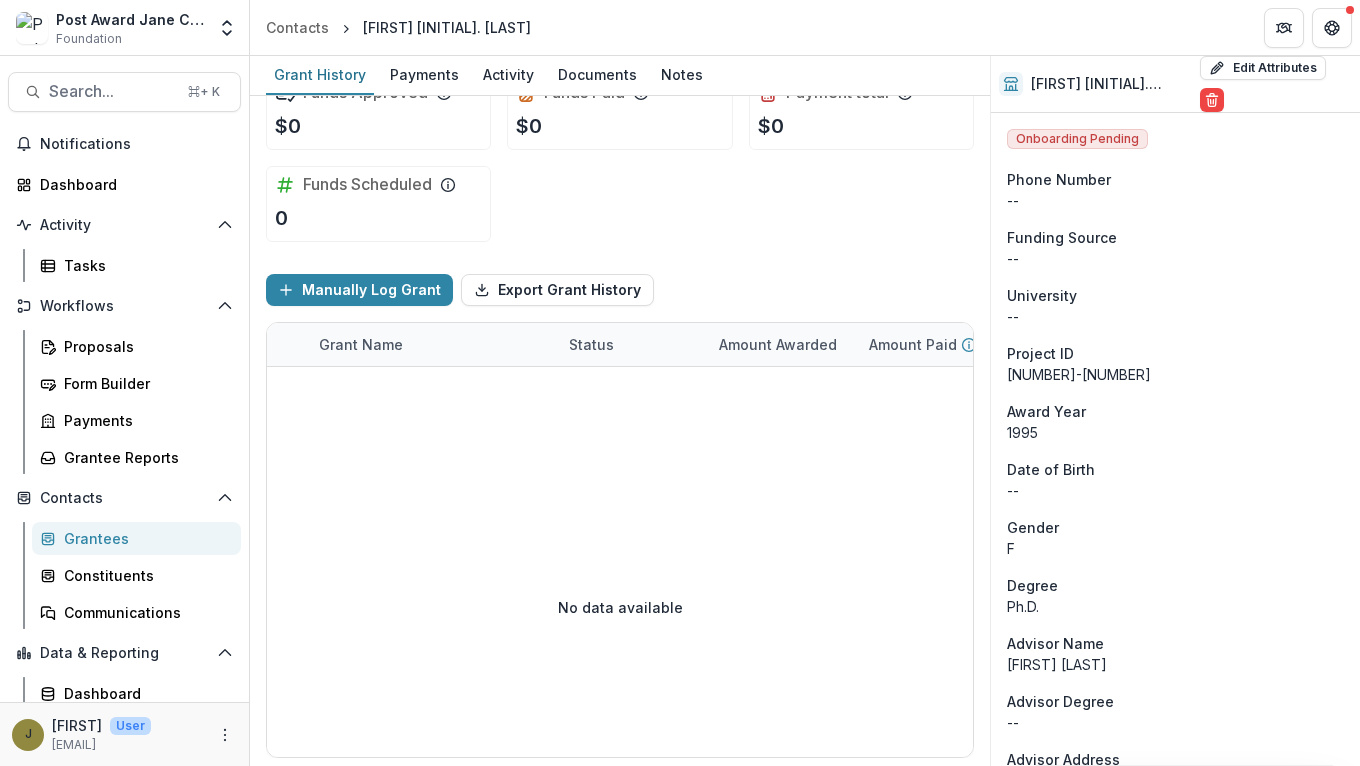 scroll, scrollTop: 0, scrollLeft: 0, axis: both 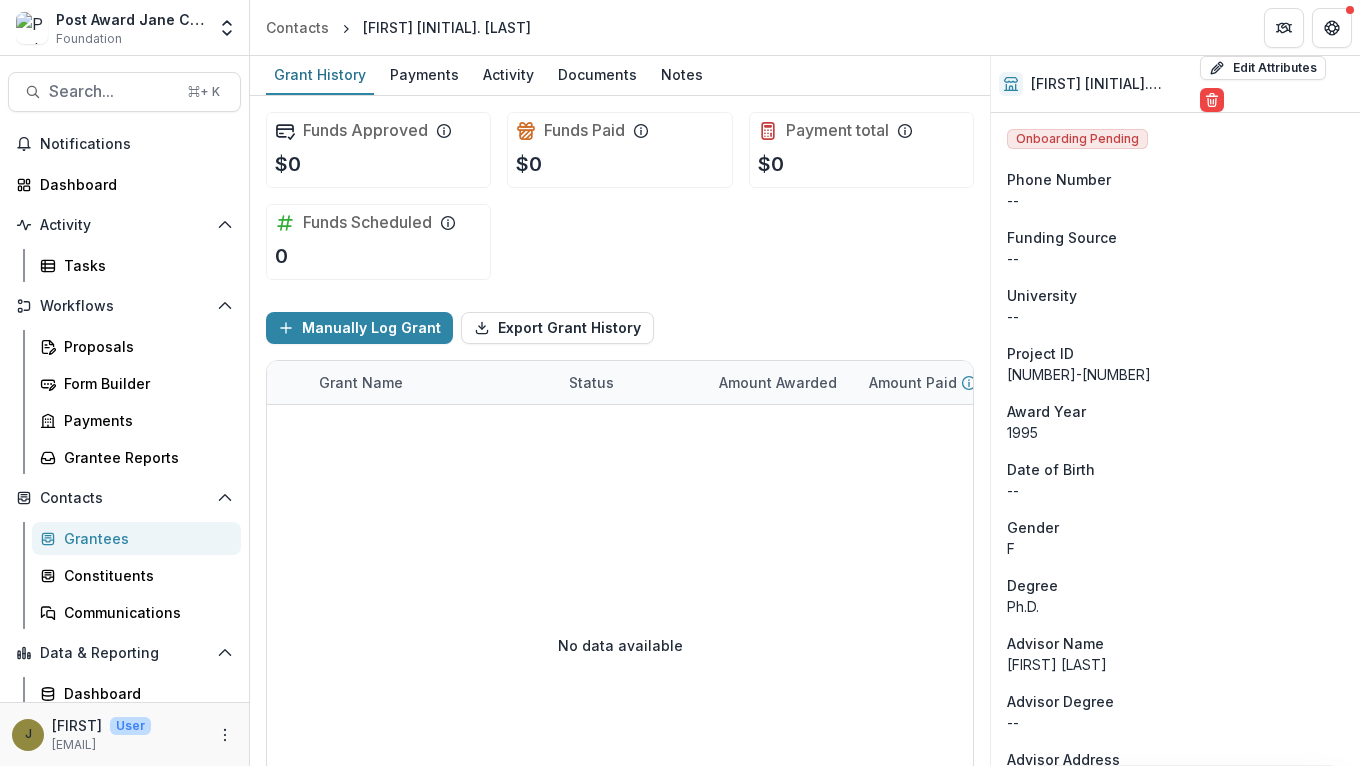 click 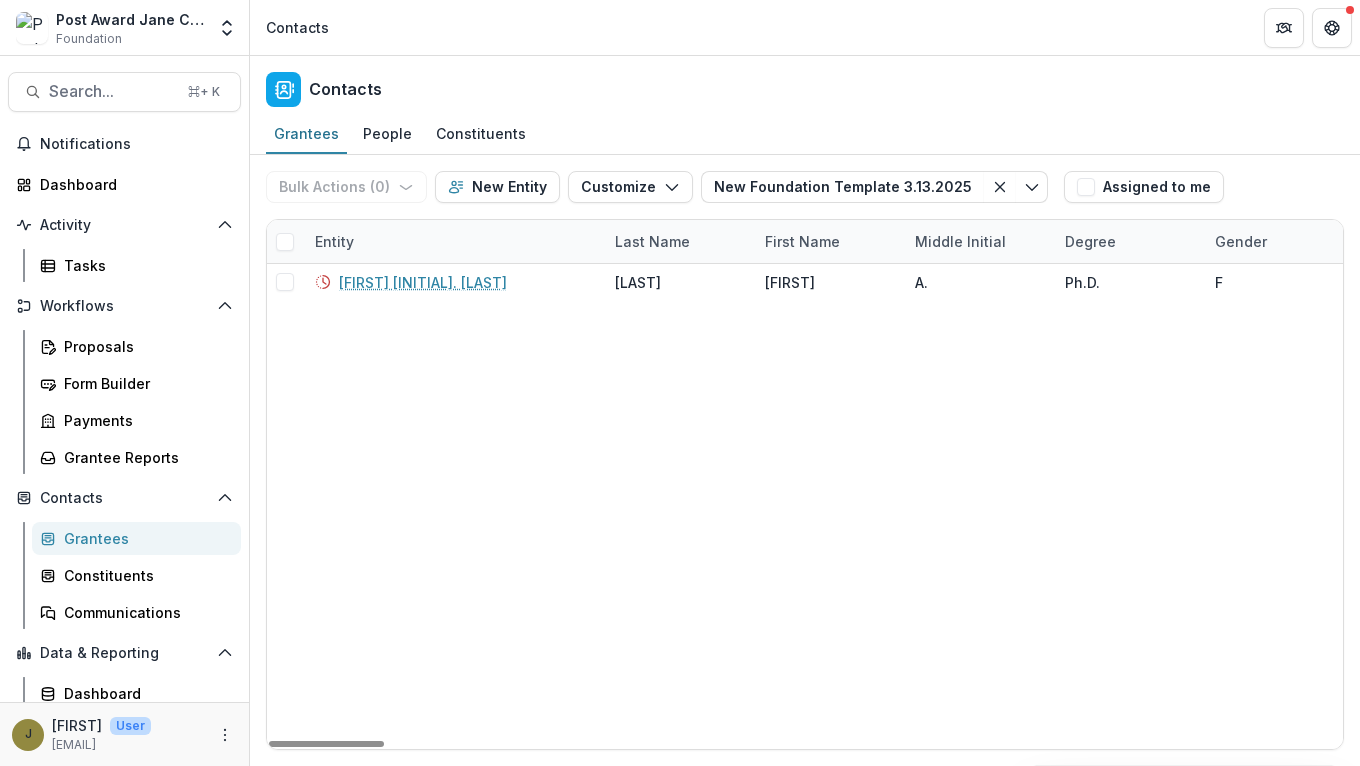 click on "Entity" at bounding box center (334, 241) 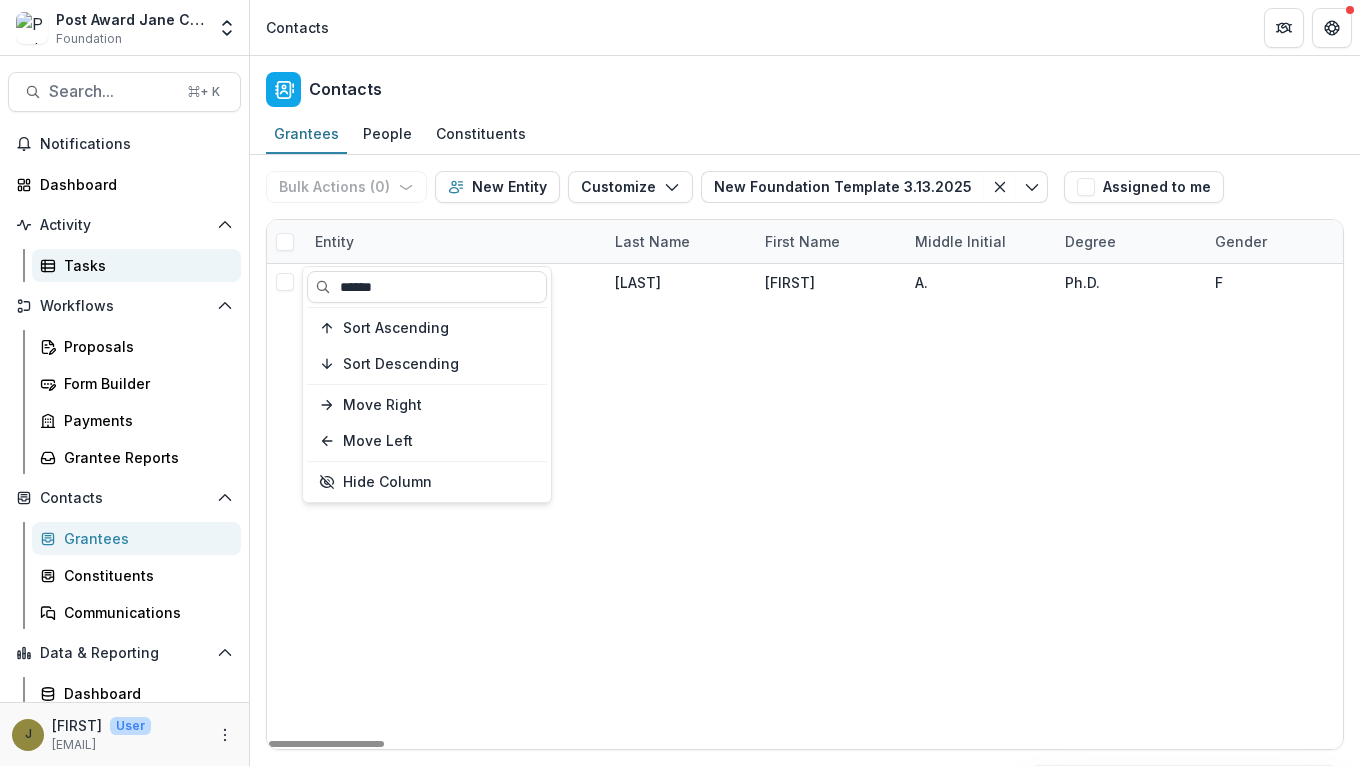 drag, startPoint x: 434, startPoint y: 278, endPoint x: 224, endPoint y: 278, distance: 210 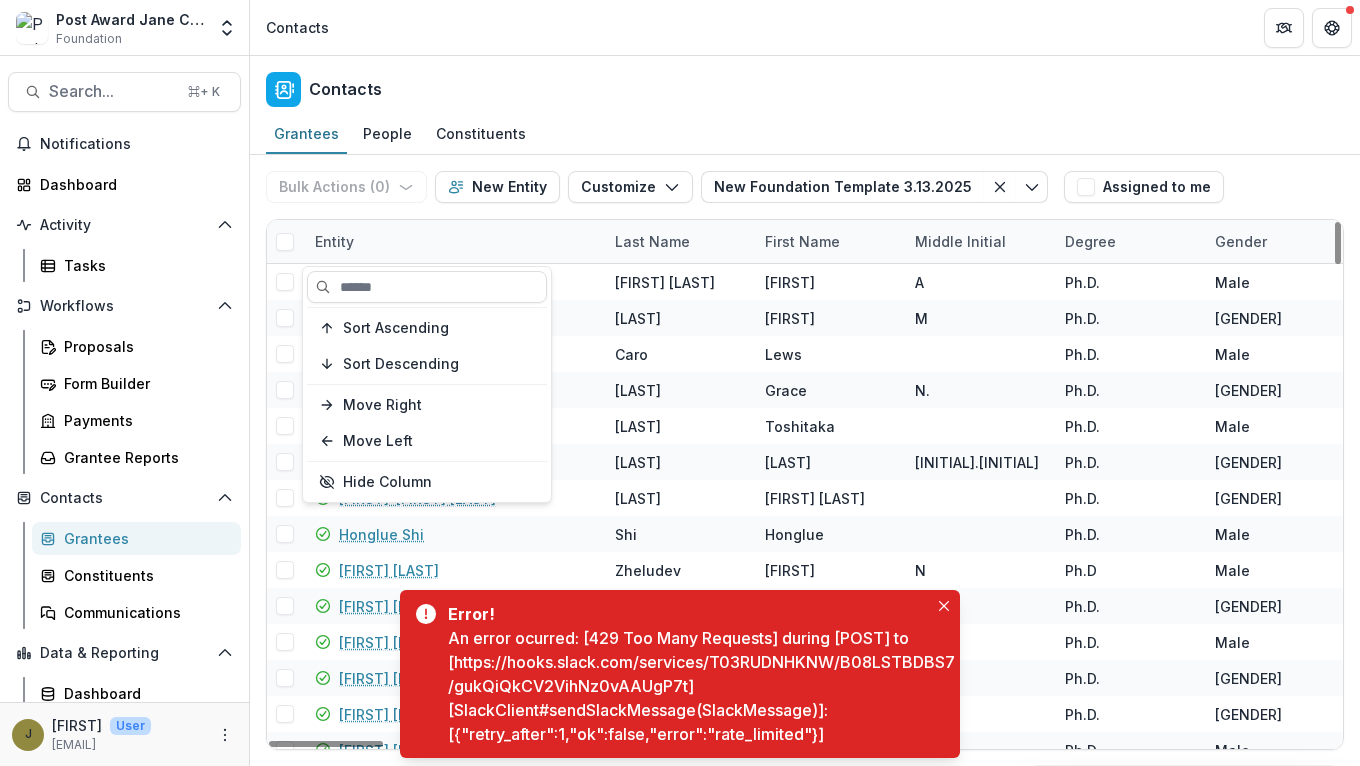 type 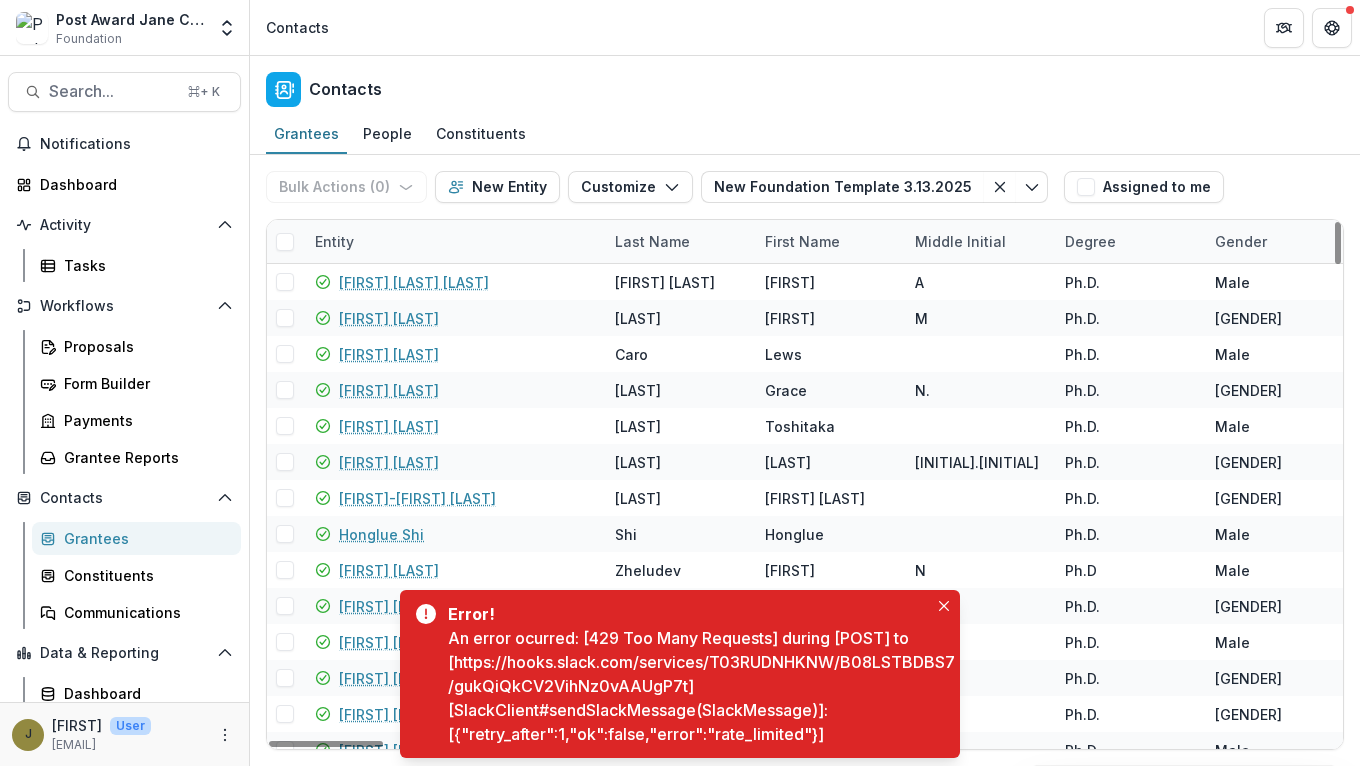 click on "Grantees People Constituents" at bounding box center [805, 135] 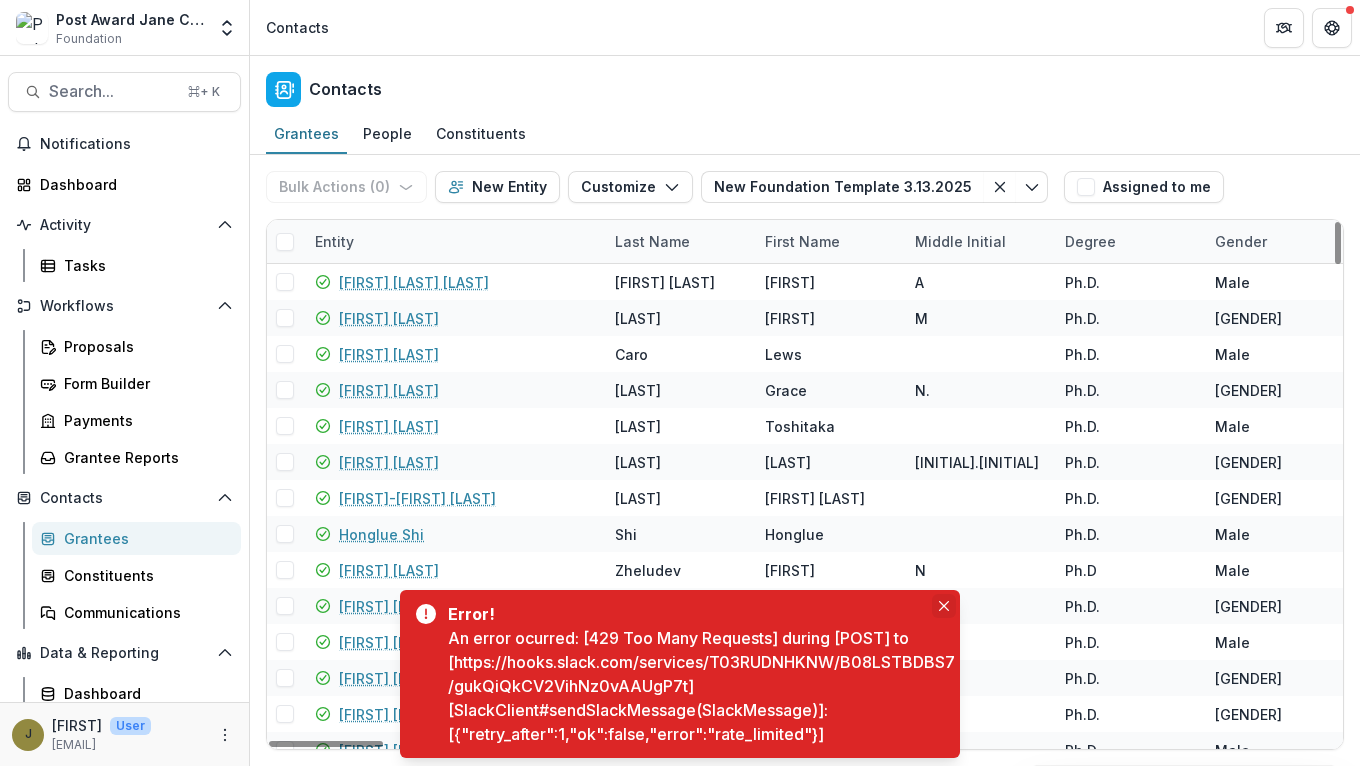 click 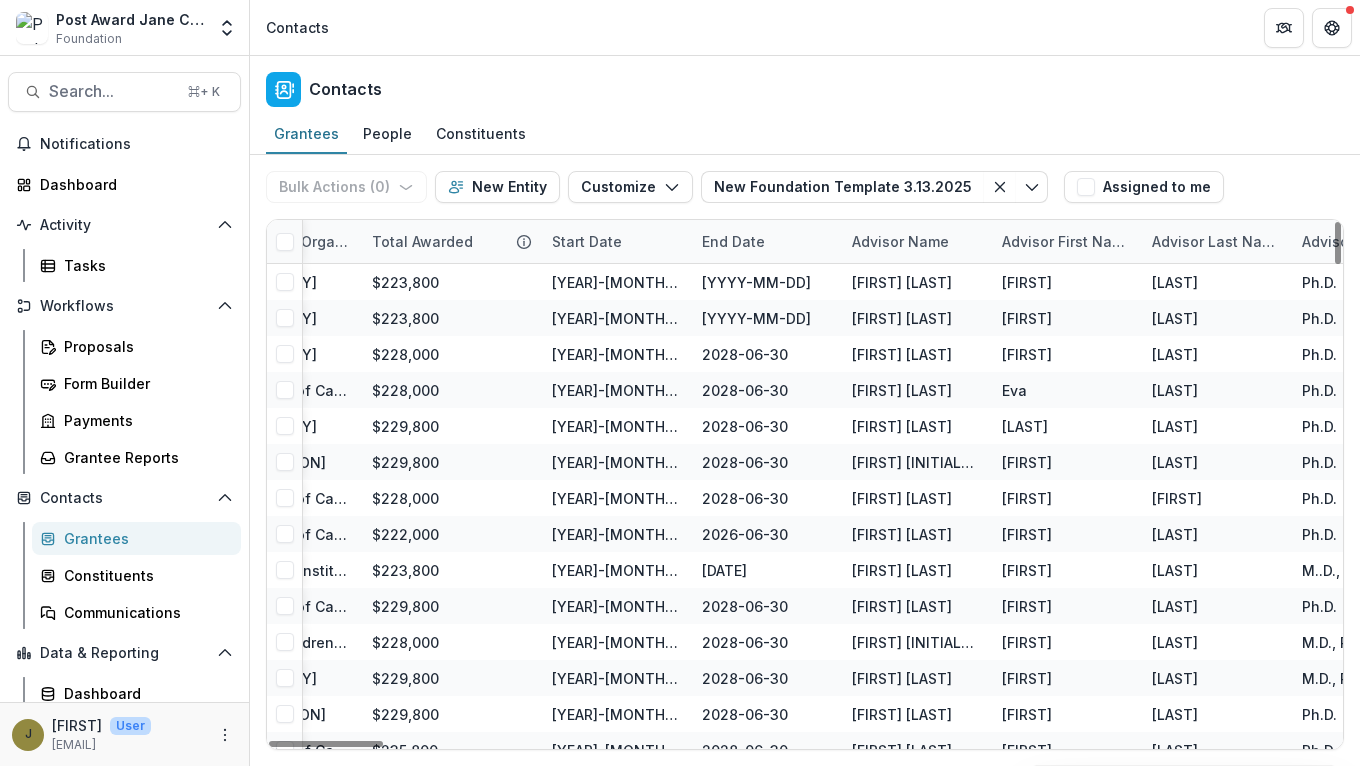 scroll, scrollTop: 0, scrollLeft: 2210, axis: horizontal 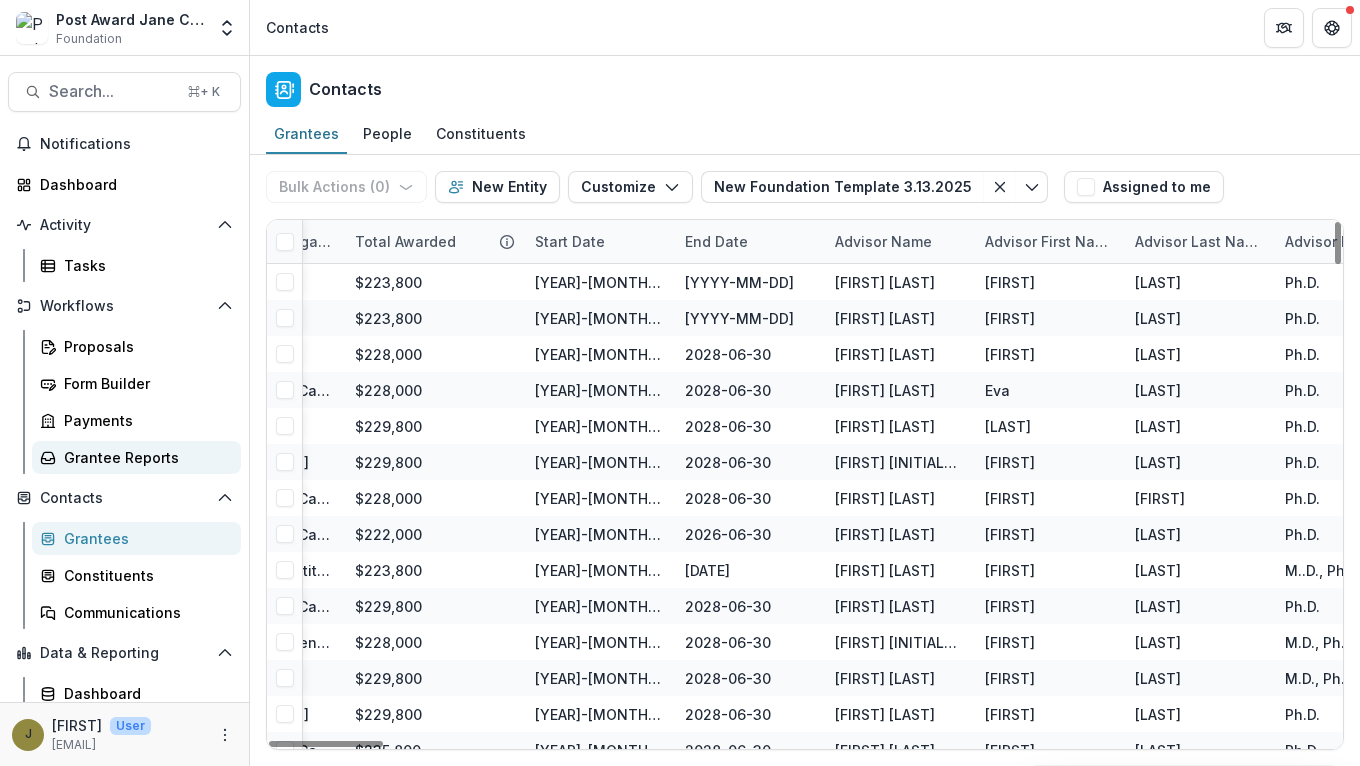 click on "Grantee Reports" at bounding box center (144, 457) 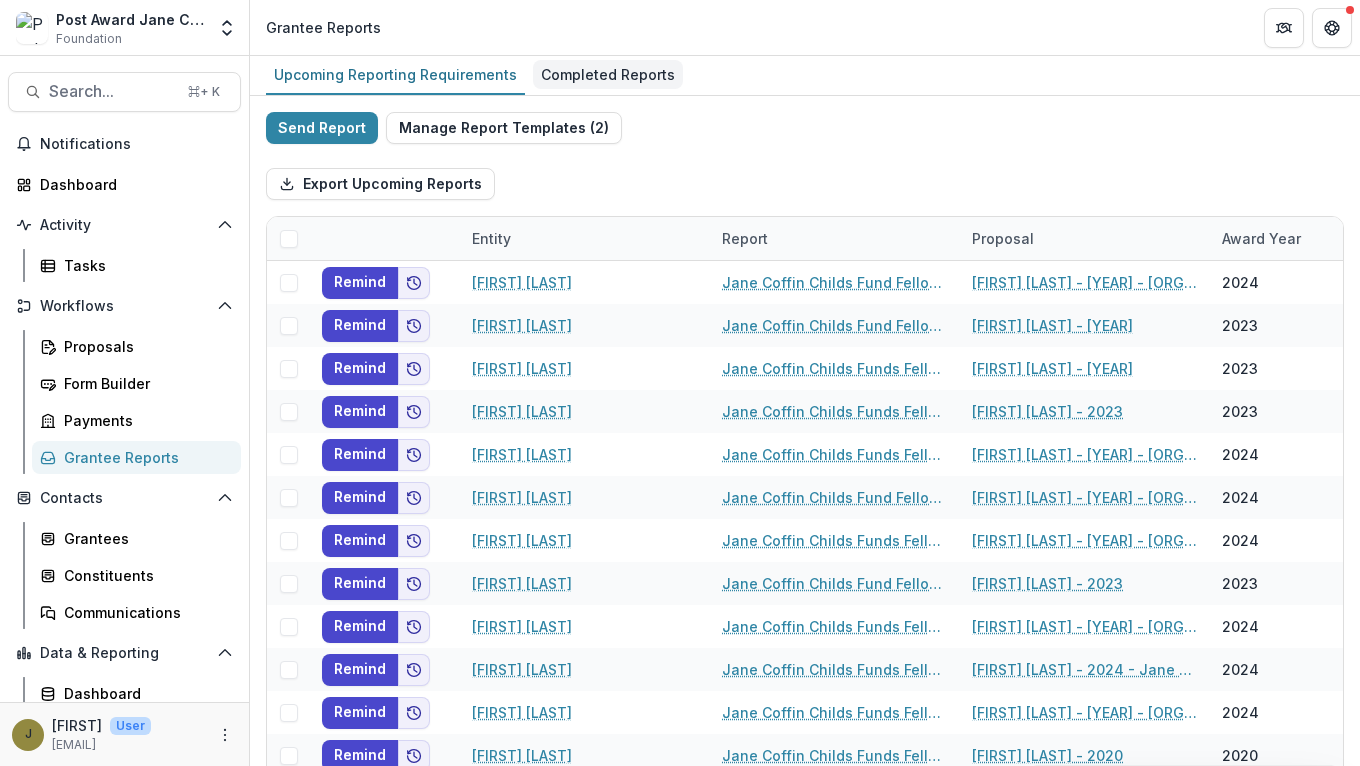 click on "Completed Reports" at bounding box center (608, 74) 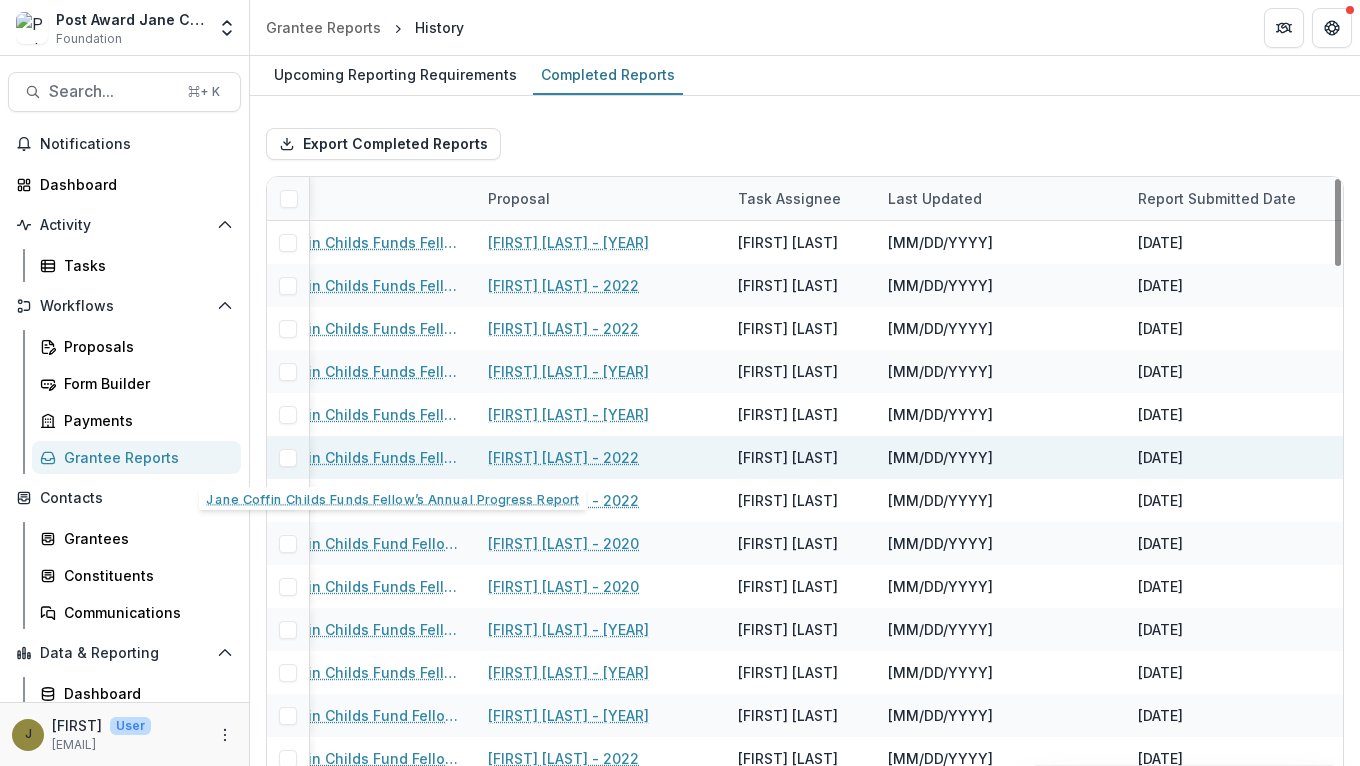 scroll, scrollTop: 0, scrollLeft: 373, axis: horizontal 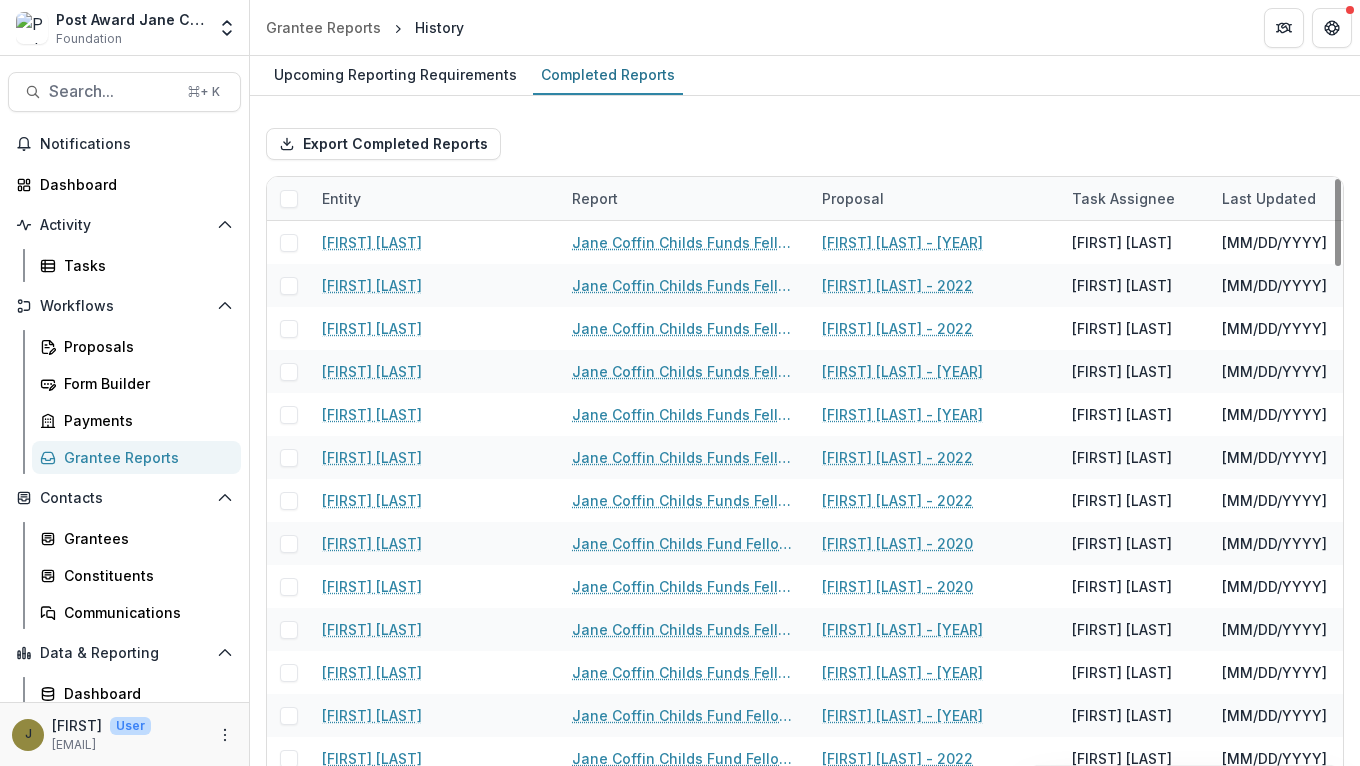 click on "Grantee Reports" at bounding box center [144, 457] 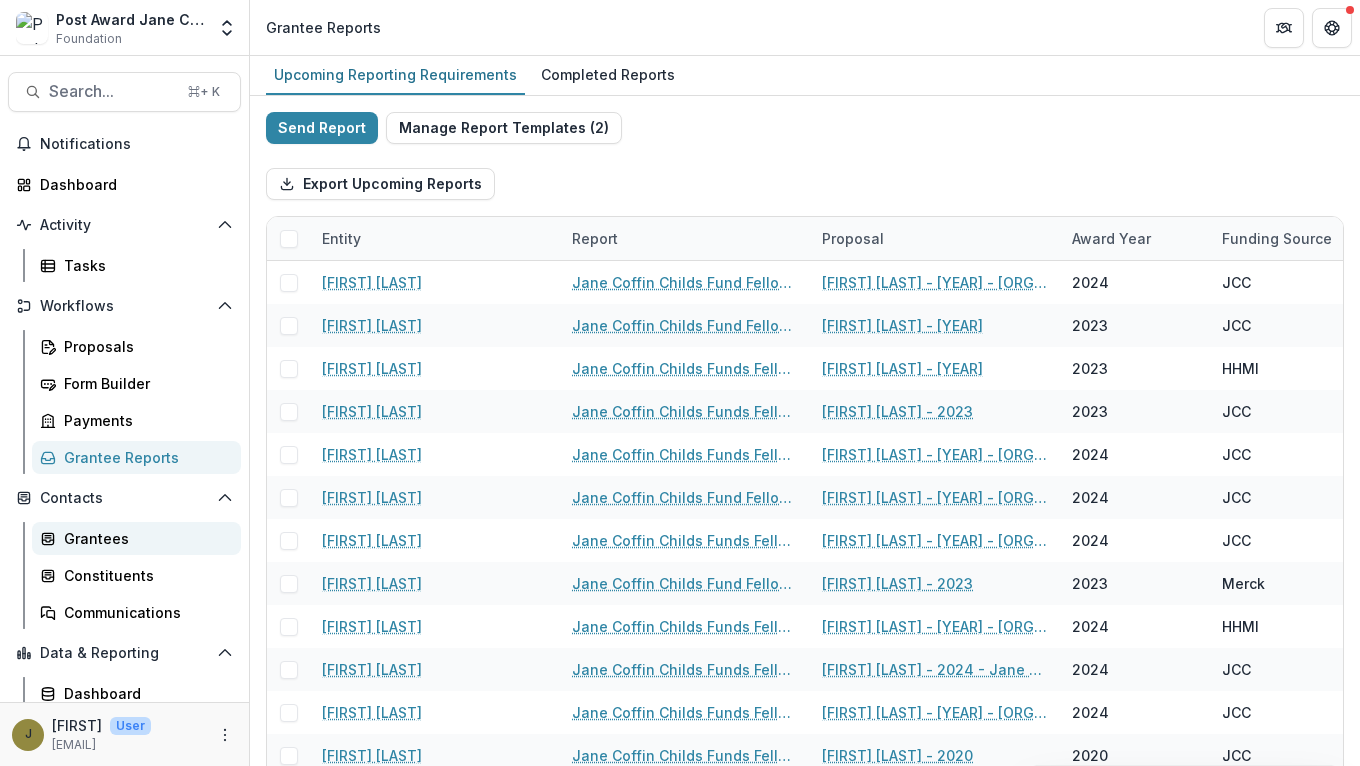 click on "Grantees" at bounding box center [144, 538] 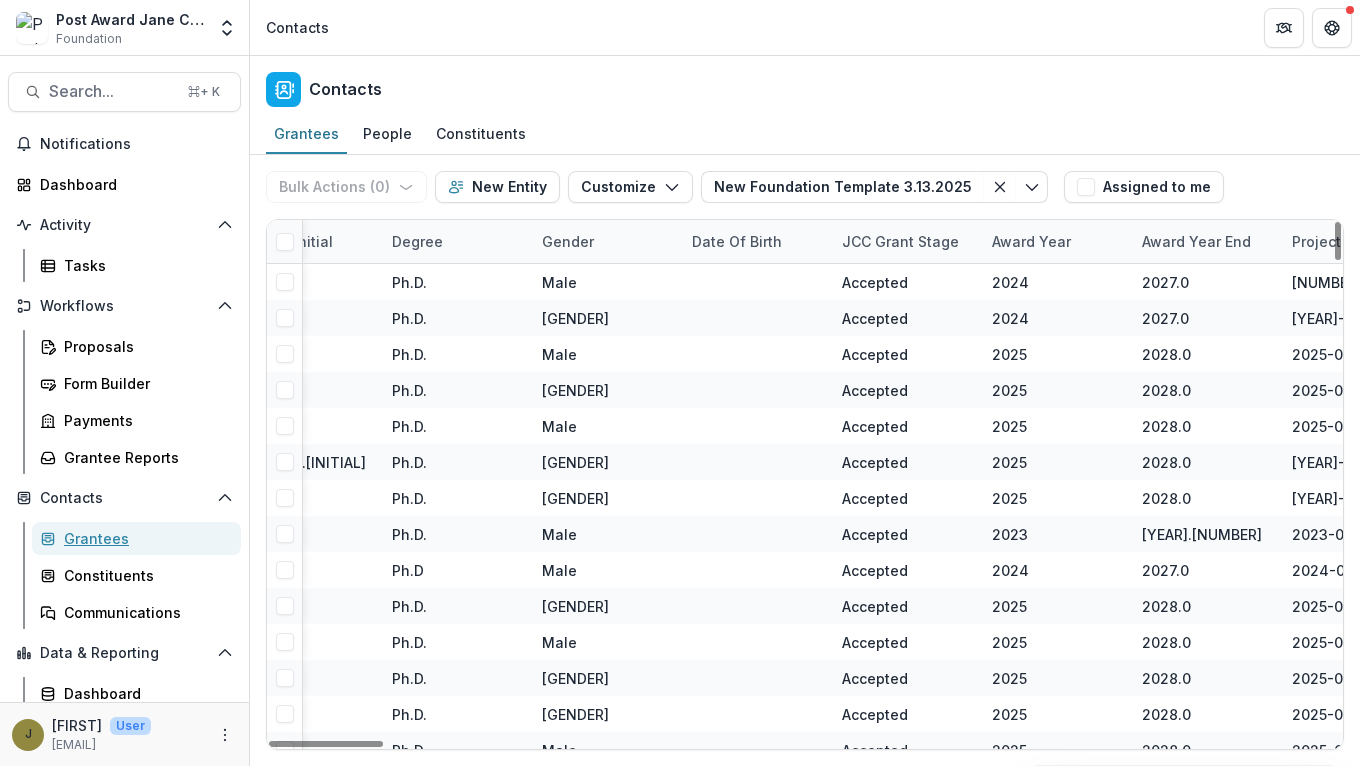 scroll, scrollTop: 0, scrollLeft: 677, axis: horizontal 